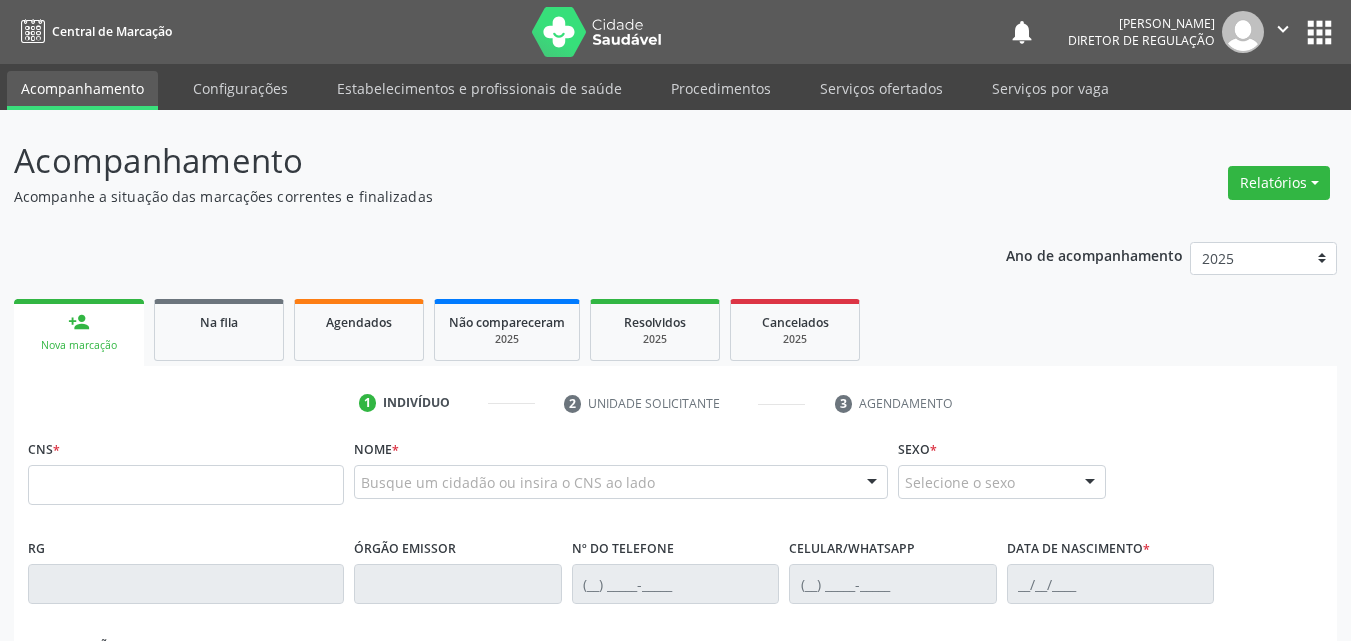click on "Serviços ofertados" at bounding box center (881, 88) 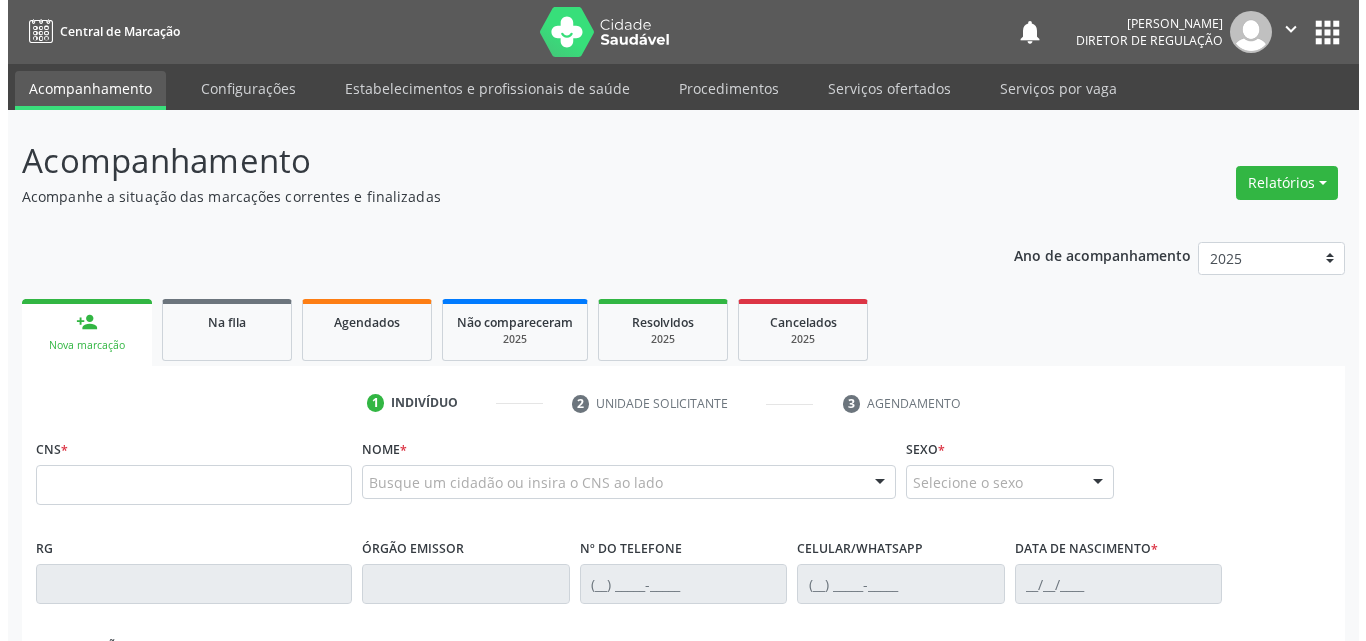 scroll, scrollTop: 0, scrollLeft: 0, axis: both 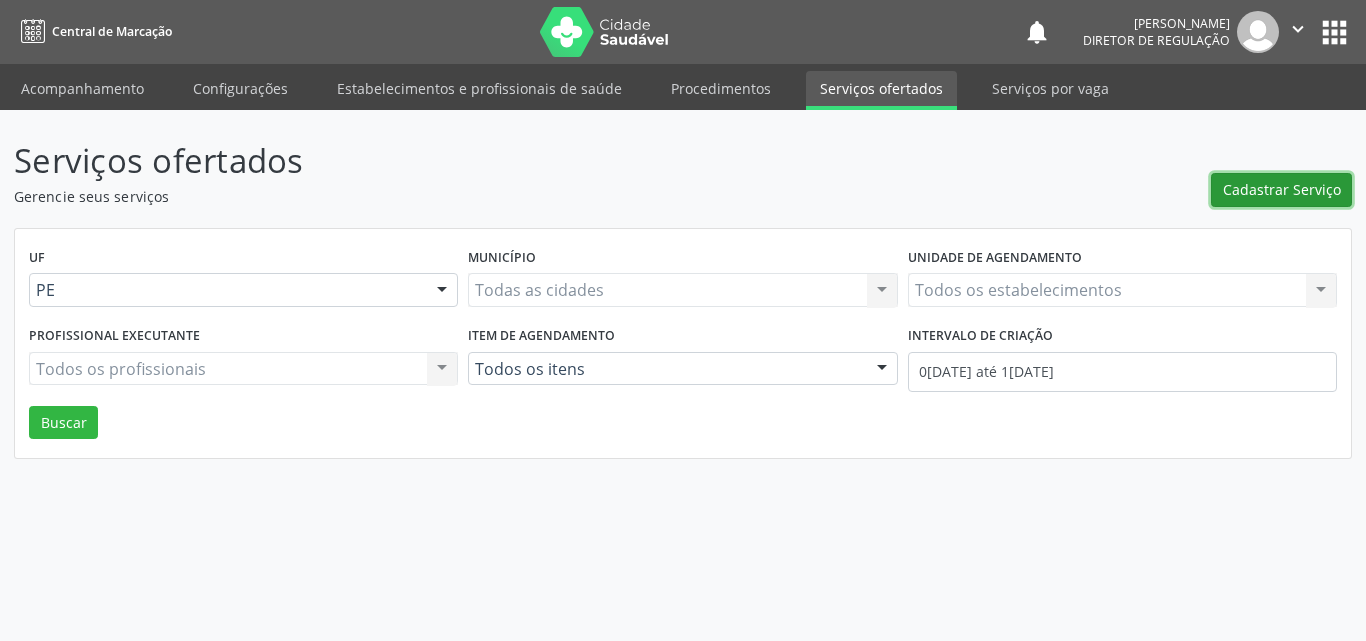 click on "Cadastrar Serviço" at bounding box center [1282, 189] 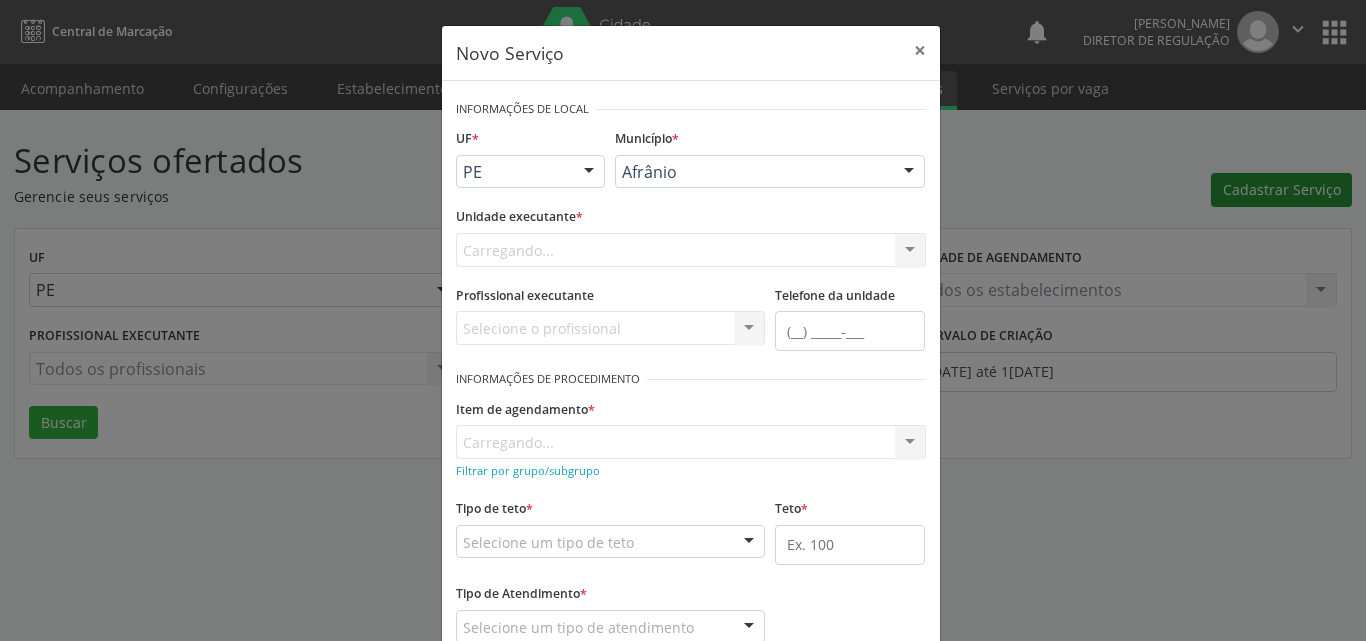 scroll, scrollTop: 0, scrollLeft: 0, axis: both 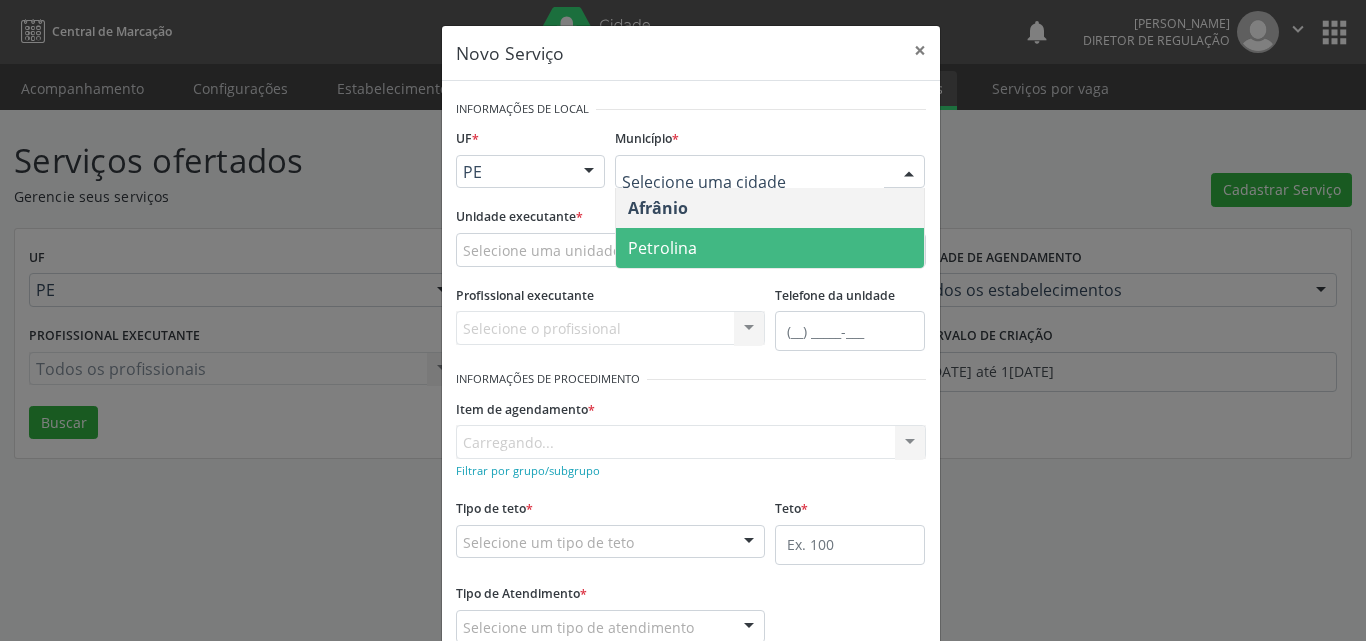 drag, startPoint x: 702, startPoint y: 252, endPoint x: 659, endPoint y: 241, distance: 44.38468 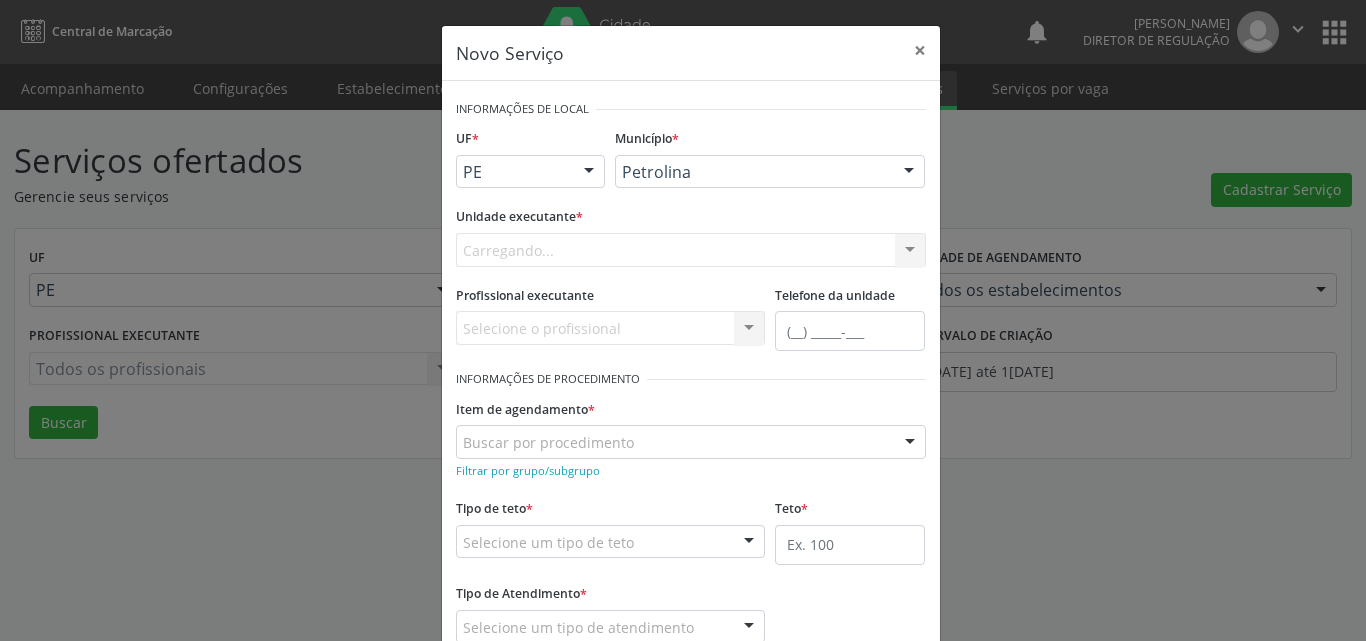 click on "Carregando...
Academia da Saude de Afranio   Academia da Saude do Bairro [PERSON_NAME]   Academia da Saude do Distrito de [GEOGRAPHIC_DATA] do Distrito de Extrema   [GEOGRAPHIC_DATA] do [PERSON_NAME]   Ambulatorio Municipal de Saude   Caf Central de Abastecimento Farmaceutico   Centro de Atencao Psicossocial de Afranio Pe   Centro de Especialidades   Cime   Cuidar   Equipe de Atencao Basica Prisional Tipo I com Saude Mental   Esf [PERSON_NAME] Nonato   Esf Custodia Maria da Conceicao   Esf [PERSON_NAME] e [PERSON_NAME]   Esf [PERSON_NAME]   Esf de Barra das Melancias   Esf de Extrema   Farmacia Basica do Municipio de [GEOGRAPHIC_DATA][PERSON_NAME] [MEDICAL_DATA] Ambulatorio Municipal   Laboratorio de Protese Dentario   Lid Laboratorio de Investigacoes e Diagnosticos               Selac" at bounding box center [691, 250] 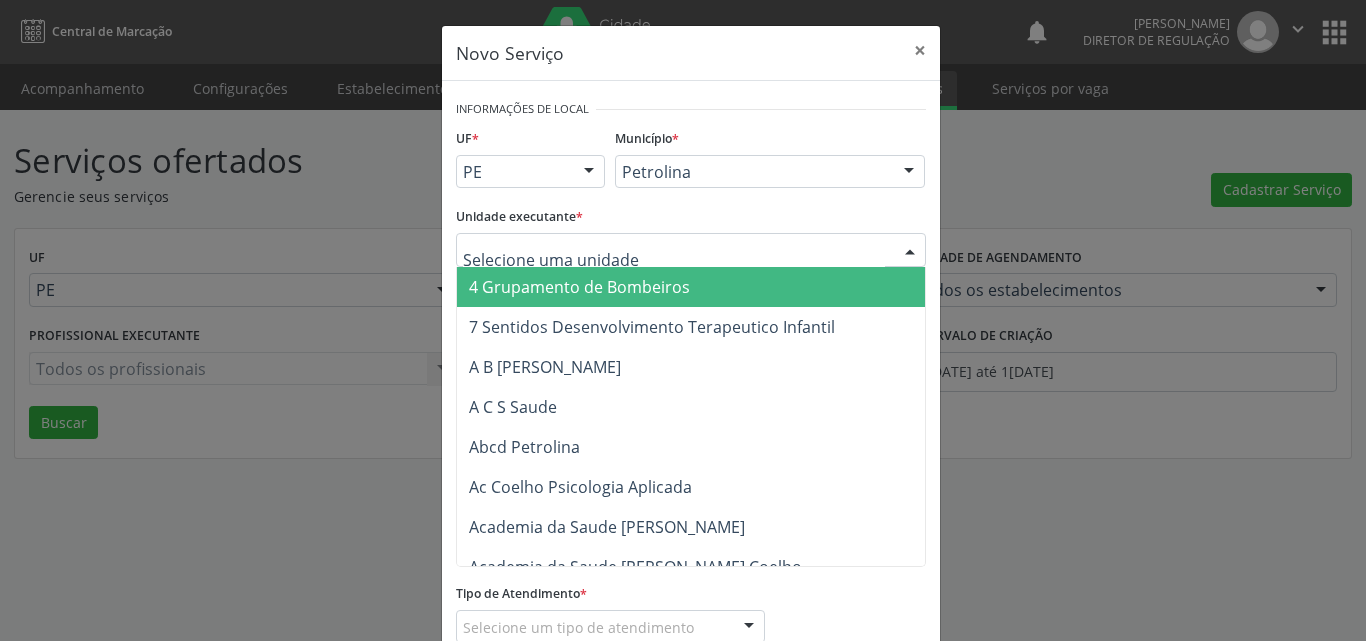 click at bounding box center (691, 250) 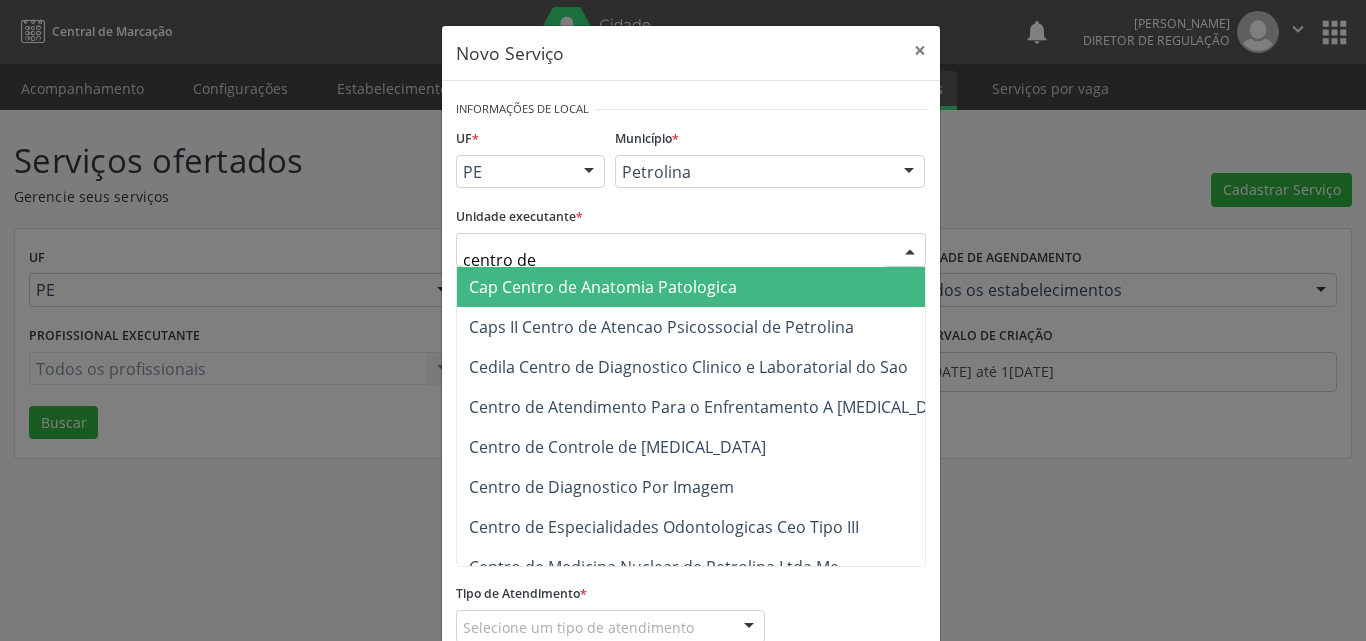 type on "centro de d" 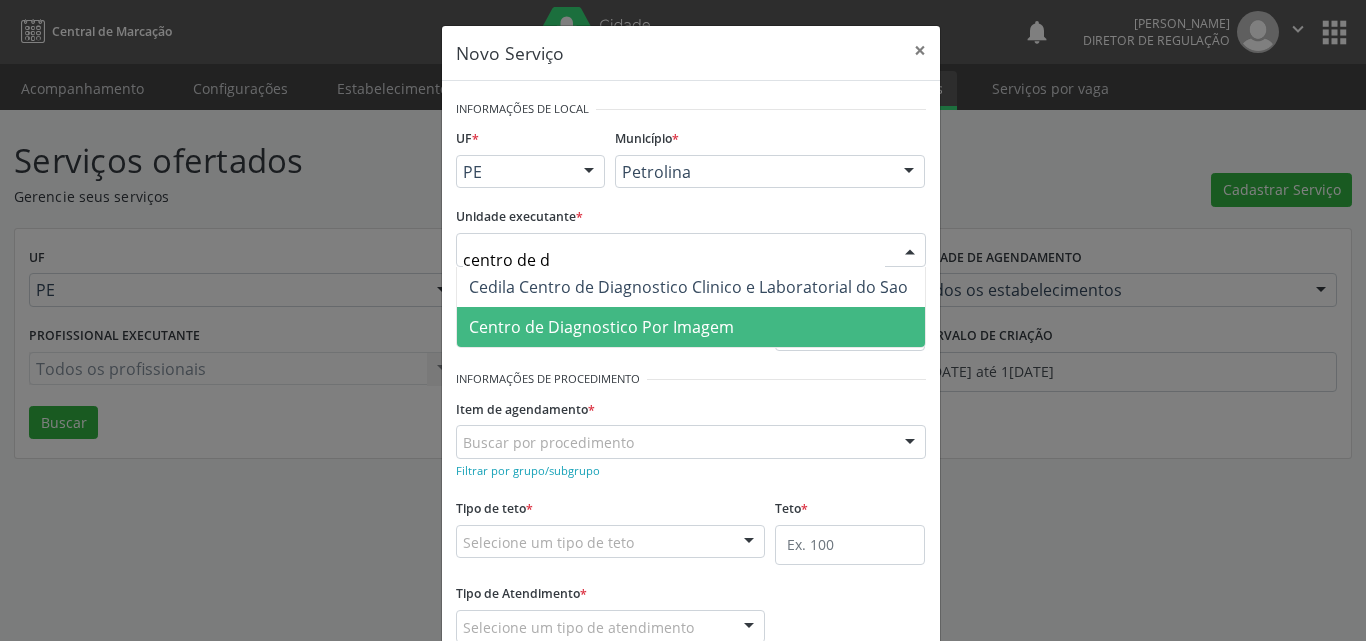 click on "Centro de Diagnostico Por Imagem" at bounding box center (601, 327) 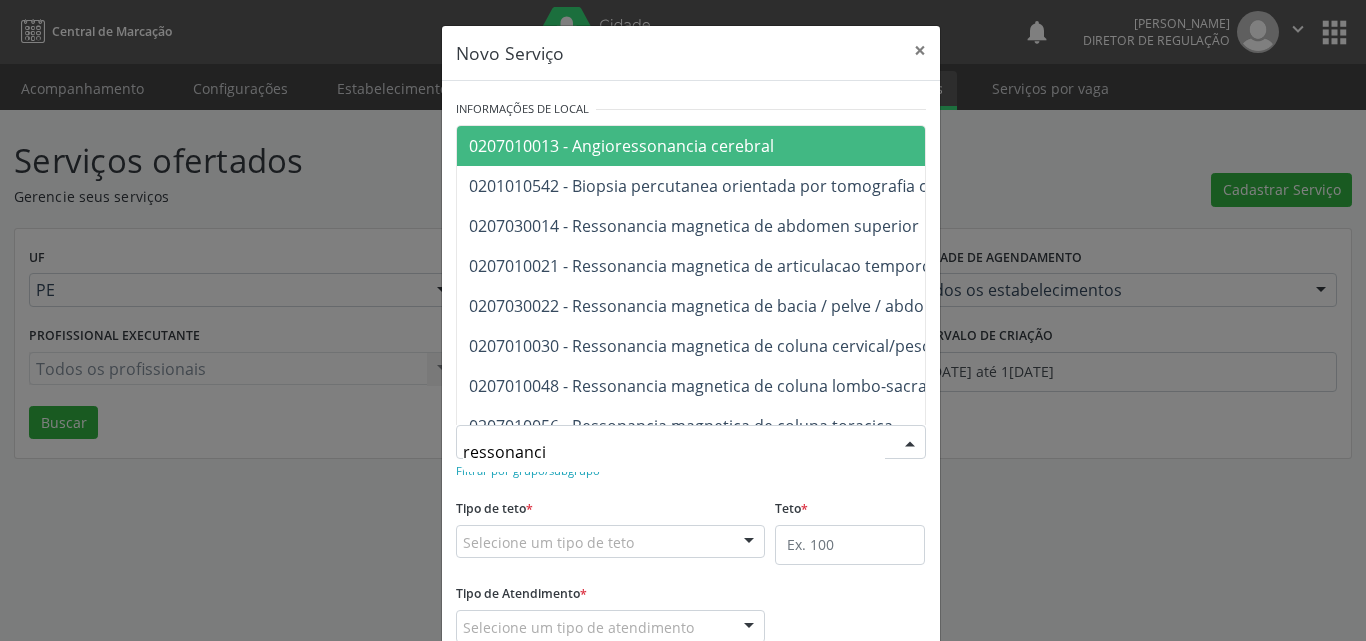type on "ressonancia" 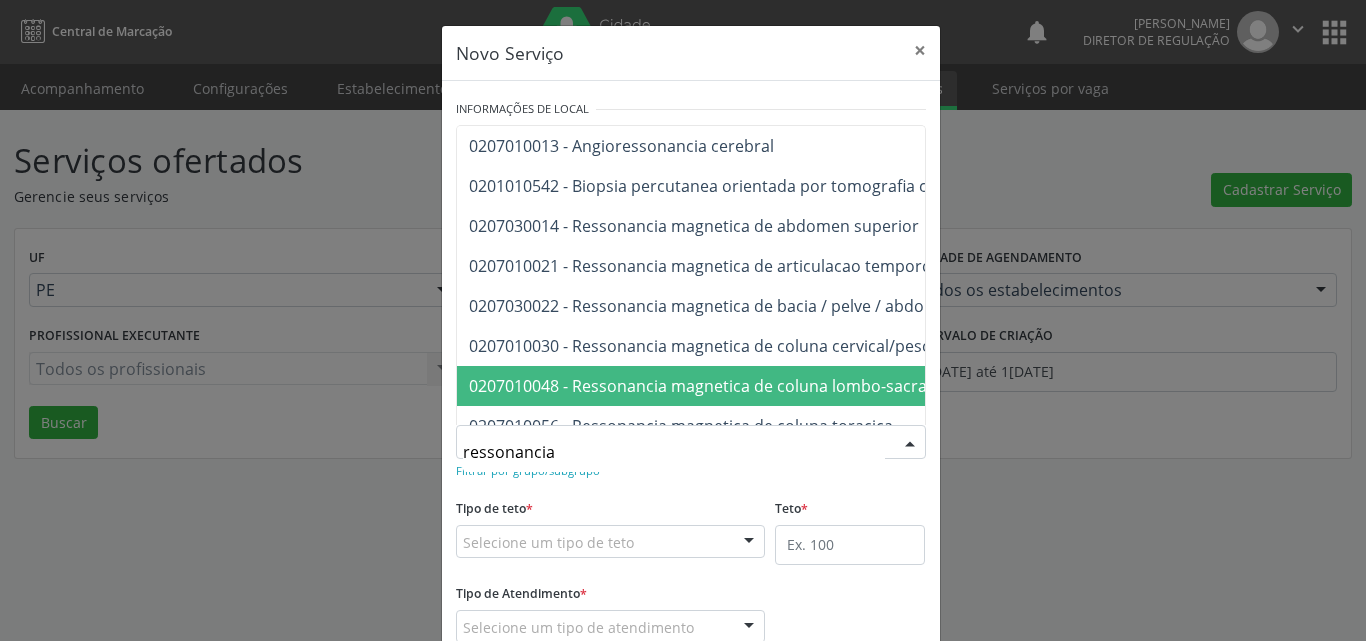 click on "0207010048 - Ressonancia magnetica de coluna lombo-sacra" at bounding box center (698, 386) 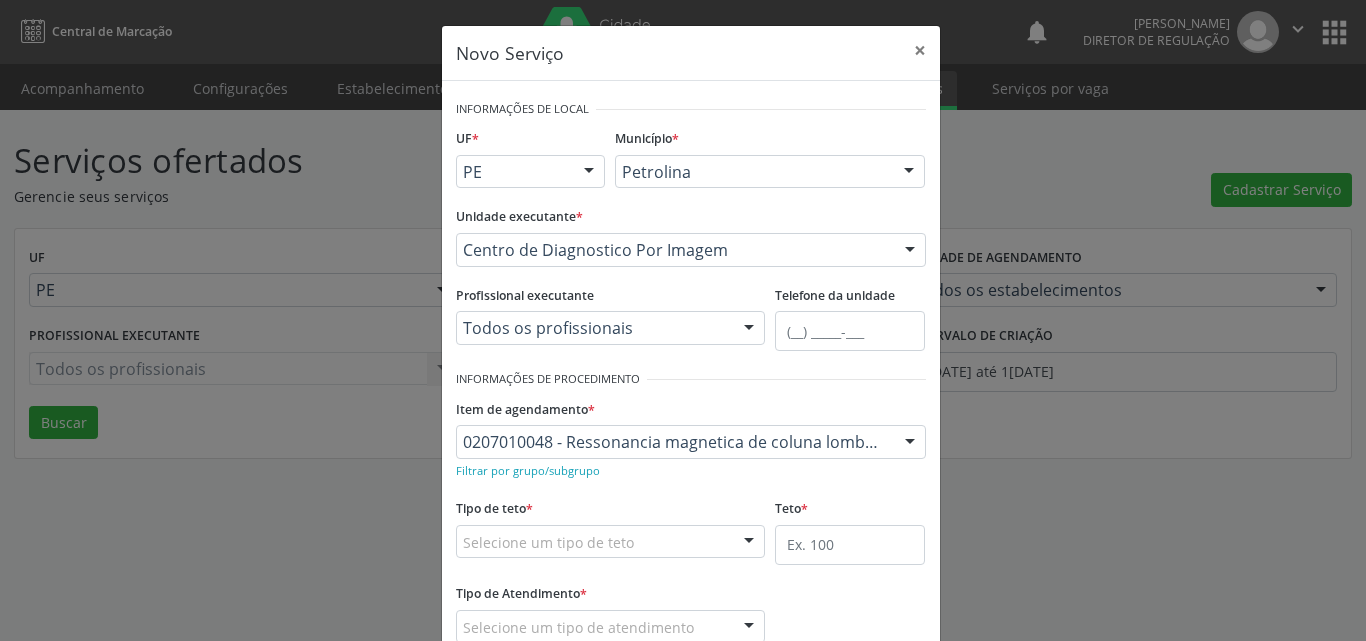 click on "Selecione um tipo de teto" at bounding box center (611, 542) 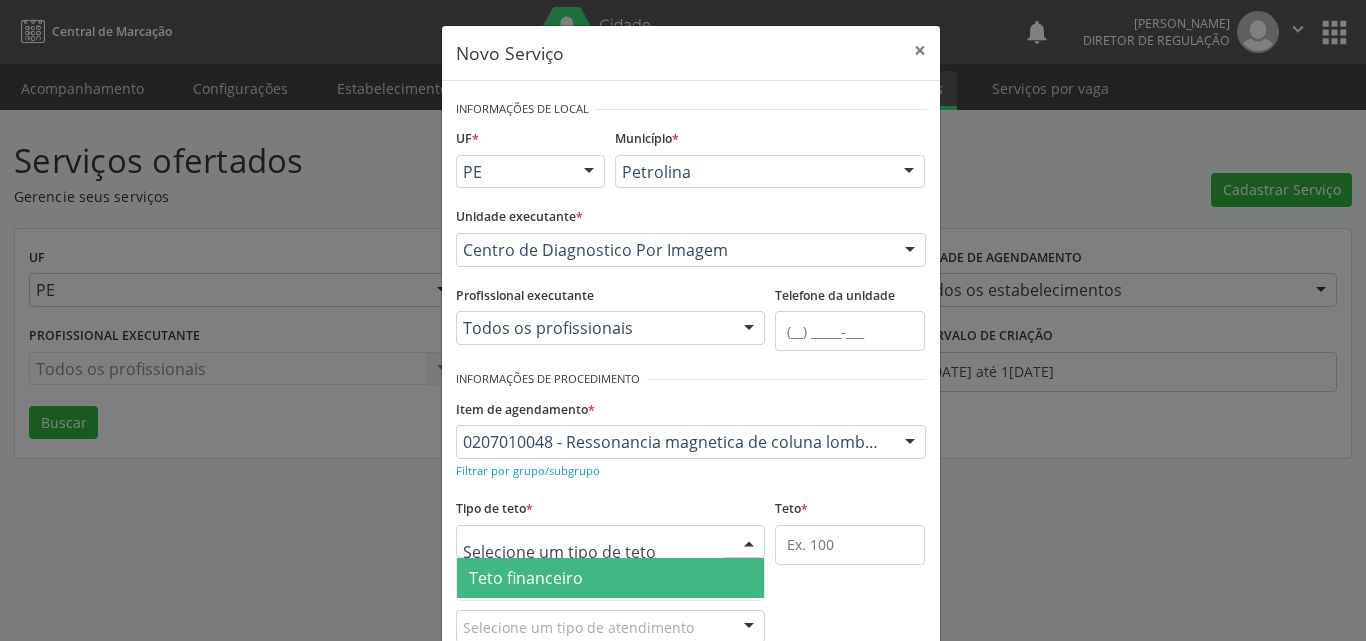 scroll, scrollTop: 38, scrollLeft: 0, axis: vertical 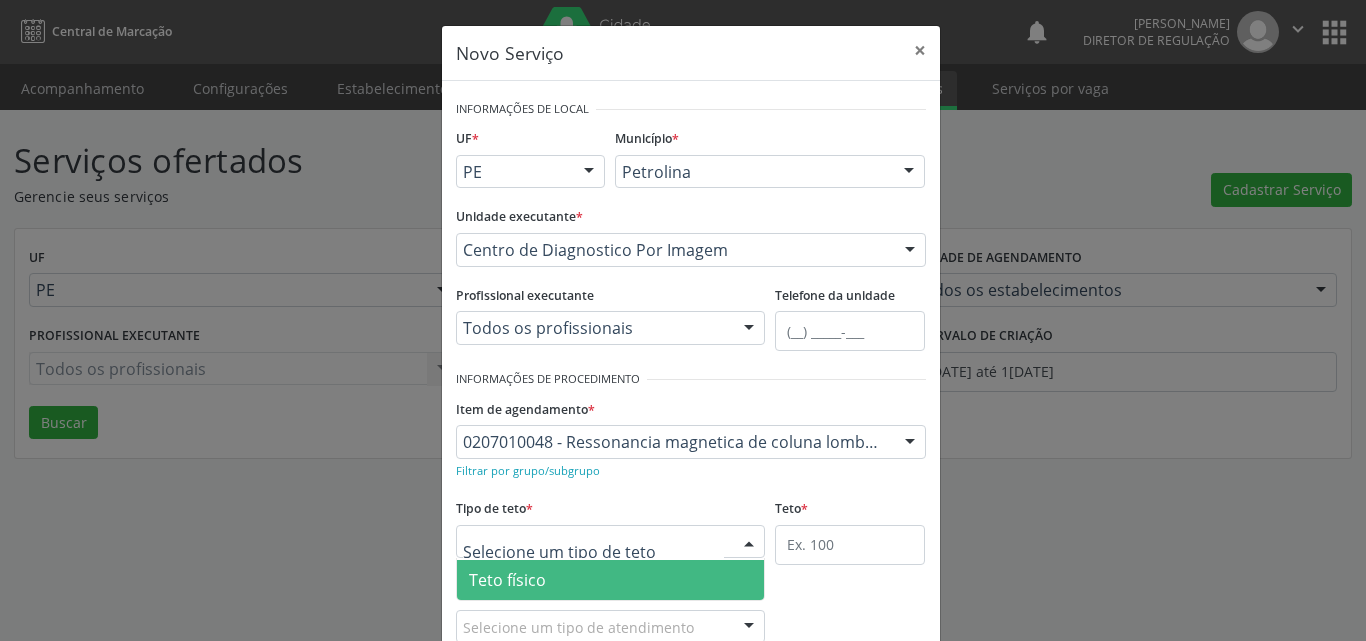 drag, startPoint x: 618, startPoint y: 580, endPoint x: 642, endPoint y: 583, distance: 24.186773 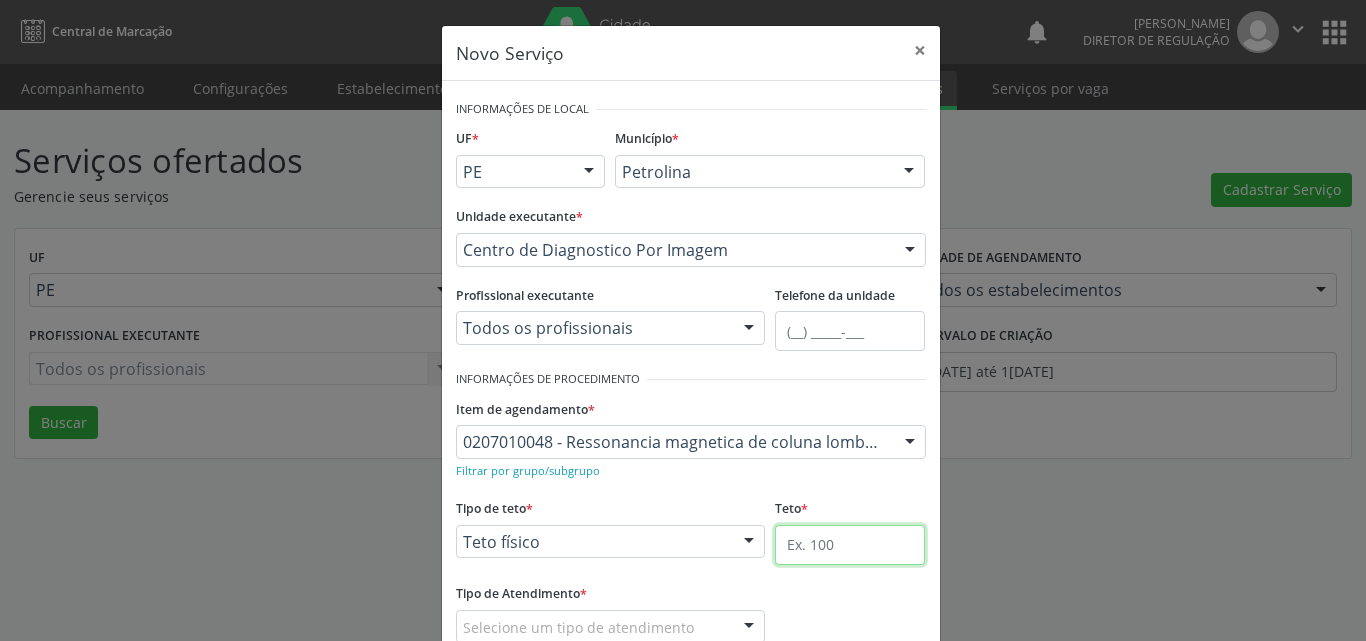 drag, startPoint x: 807, startPoint y: 562, endPoint x: 814, endPoint y: 550, distance: 13.892444 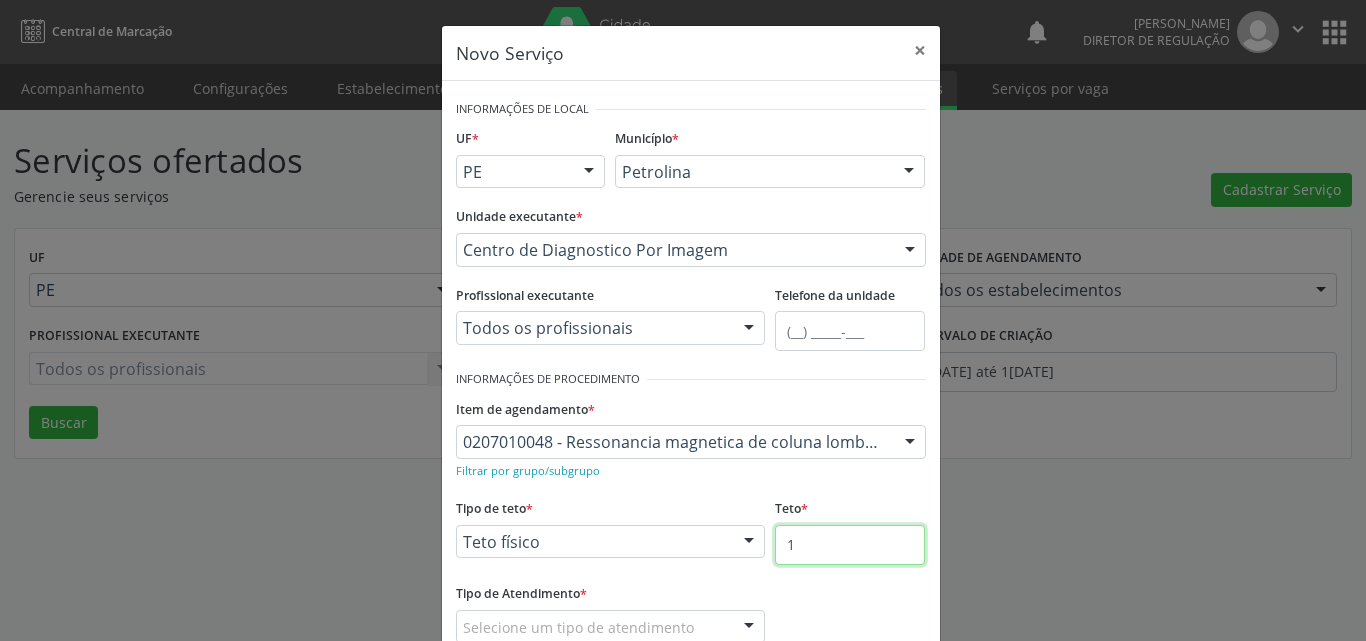 scroll, scrollTop: 132, scrollLeft: 0, axis: vertical 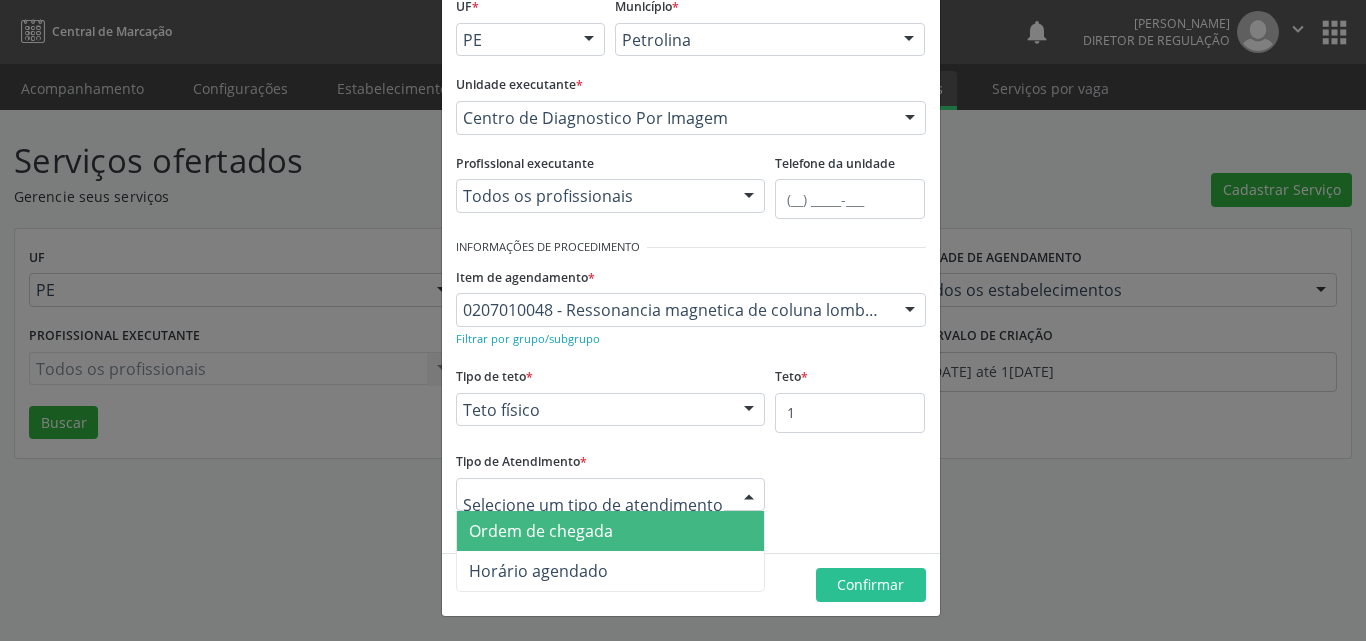 click on "Ordem de chegada" at bounding box center (541, 531) 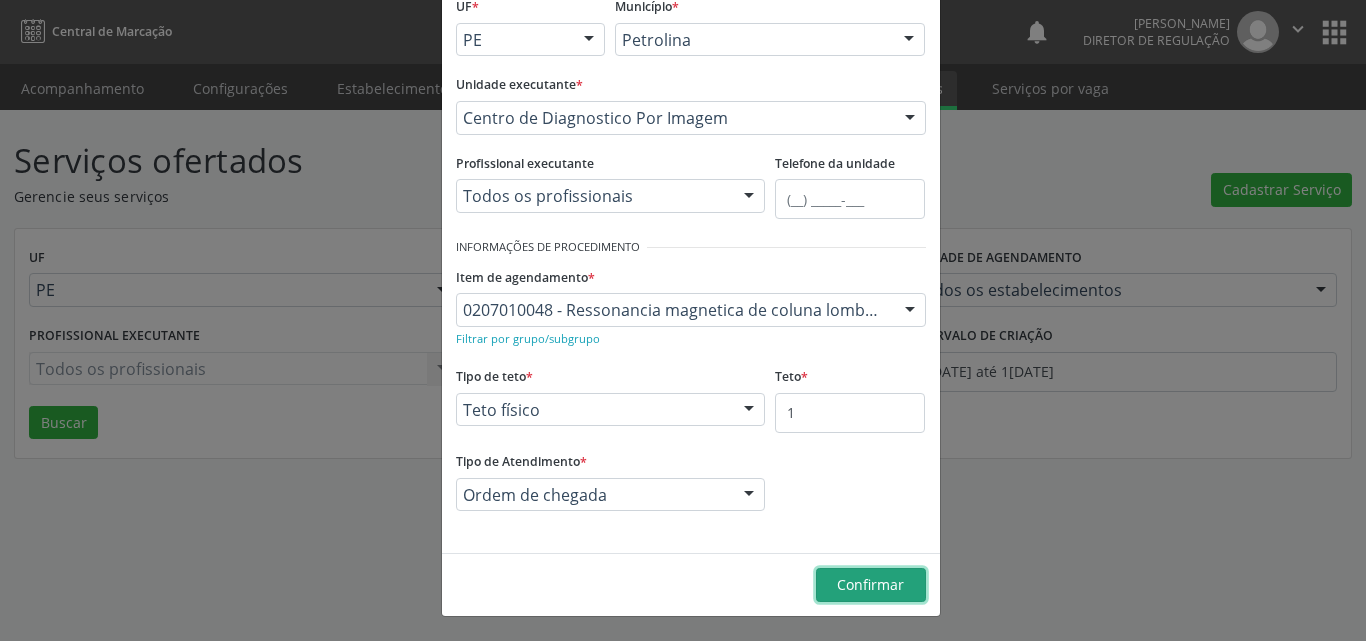 click on "Confirmar" at bounding box center [870, 584] 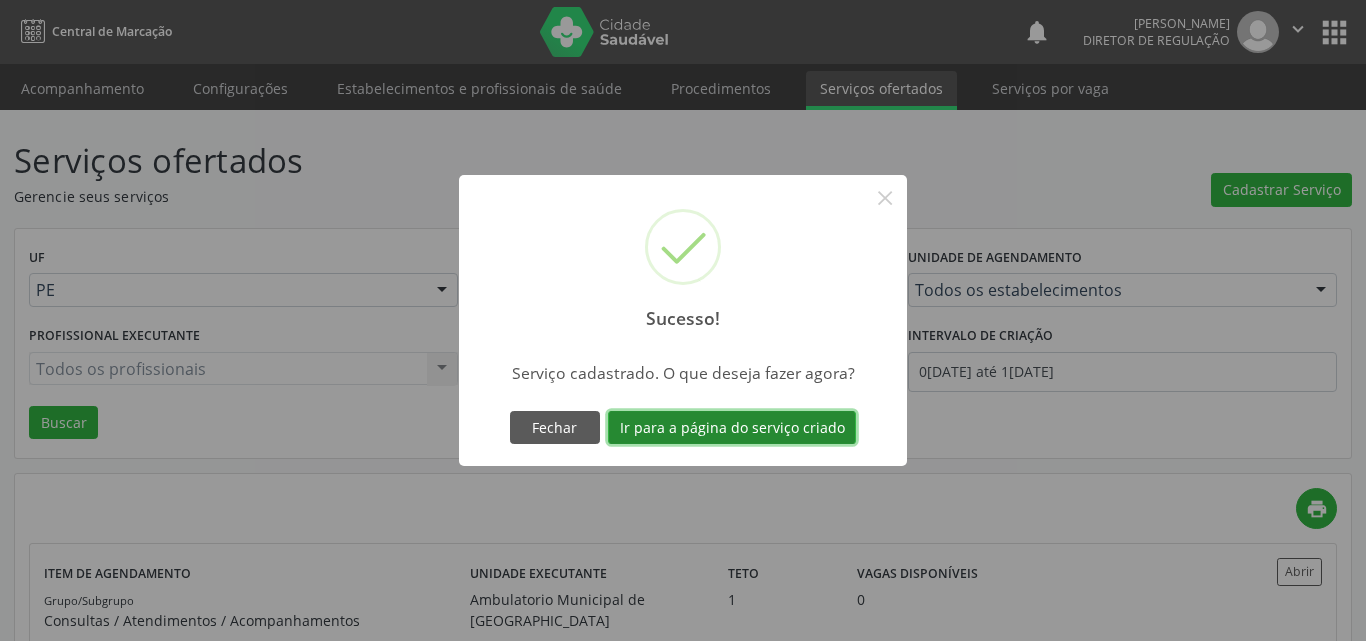 click on "Ir para a página do serviço criado" at bounding box center (732, 428) 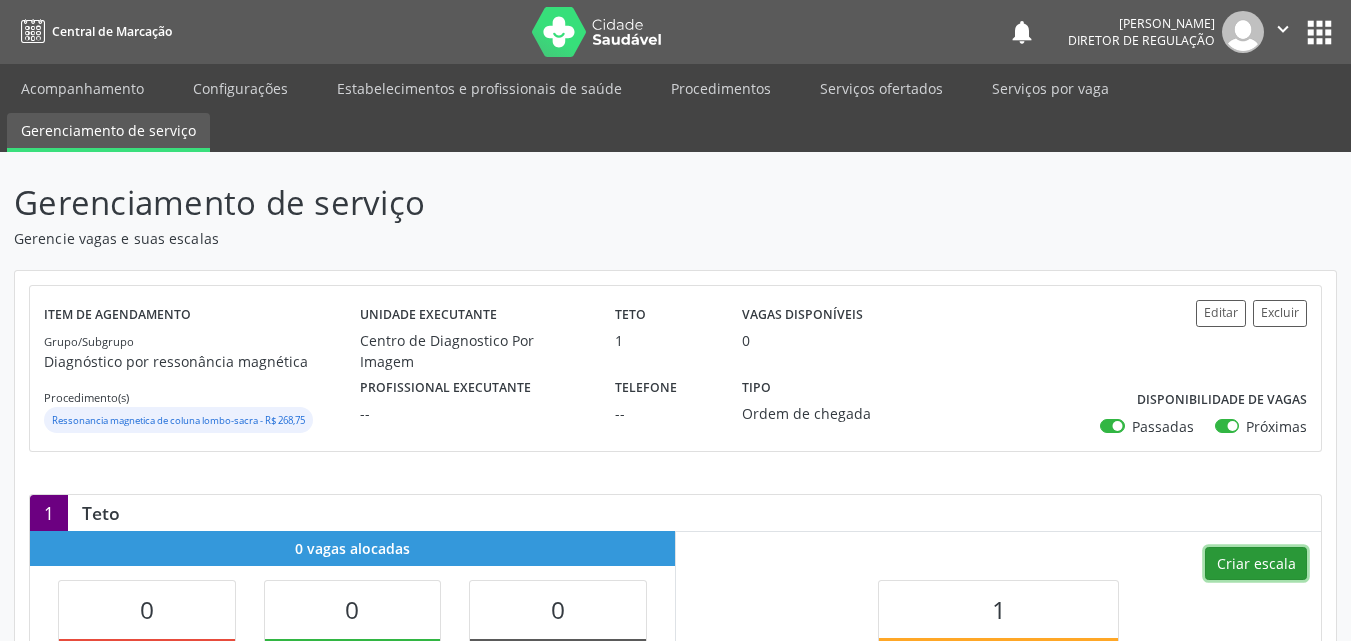 click on "Criar escala" at bounding box center [1256, 564] 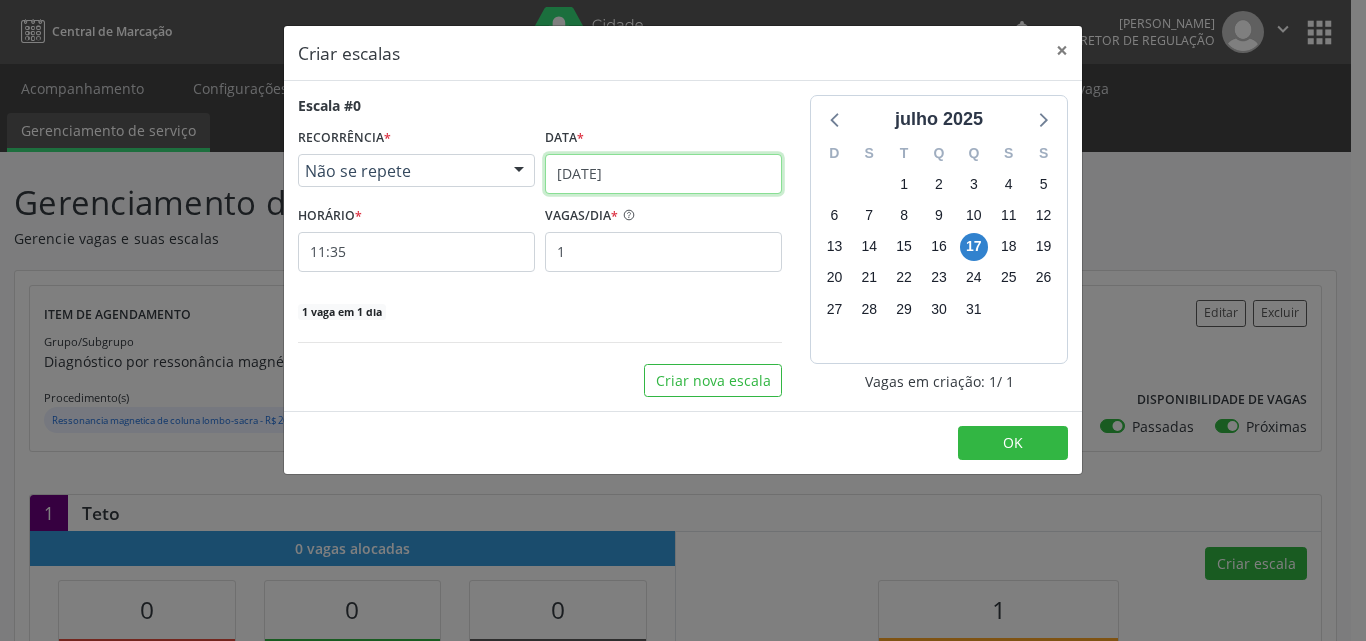 click on "[DATE]" at bounding box center (663, 174) 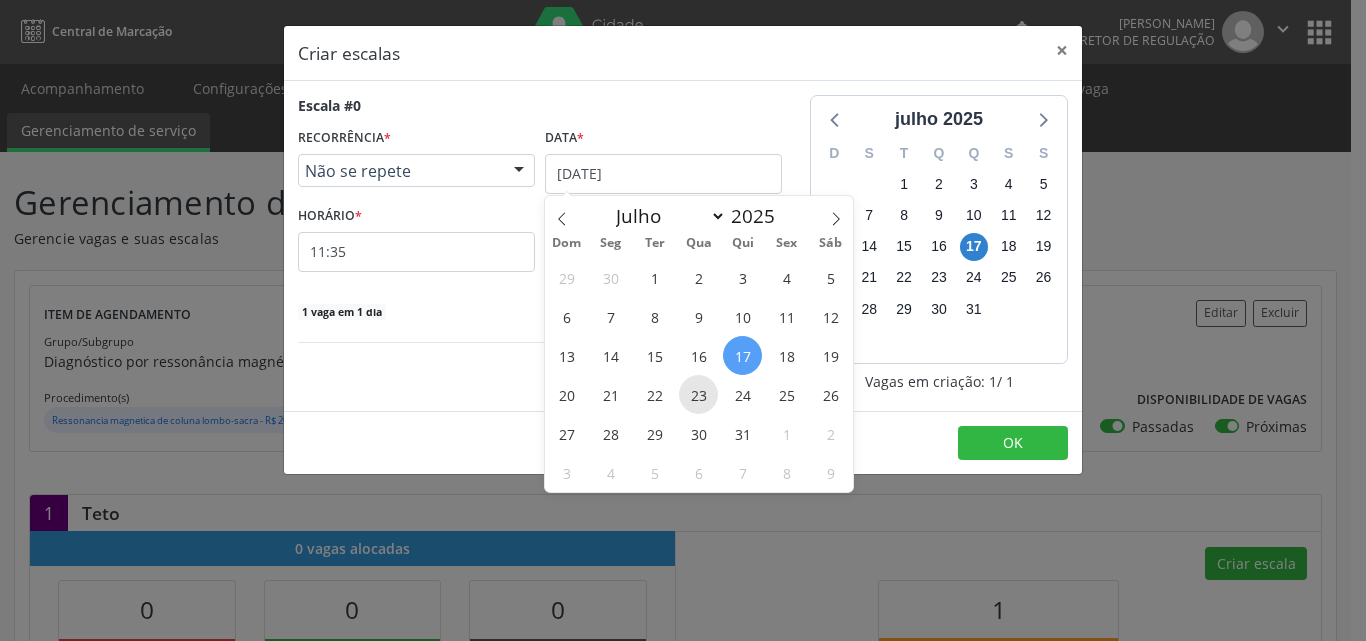 click on "23" at bounding box center [698, 394] 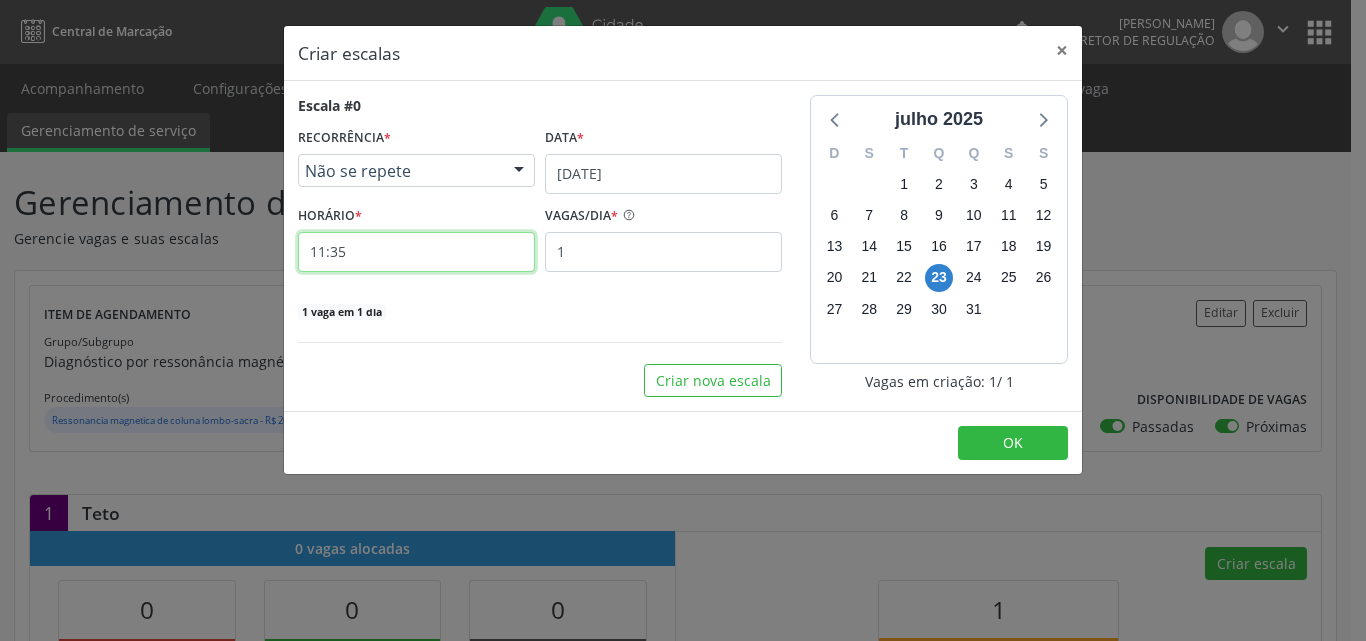 click on "11:35" at bounding box center (416, 252) 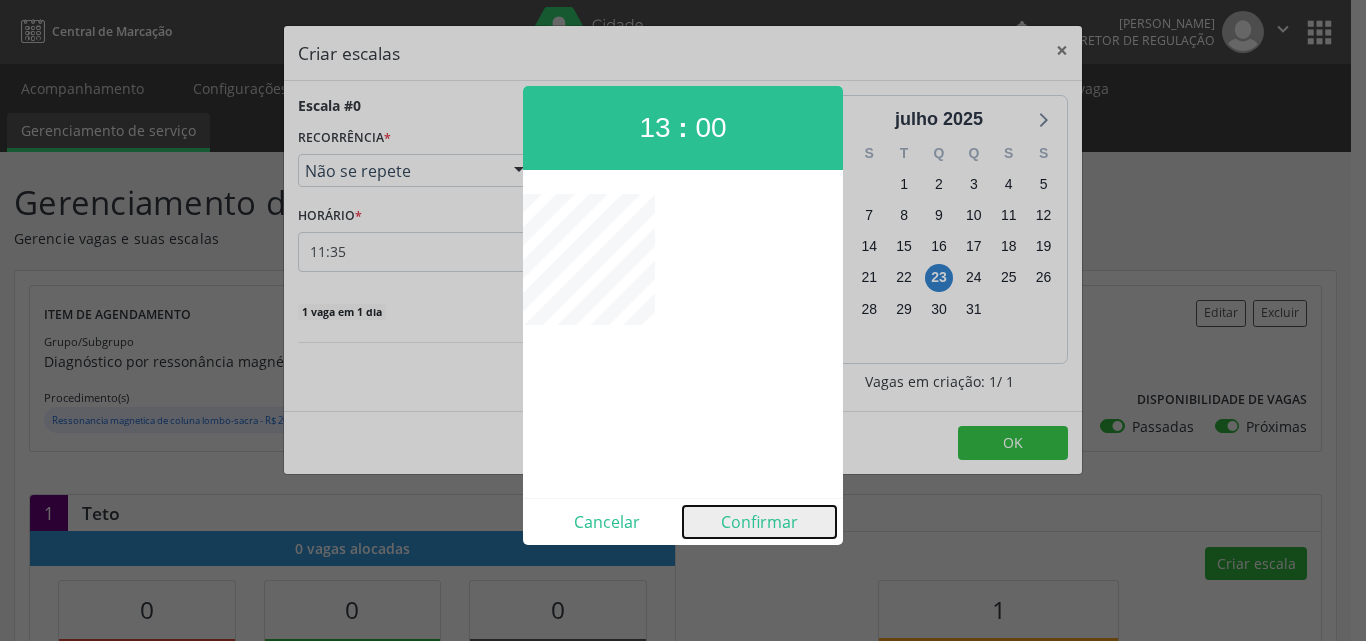click on "Confirmar" at bounding box center [759, 522] 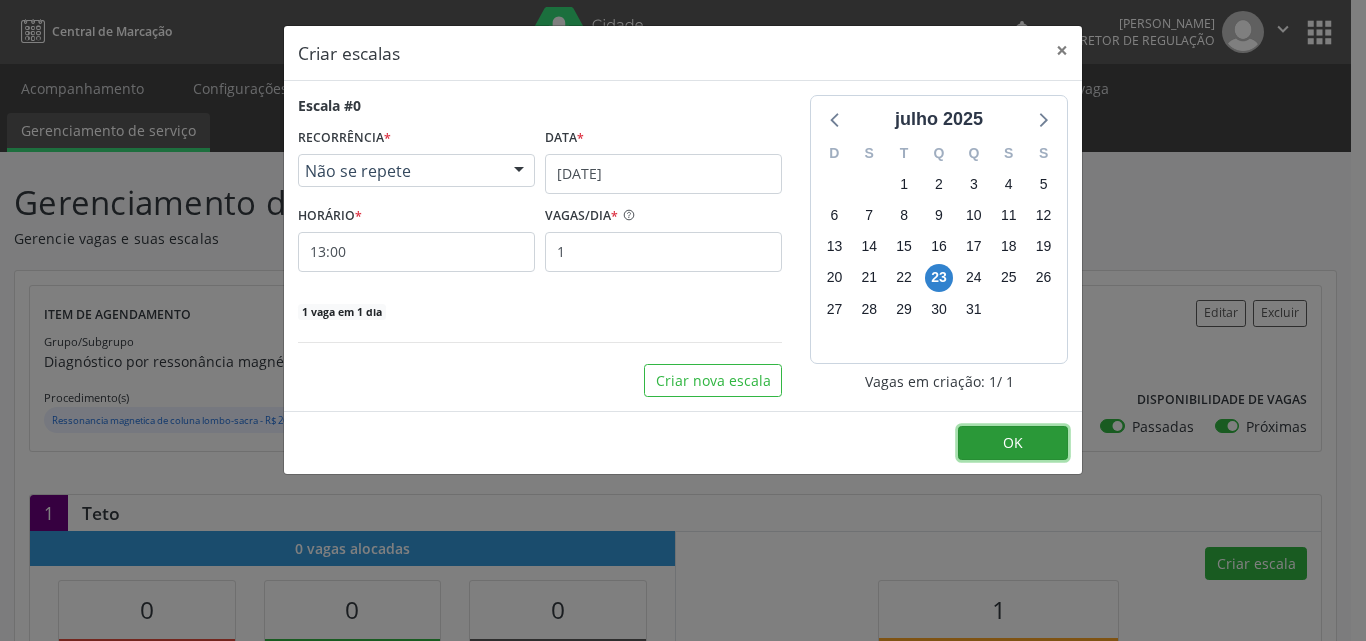 click on "OK" at bounding box center [1013, 443] 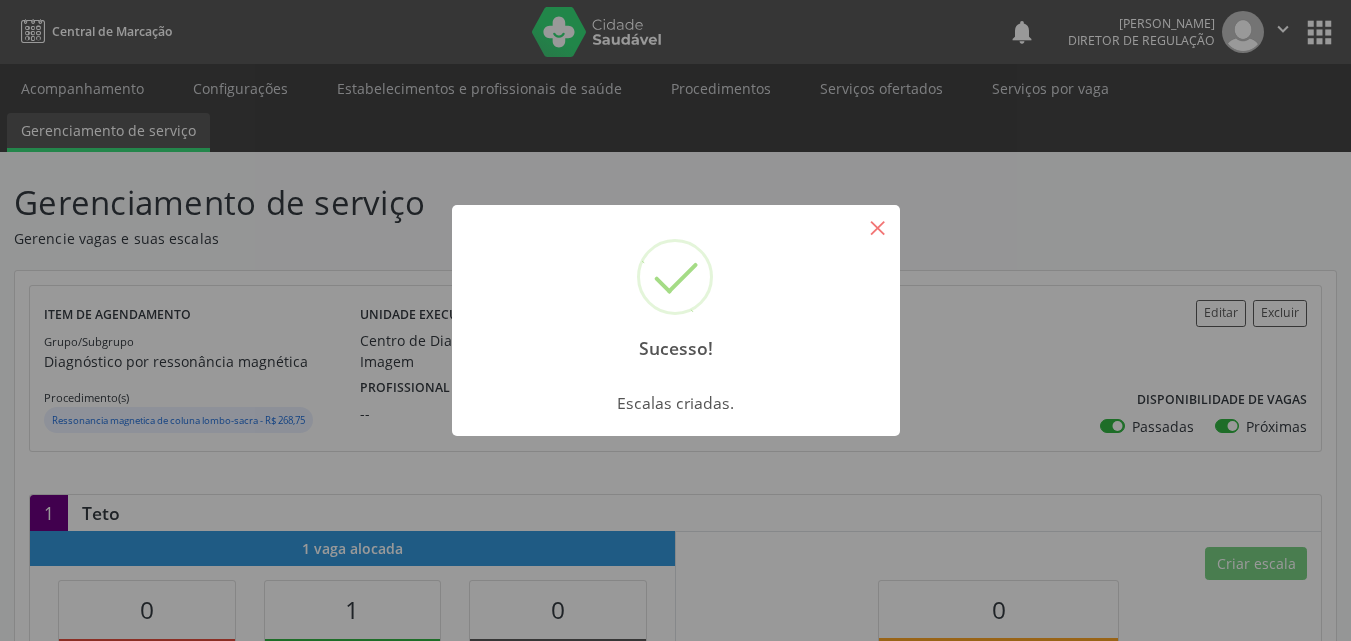 click on "×" at bounding box center (878, 227) 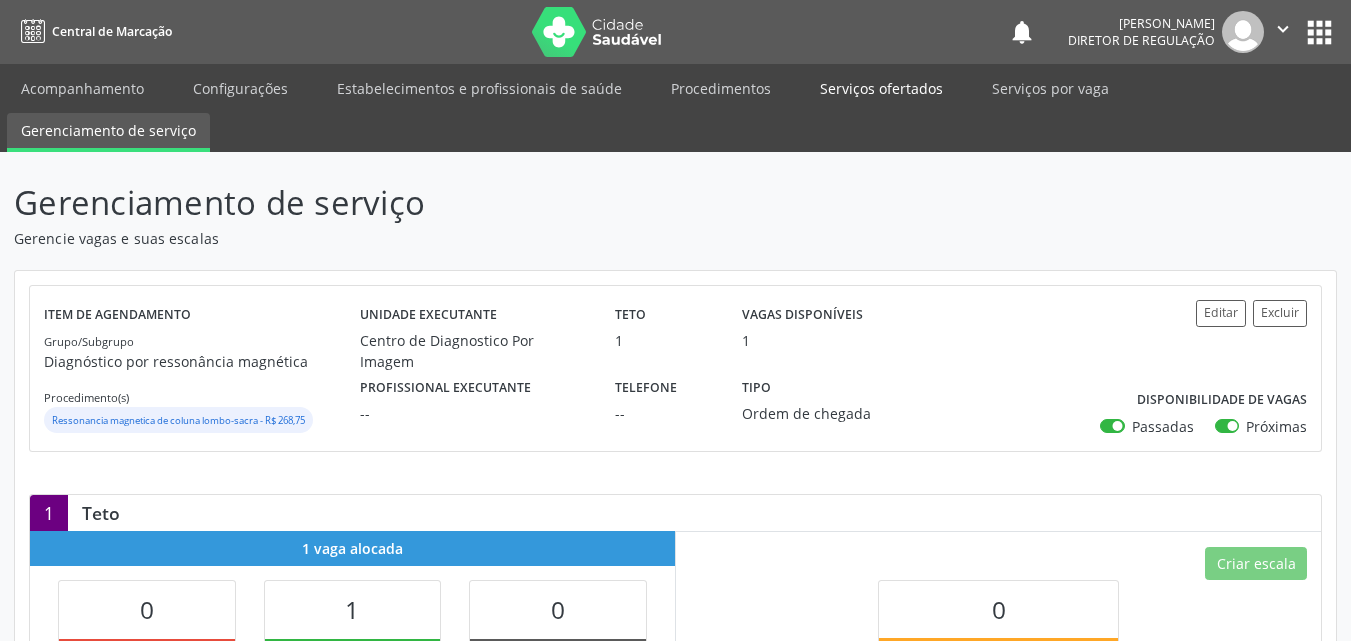 click on "Serviços ofertados" at bounding box center [881, 88] 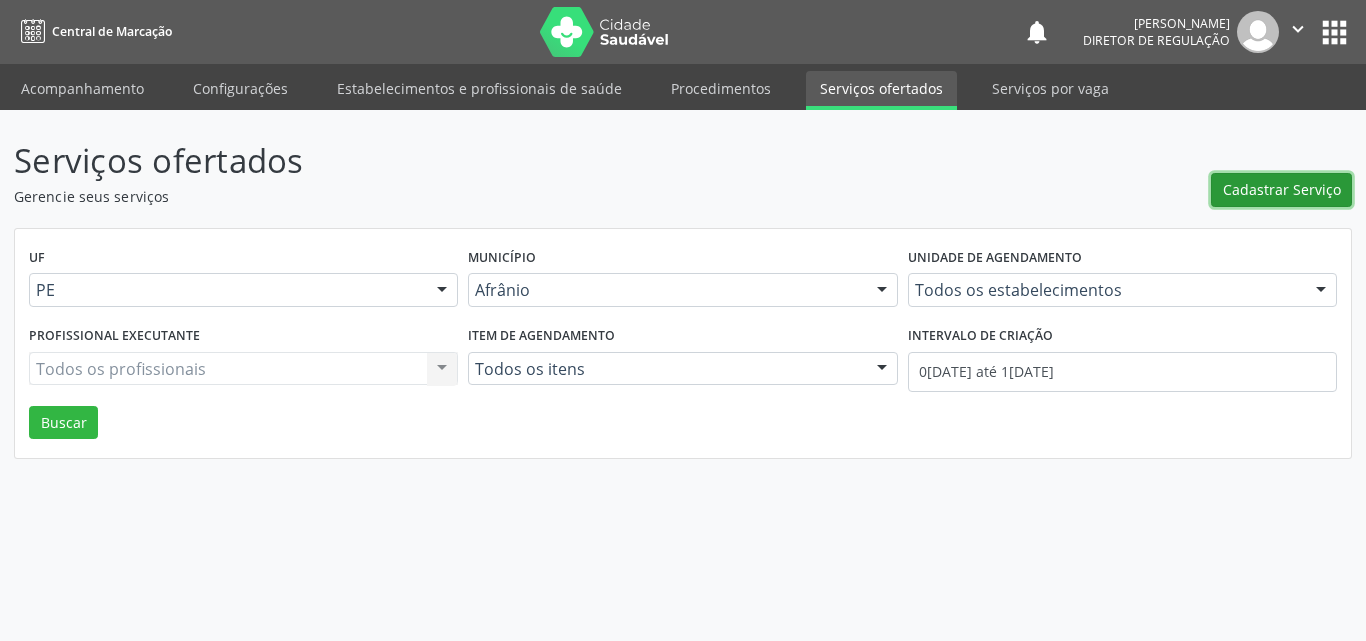 click on "Cadastrar Serviço" at bounding box center (1282, 189) 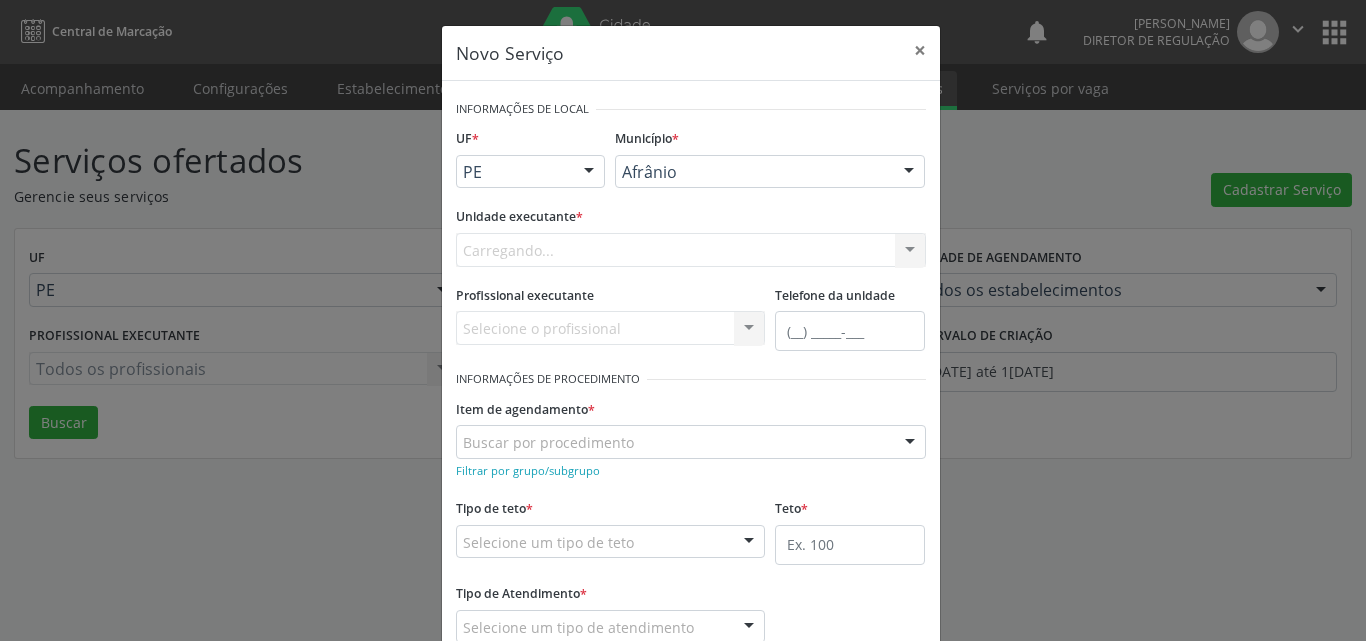 scroll, scrollTop: 0, scrollLeft: 0, axis: both 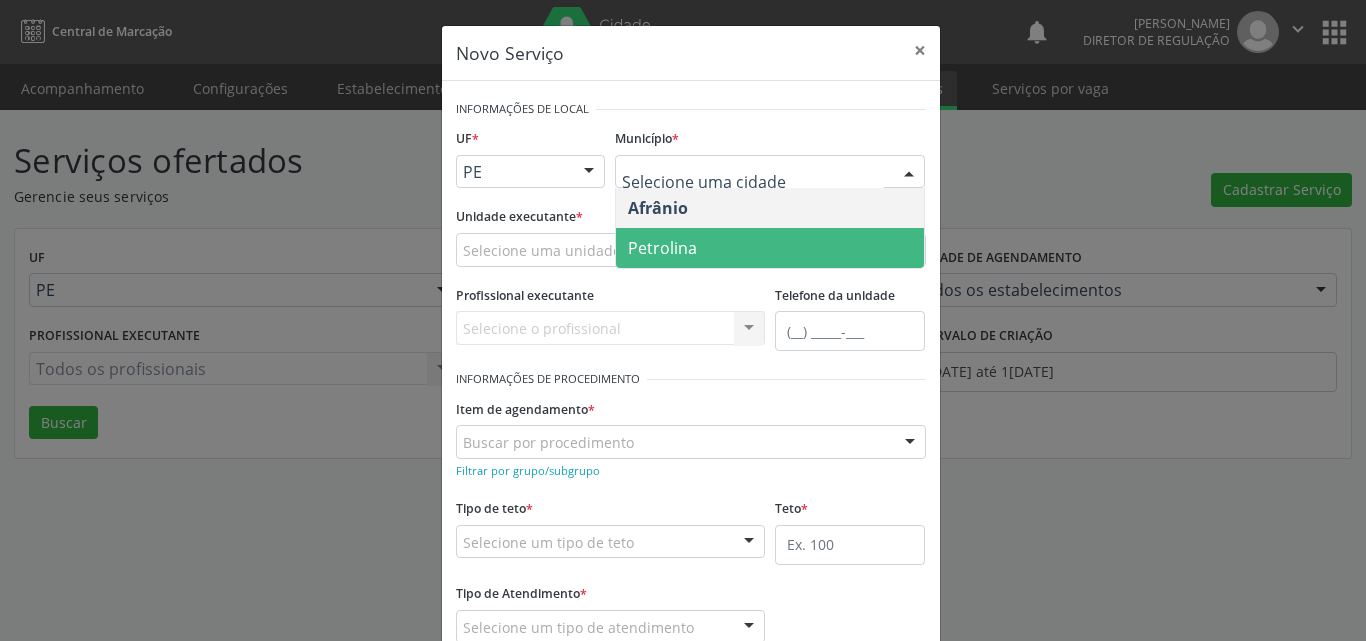 click on "Petrolina" at bounding box center [770, 248] 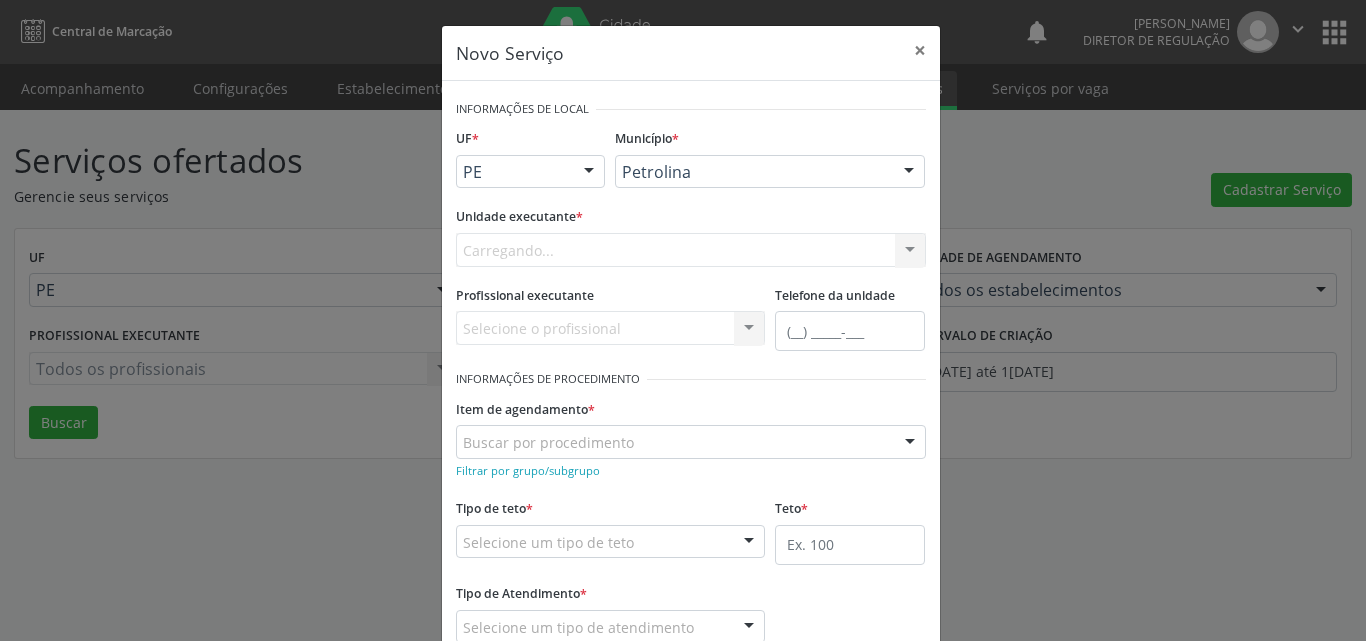 click on "Carregando...
Academia da Saude de Afranio   Academia da Saude do Bairro [PERSON_NAME]   Academia da Saude do Distrito de [GEOGRAPHIC_DATA] do Distrito de Extrema   [GEOGRAPHIC_DATA] do [PERSON_NAME]   Ambulatorio Municipal de Saude   Caf Central de Abastecimento Farmaceutico   Centro de Atencao Psicossocial de Afranio Pe   Centro de Especialidades   Cime   Cuidar   Equipe de Atencao Basica Prisional Tipo I com Saude Mental   Esf [PERSON_NAME] Nonato   Esf Custodia Maria da Conceicao   Esf [PERSON_NAME] e [PERSON_NAME]   Esf [PERSON_NAME]   Esf de Barra das Melancias   Esf de Extrema   Farmacia Basica do Municipio de [GEOGRAPHIC_DATA][PERSON_NAME] [MEDICAL_DATA] Ambulatorio Municipal   Laboratorio de Protese Dentario   Lid Laboratorio de Investigacoes e Diagnosticos               Selac" at bounding box center (691, 250) 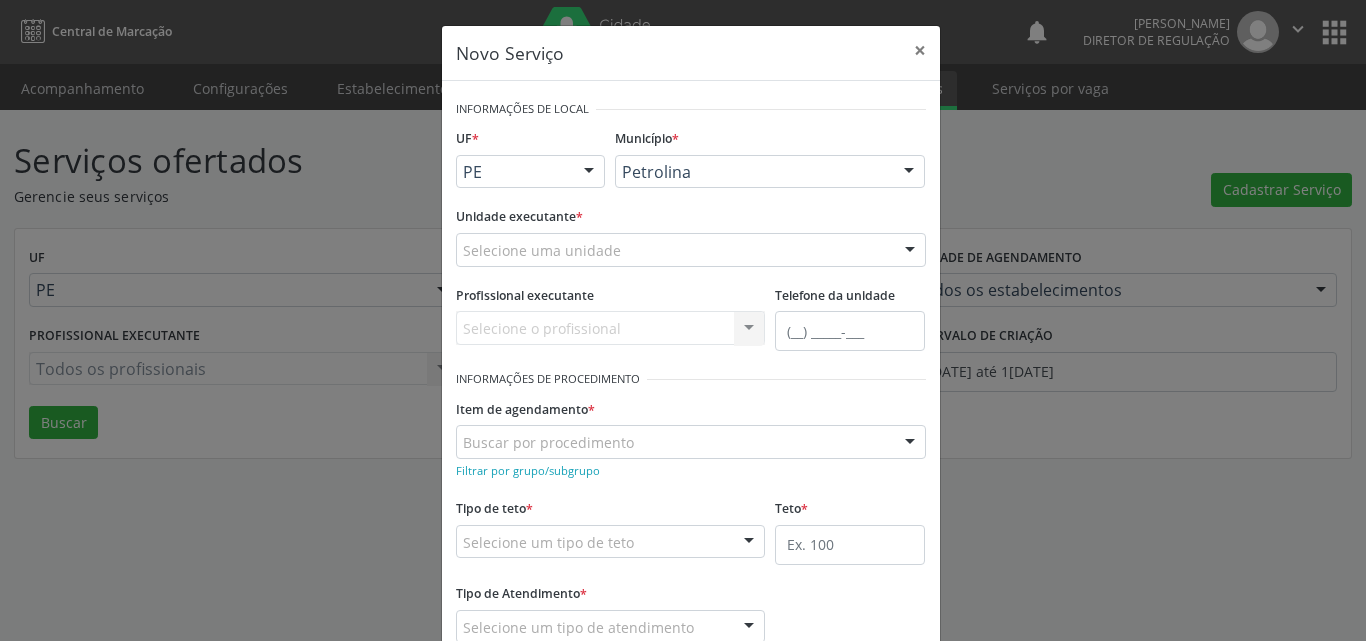 click on "Selecione uma unidade" at bounding box center [691, 250] 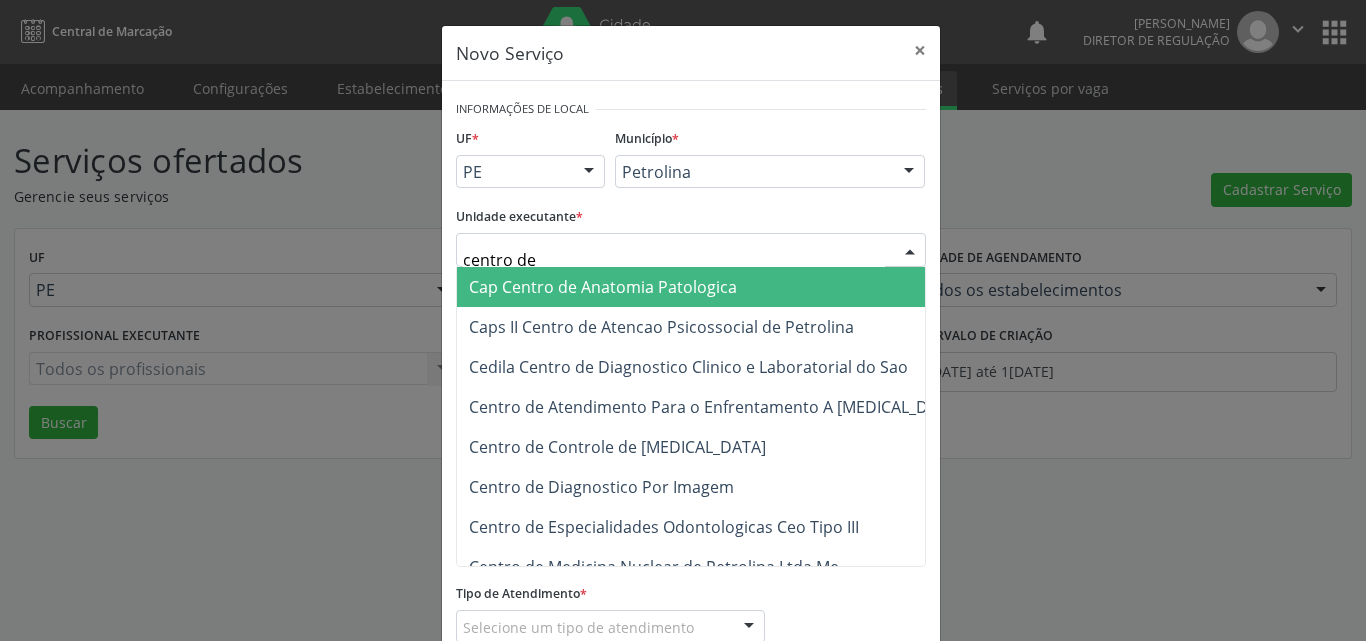 type on "centro de d" 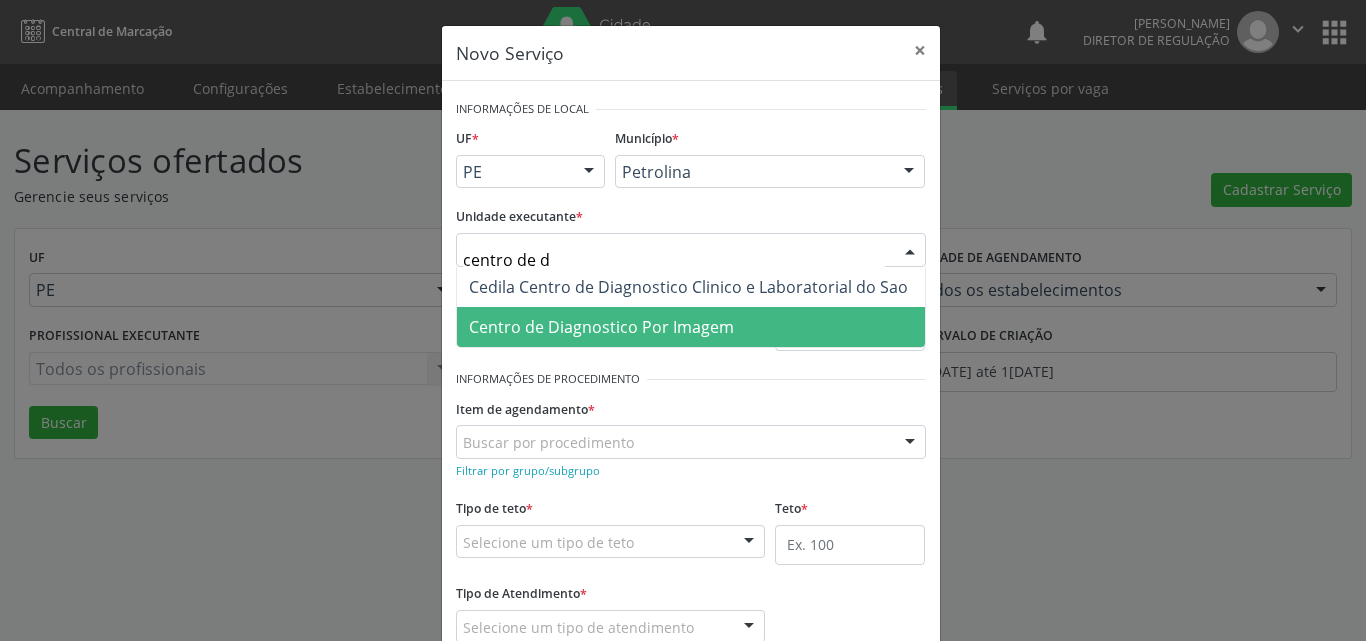 click on "Centro de Diagnostico Por Imagem" at bounding box center (601, 327) 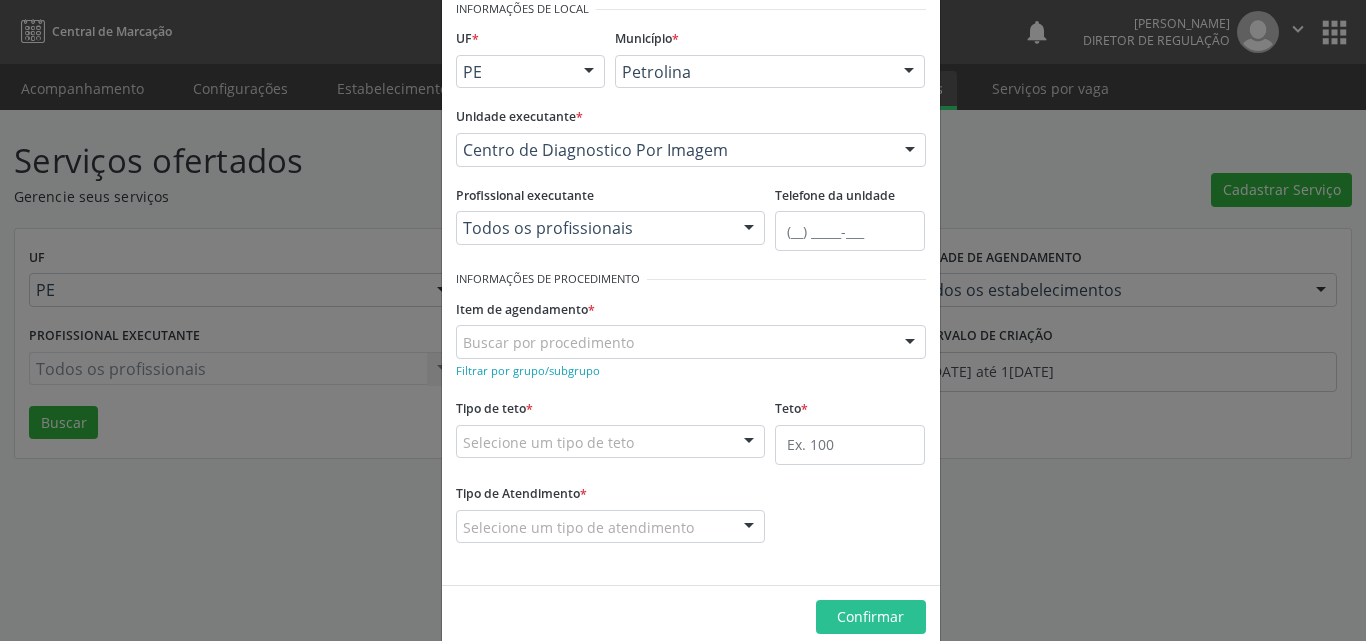 scroll, scrollTop: 132, scrollLeft: 0, axis: vertical 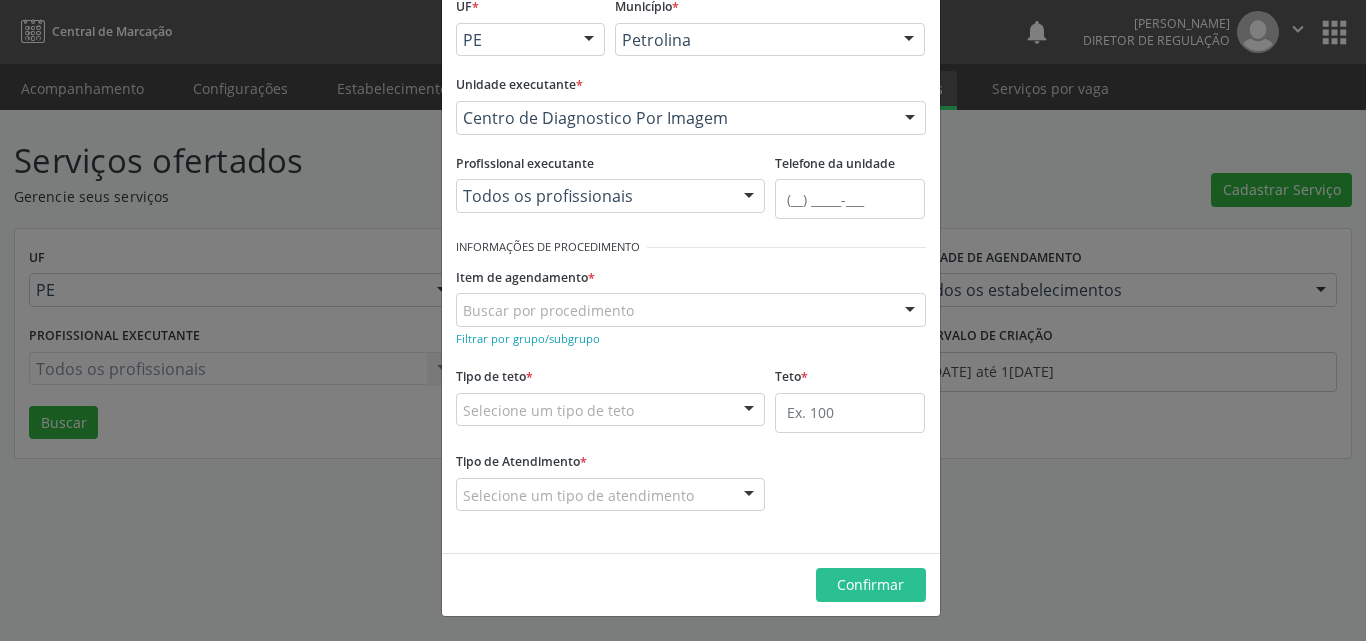 click on "Buscar por procedimento" at bounding box center (691, 310) 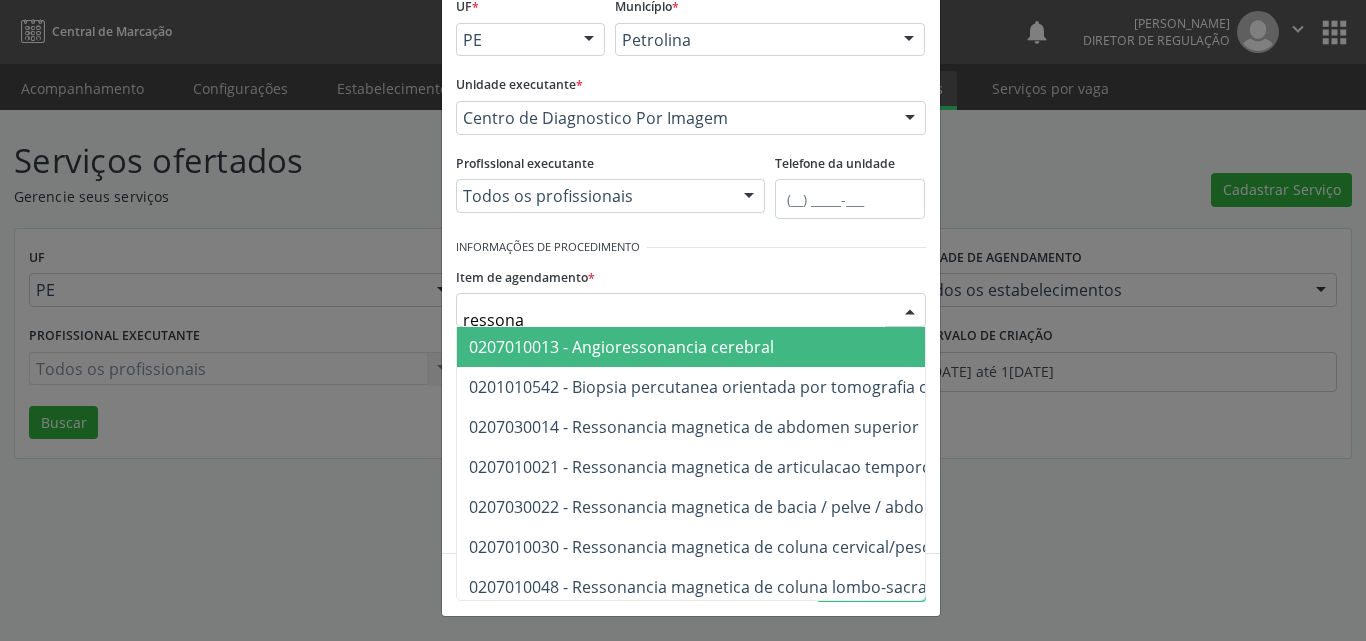 type on "ressonan" 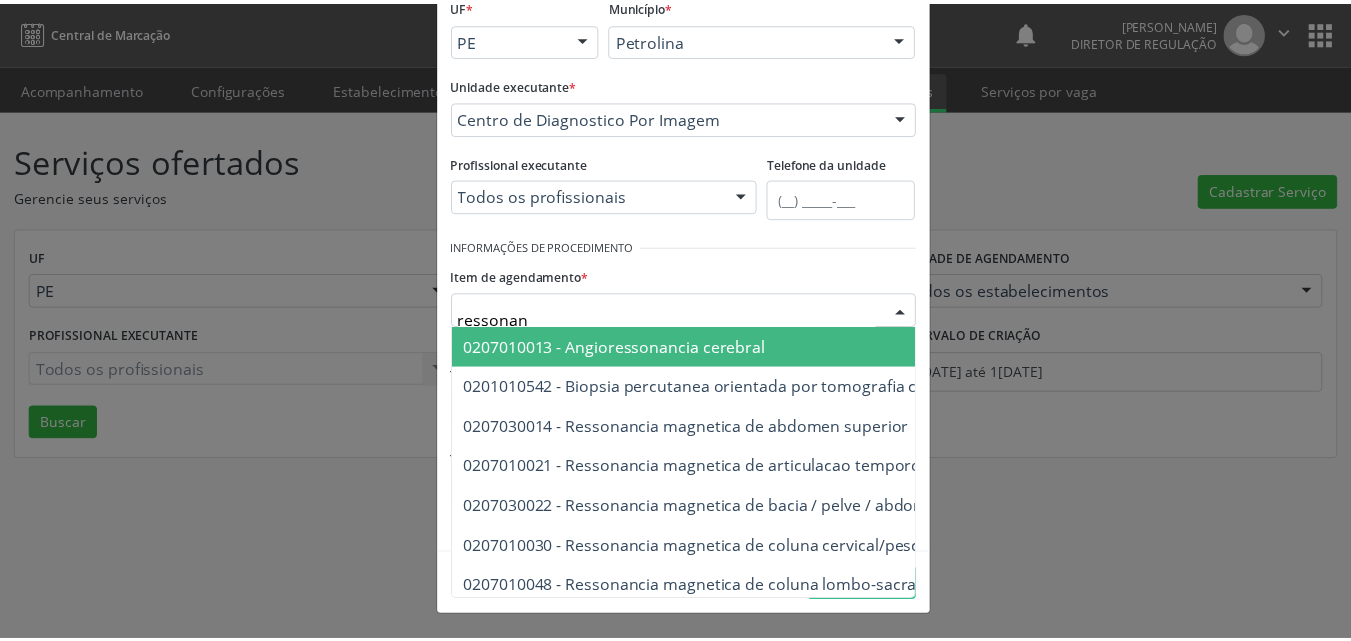 scroll, scrollTop: 100, scrollLeft: 0, axis: vertical 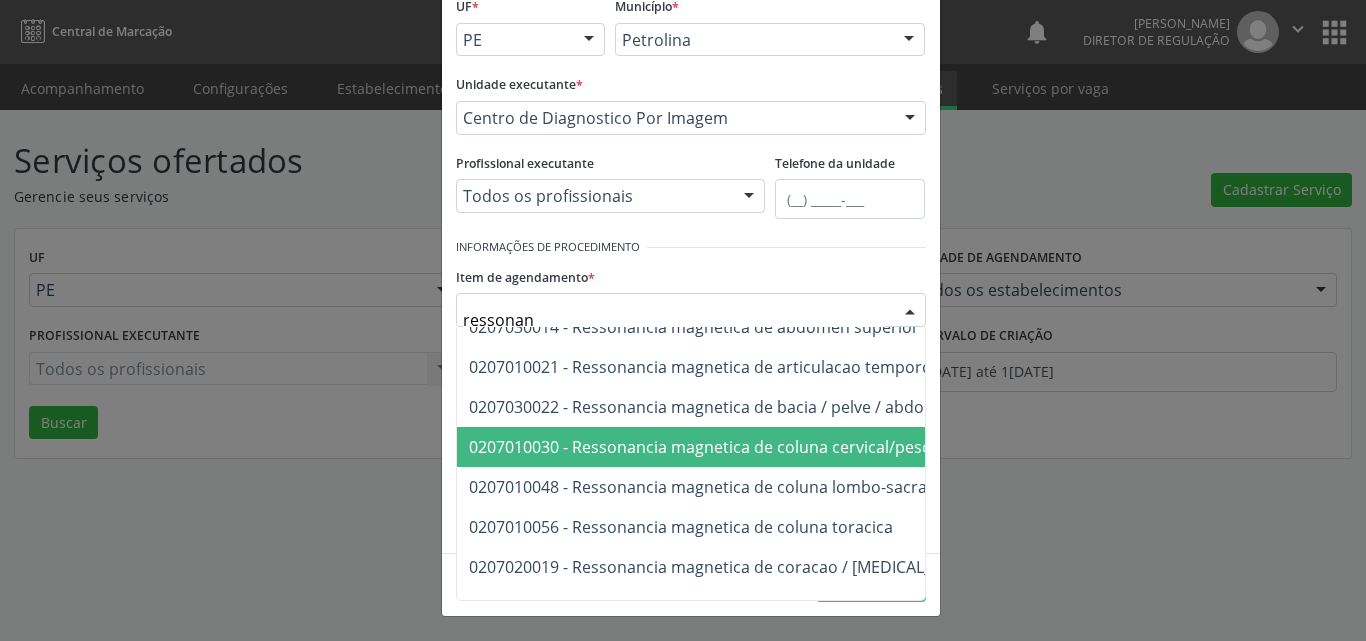 click on "0207010030 - Ressonancia magnetica de coluna cervical/pescoço" at bounding box center [713, 447] 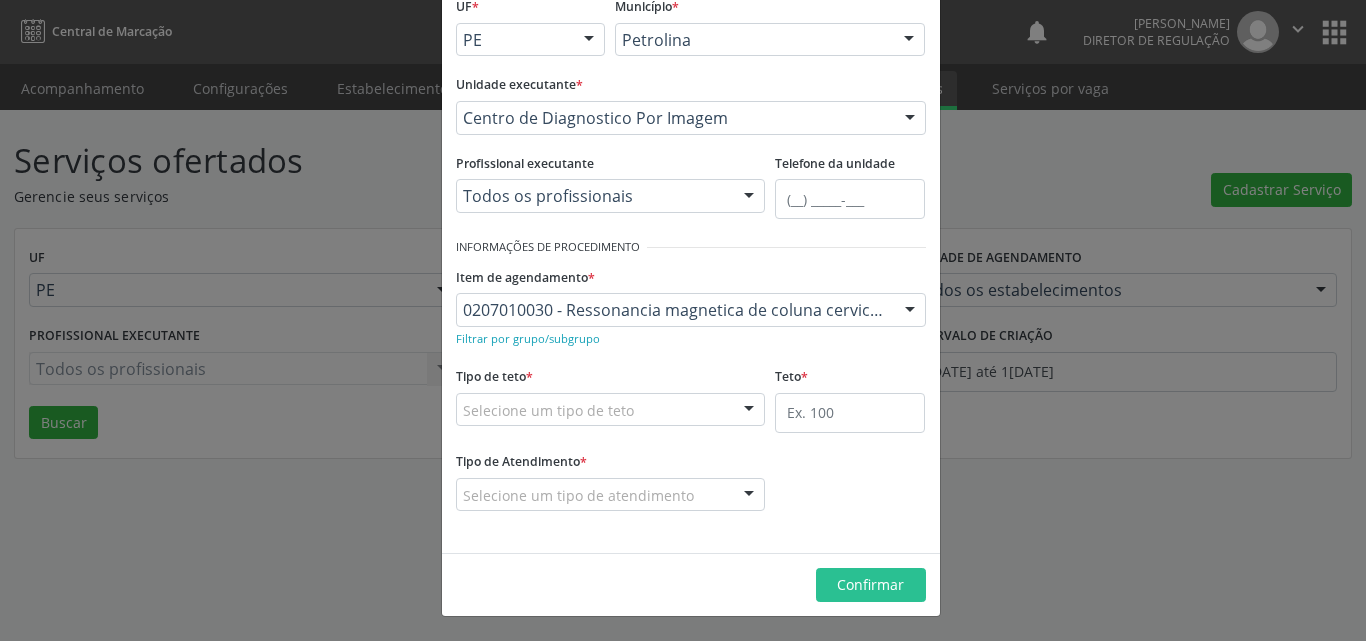 click on "Selecione um tipo de teto" at bounding box center [611, 410] 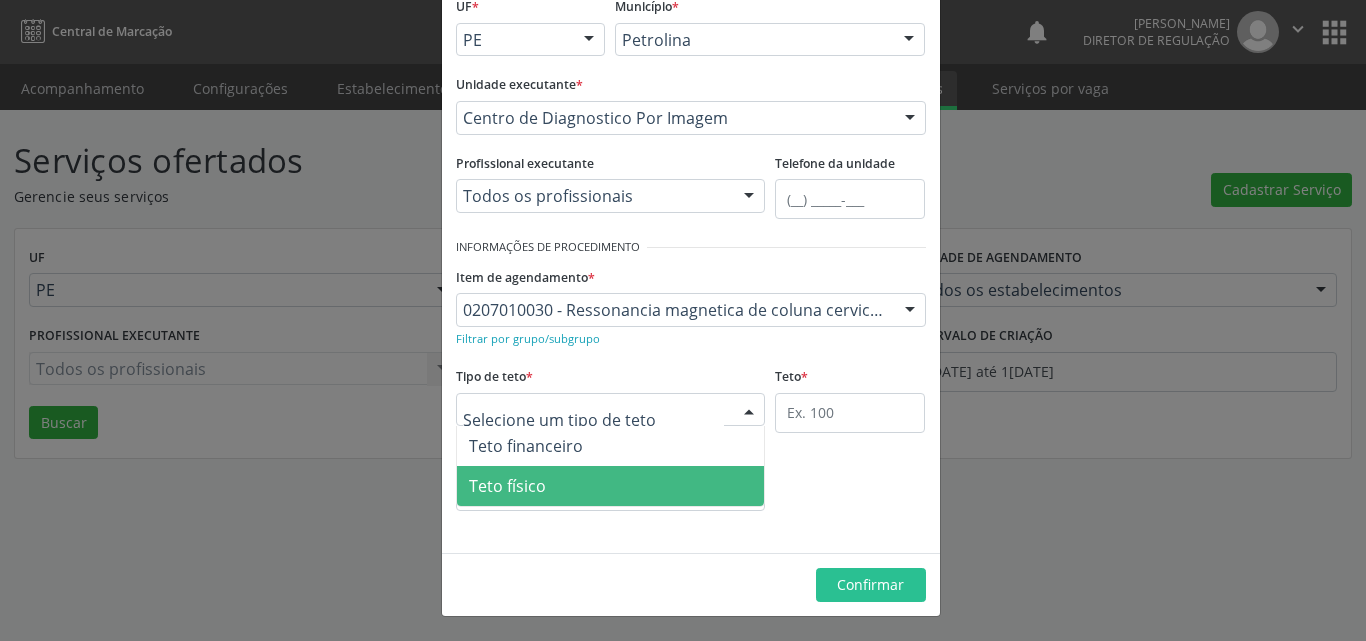 drag, startPoint x: 632, startPoint y: 486, endPoint x: 725, endPoint y: 453, distance: 98.681305 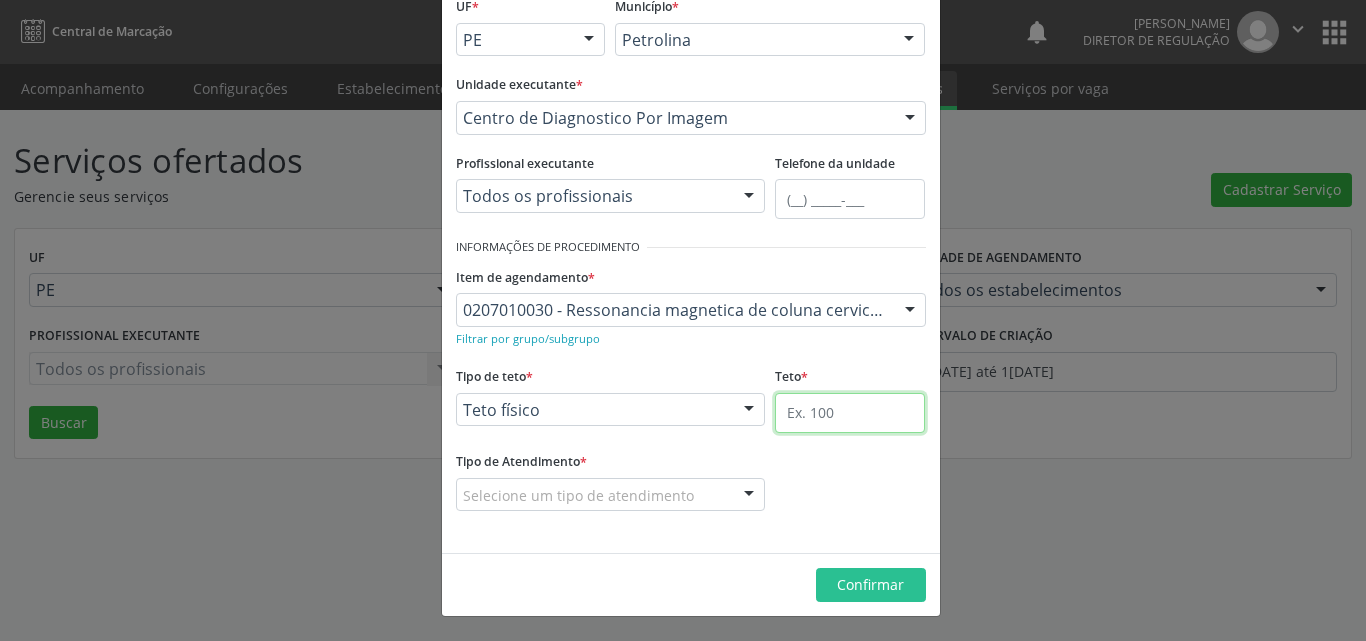 click at bounding box center (850, 413) 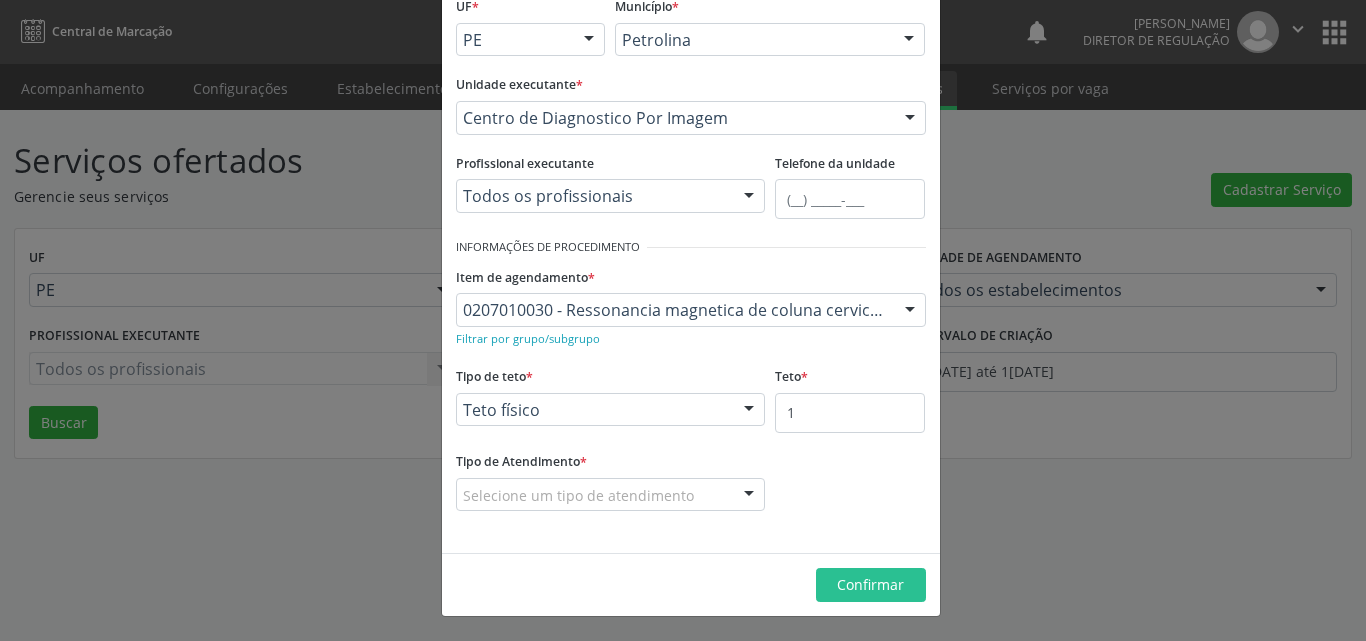 click on "Selecione um tipo de atendimento" at bounding box center [611, 495] 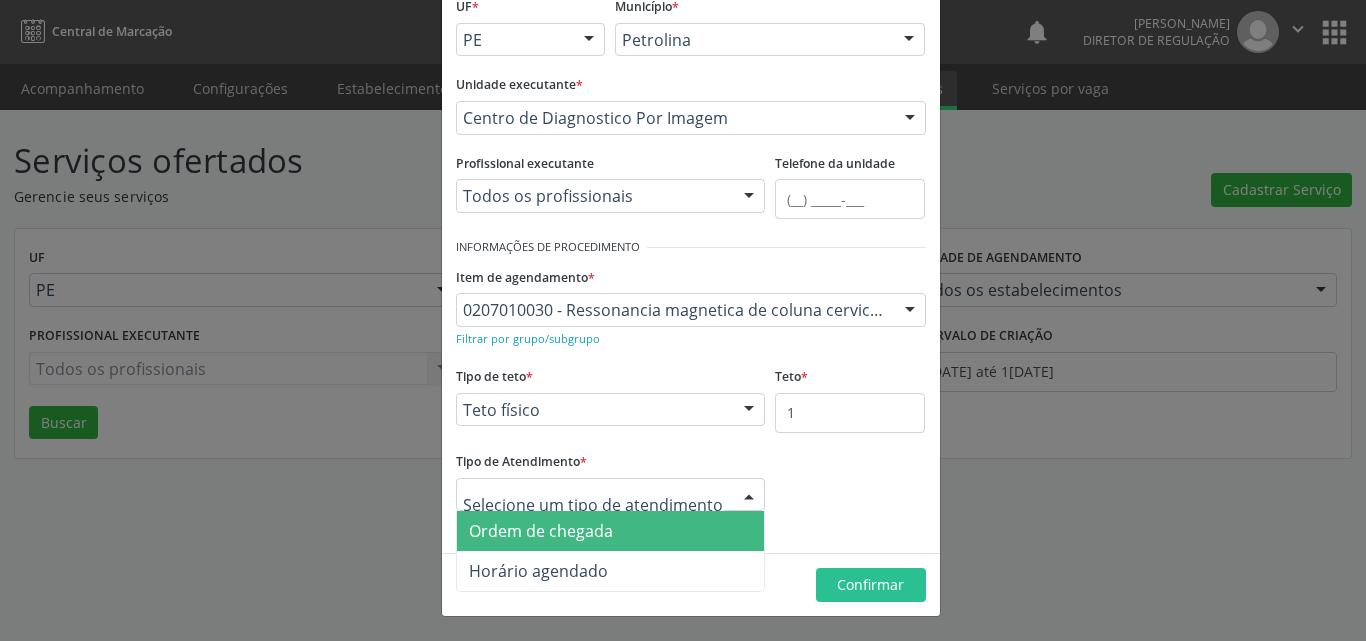 click on "Ordem de chegada" at bounding box center [611, 531] 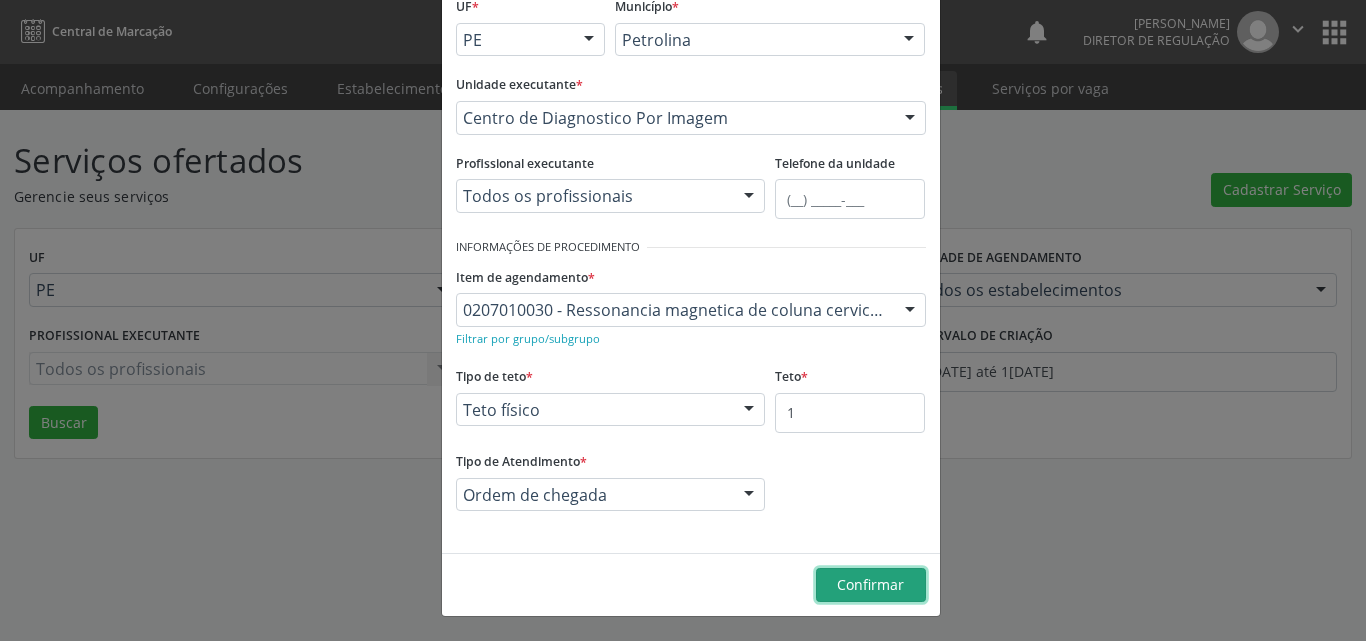 click on "Confirmar" at bounding box center [870, 584] 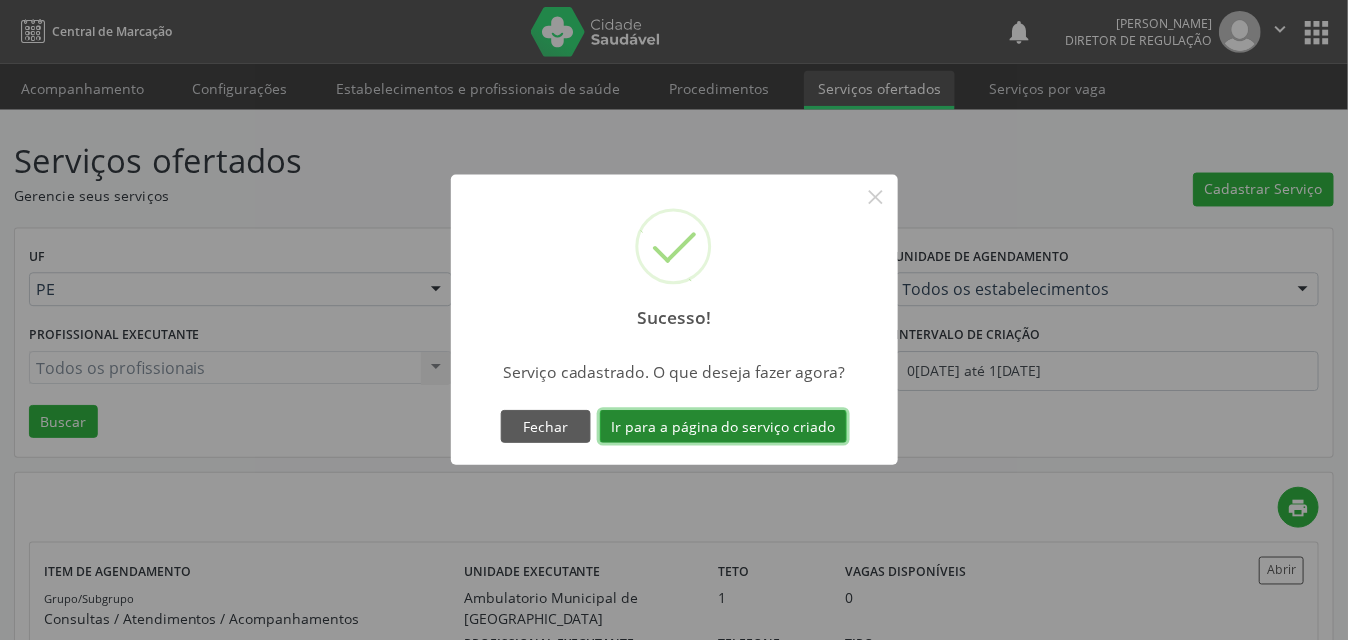 click on "Ir para a página do serviço criado" at bounding box center [725, 428] 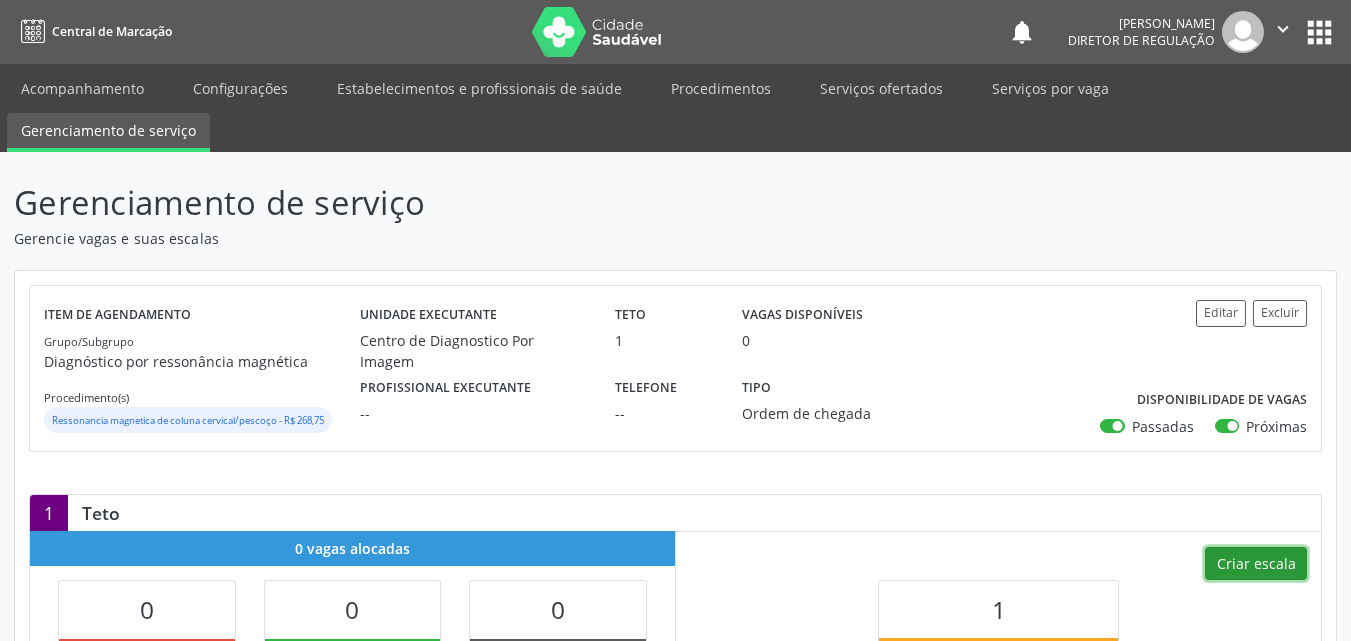 click on "Criar escala" at bounding box center (1256, 564) 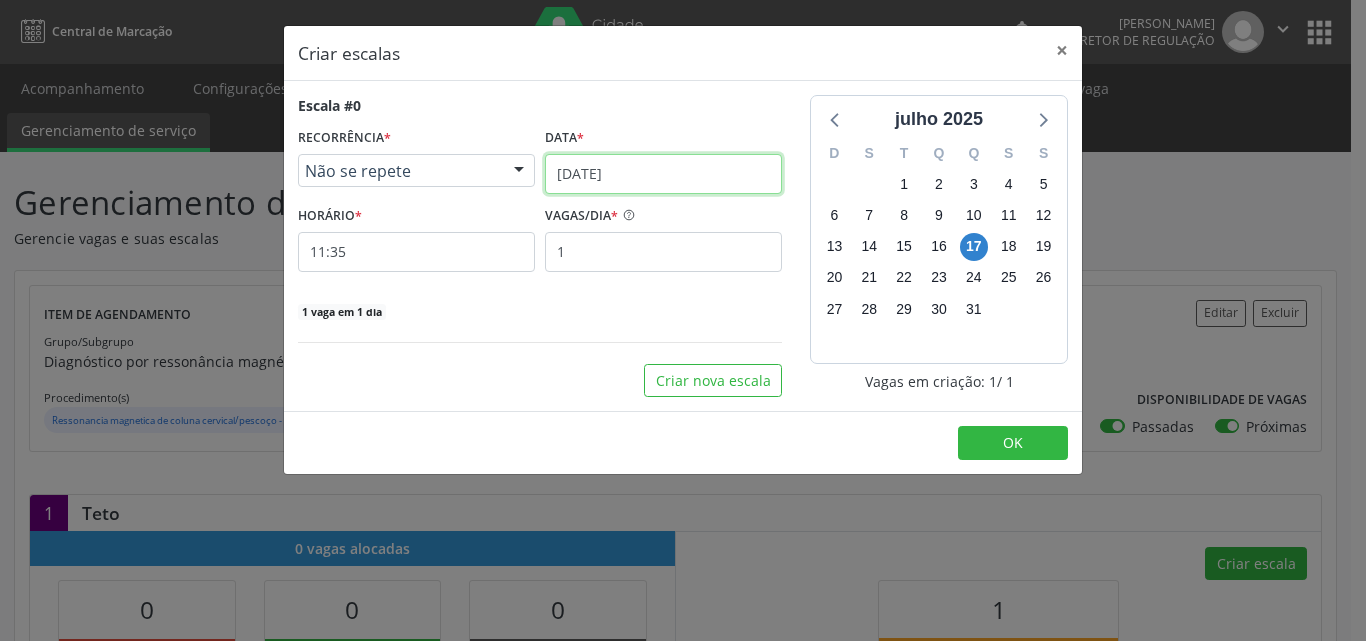 click on "[DATE]" at bounding box center [663, 174] 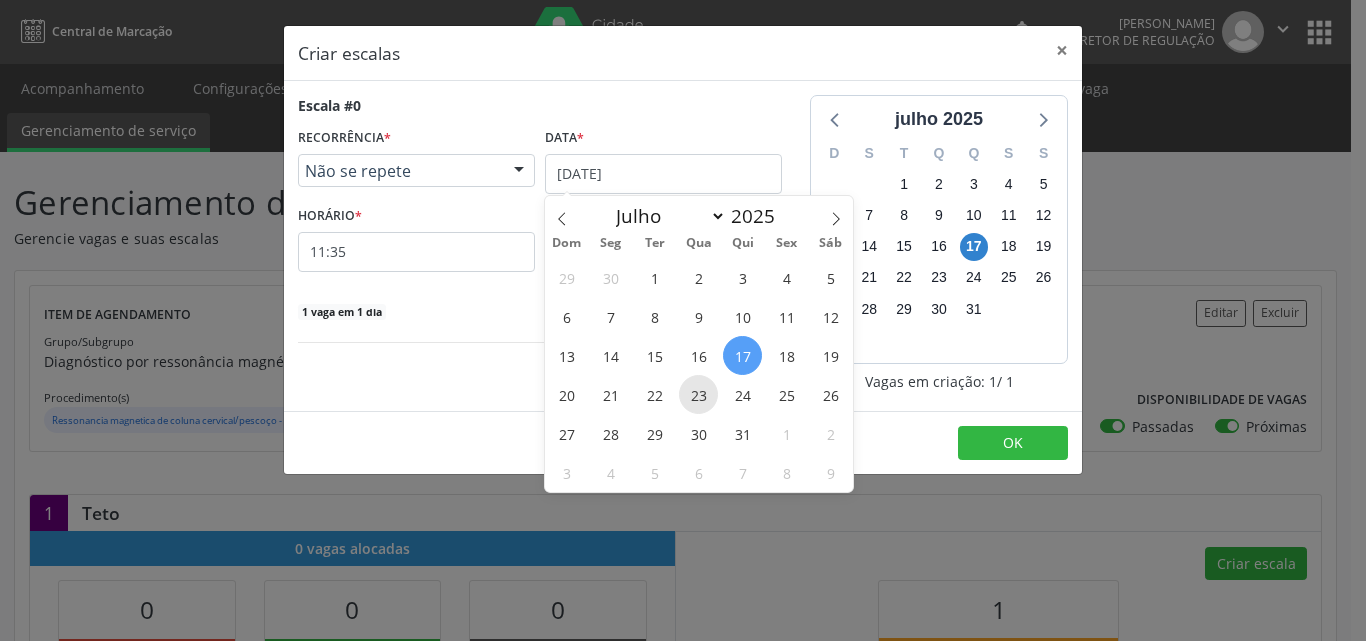click on "23" at bounding box center (698, 394) 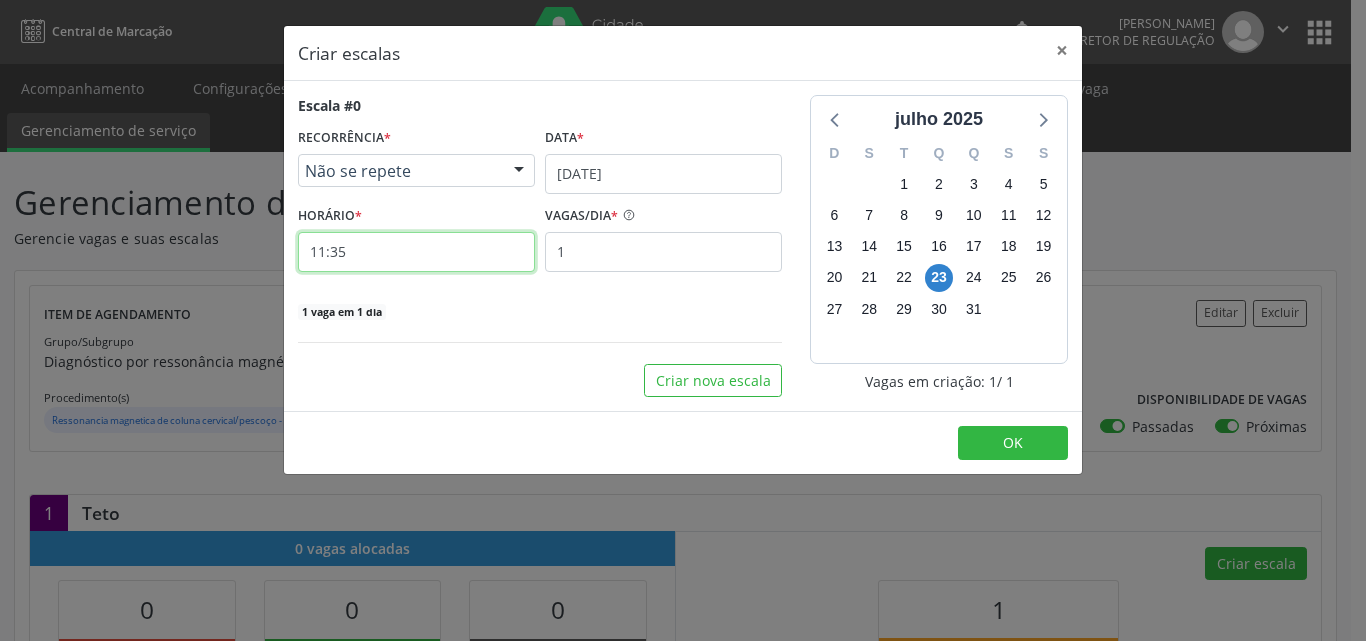 click on "11:35" at bounding box center (416, 252) 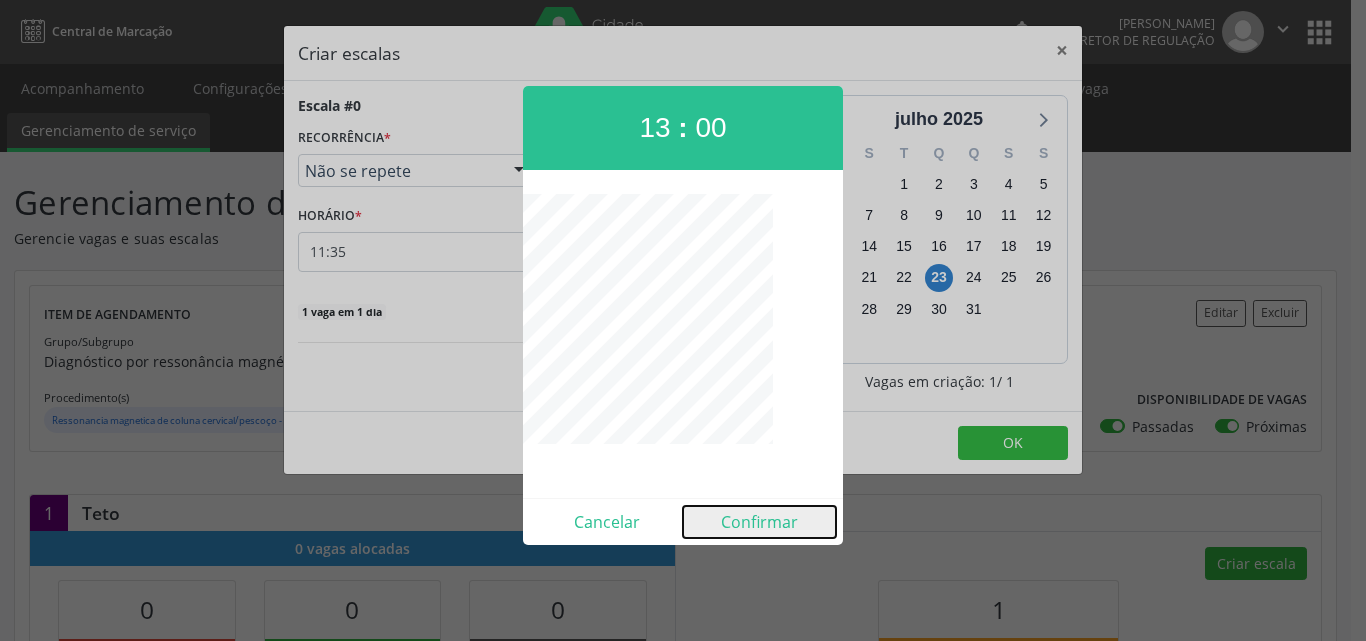 click on "Confirmar" at bounding box center (759, 522) 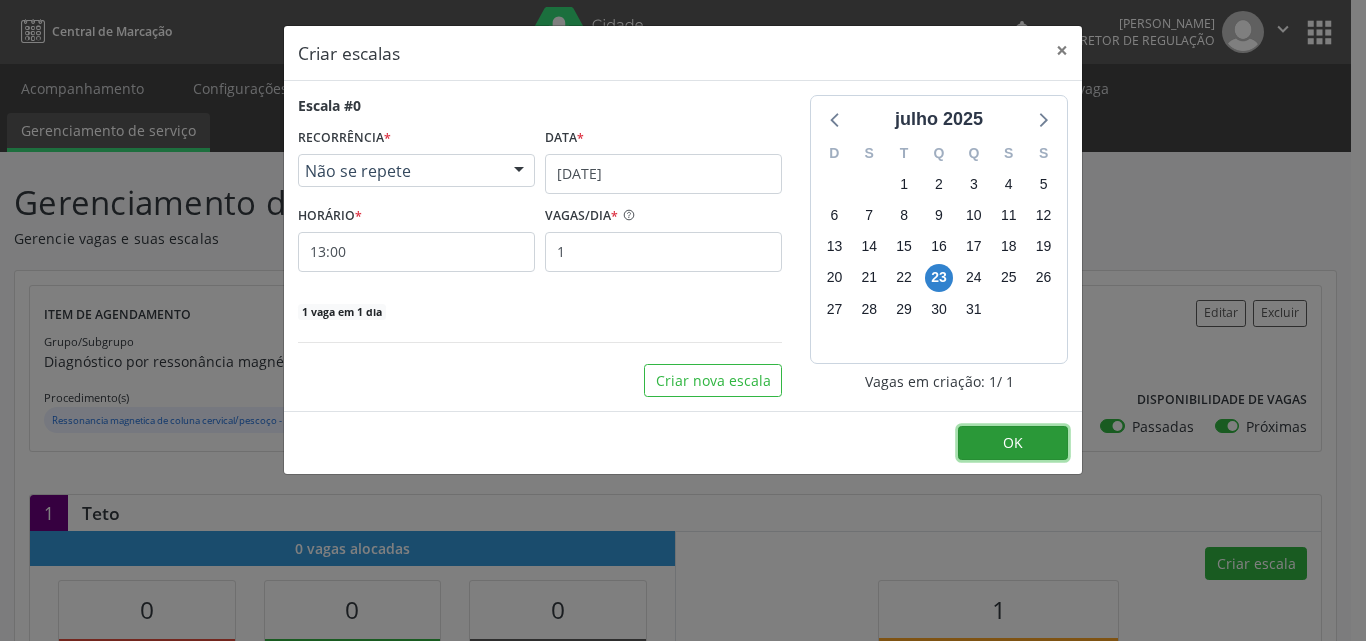 click on "OK" at bounding box center (1013, 443) 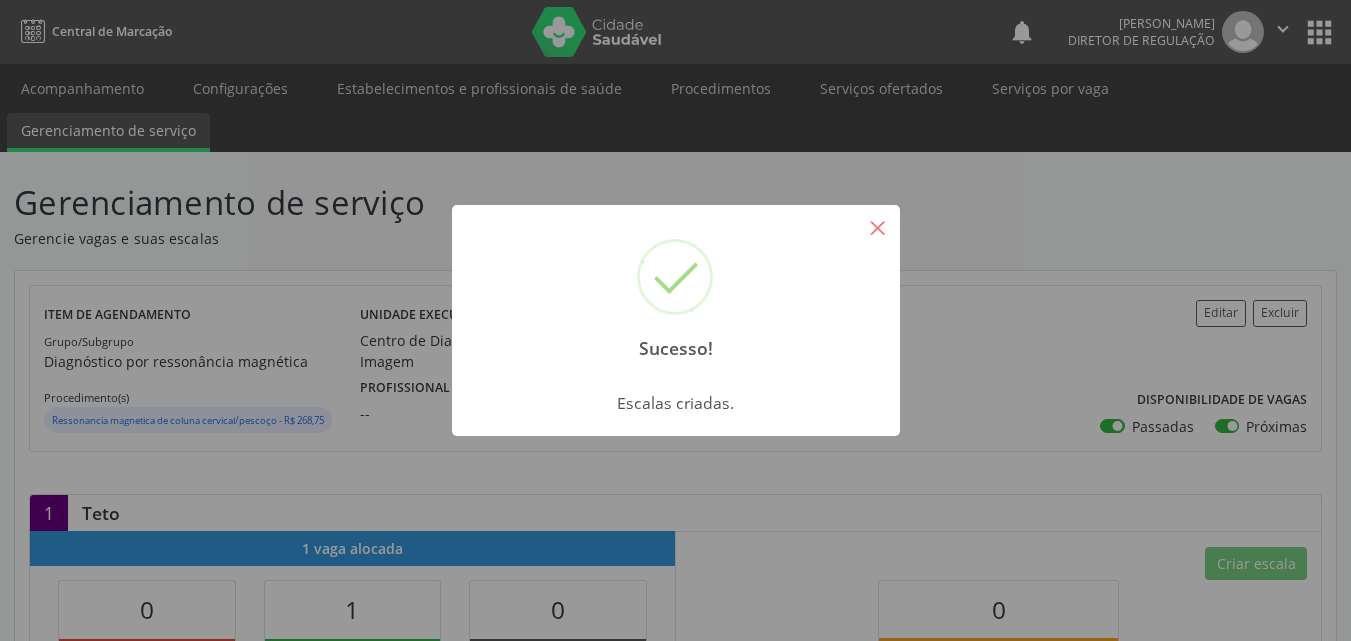 click on "×" at bounding box center (878, 227) 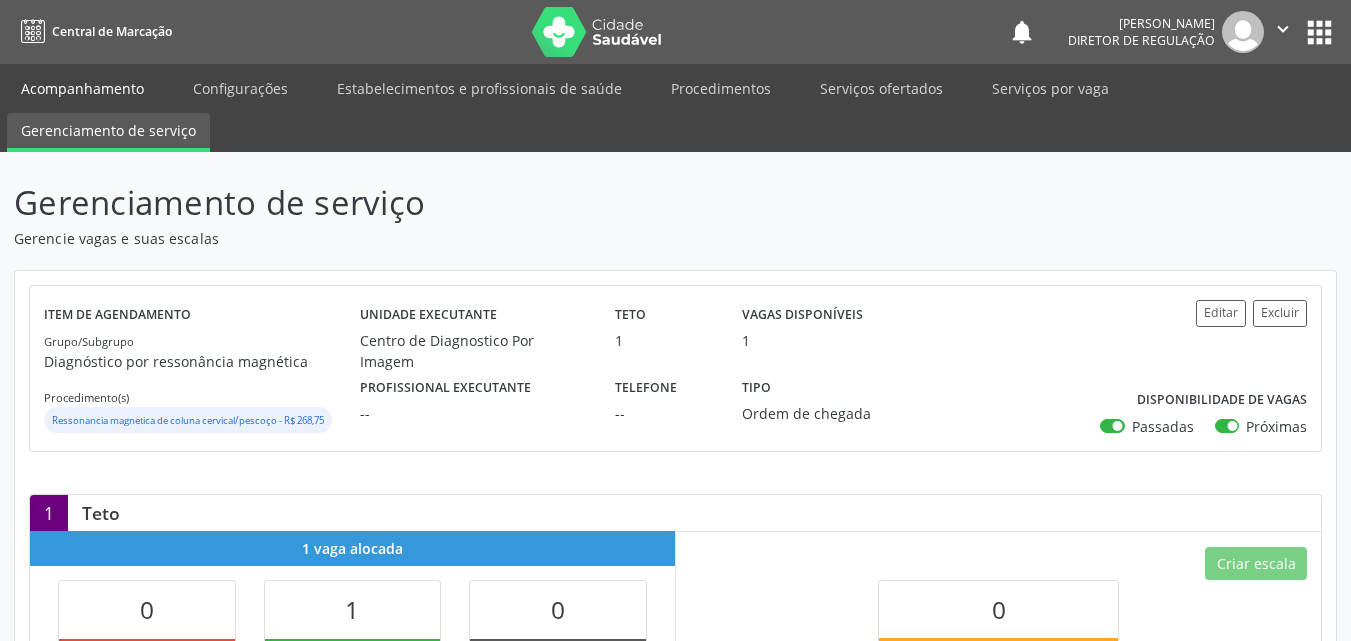 click on "Acompanhamento" at bounding box center [82, 88] 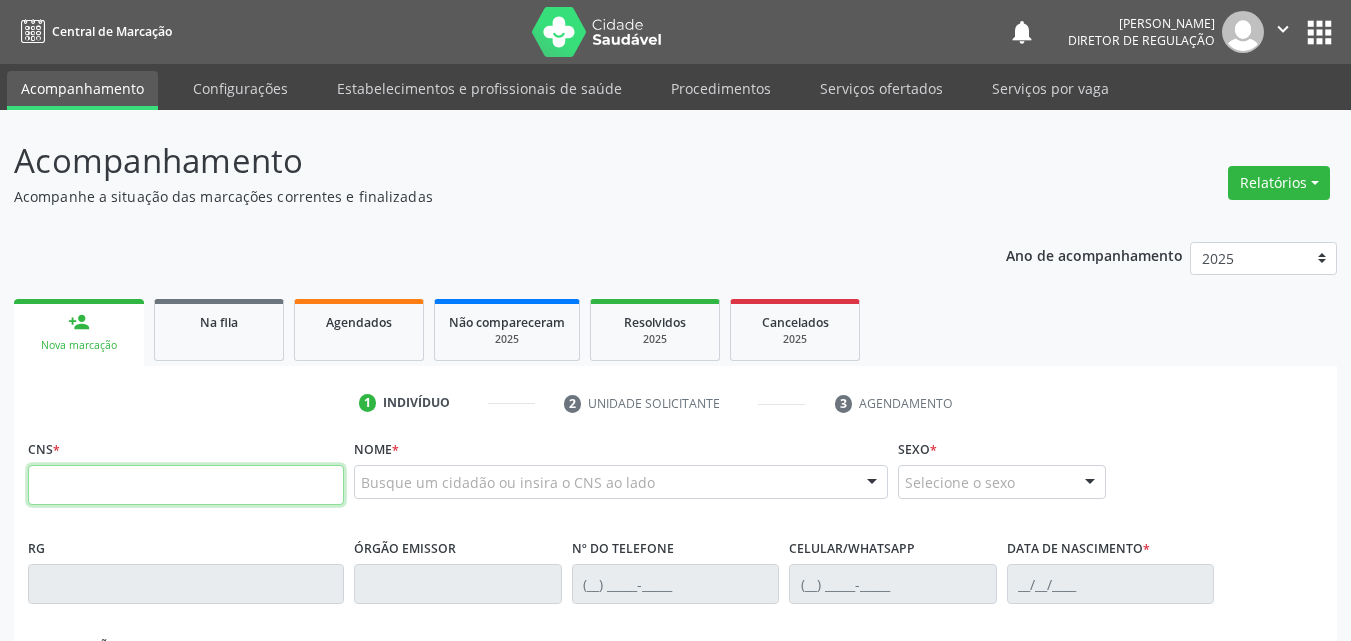 click at bounding box center (186, 485) 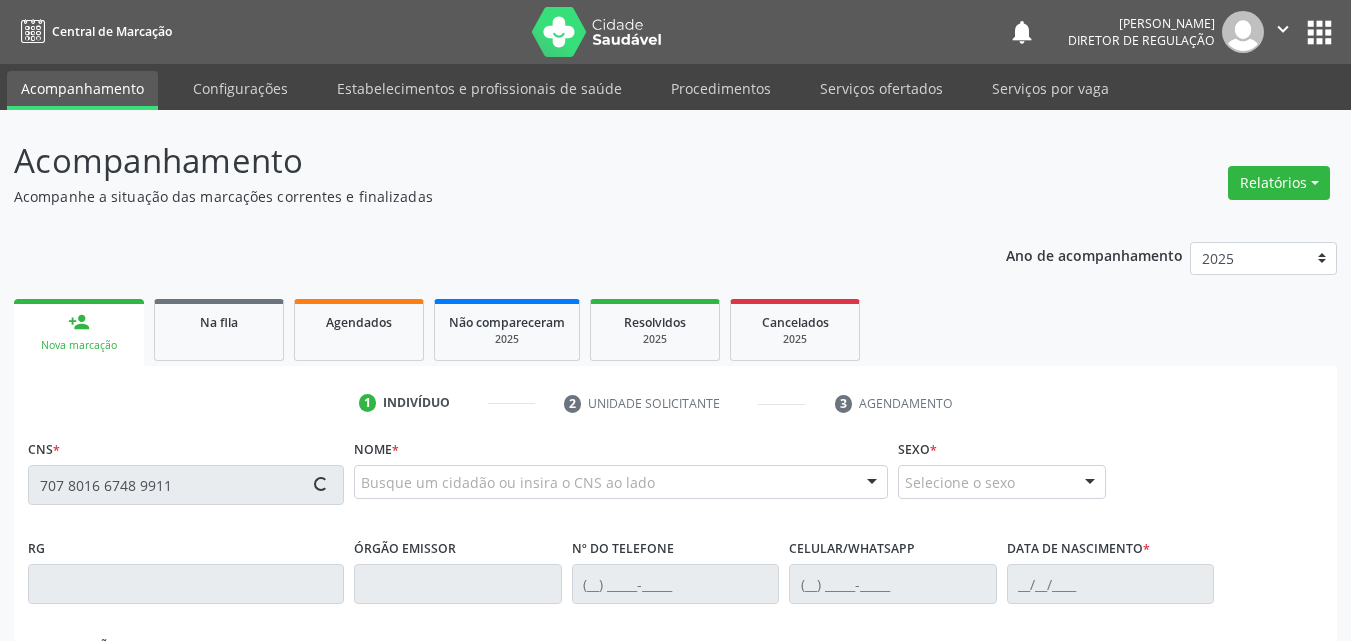 type on "707 8016 6748 9911" 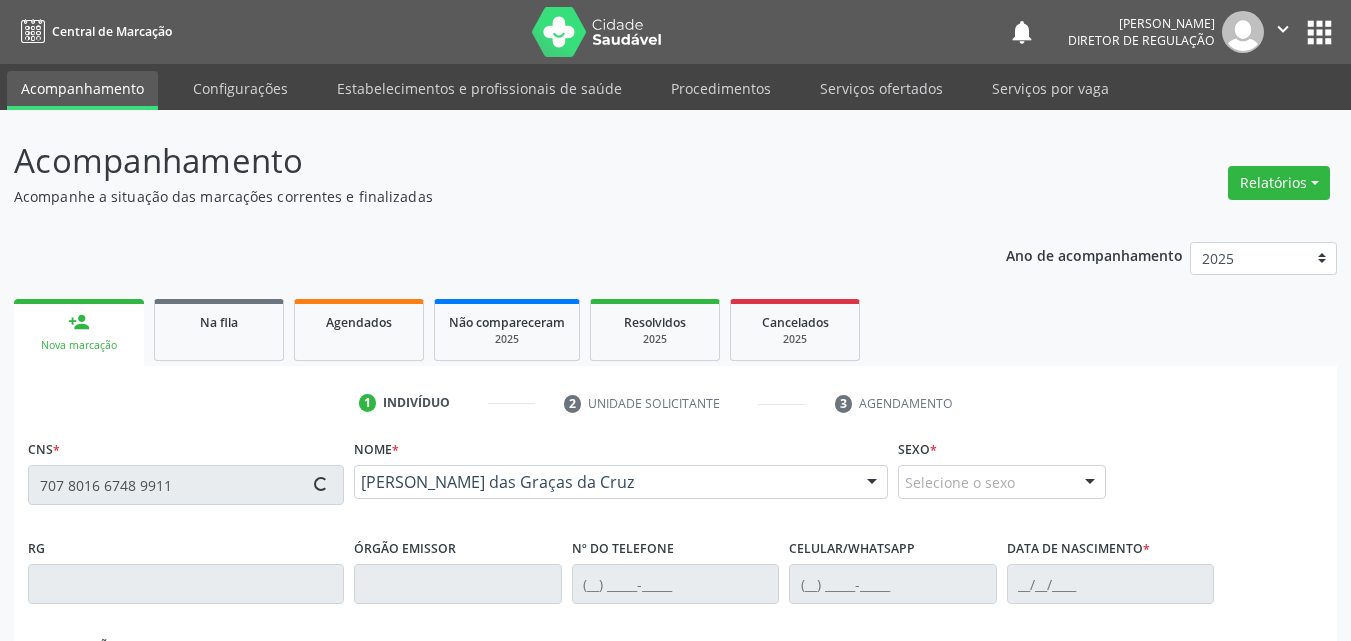 type on "[PHONE_NUMBER]" 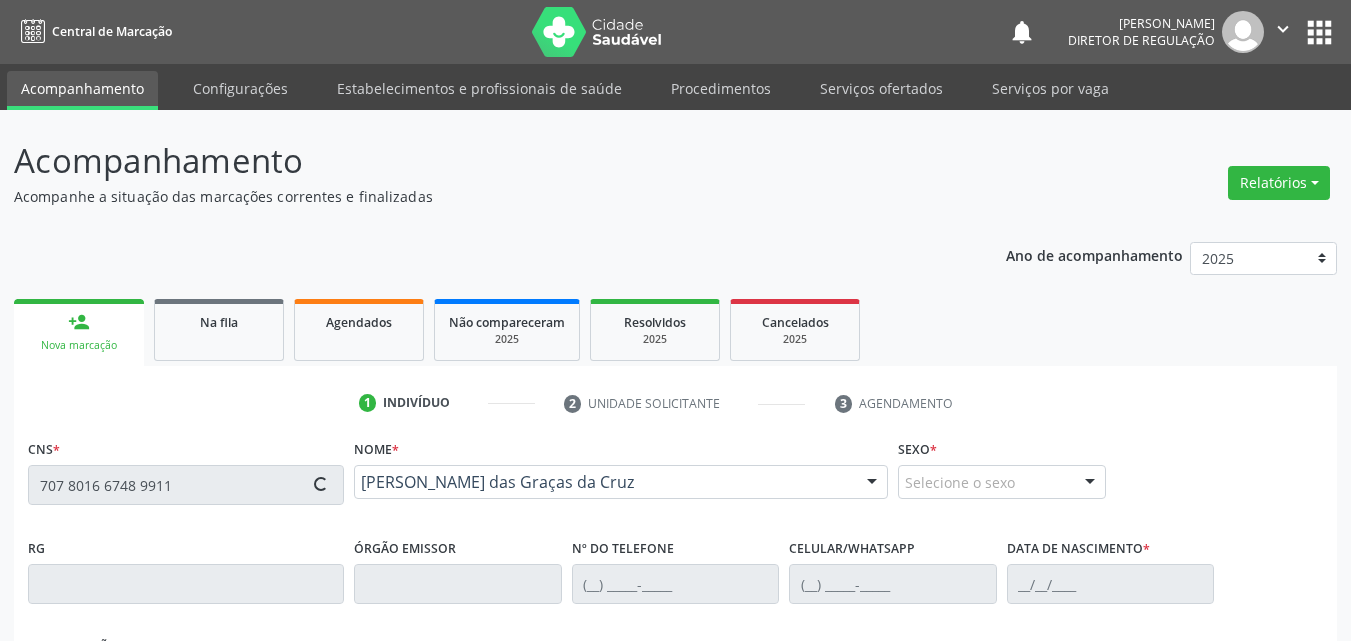type on "[PHONE_NUMBER]" 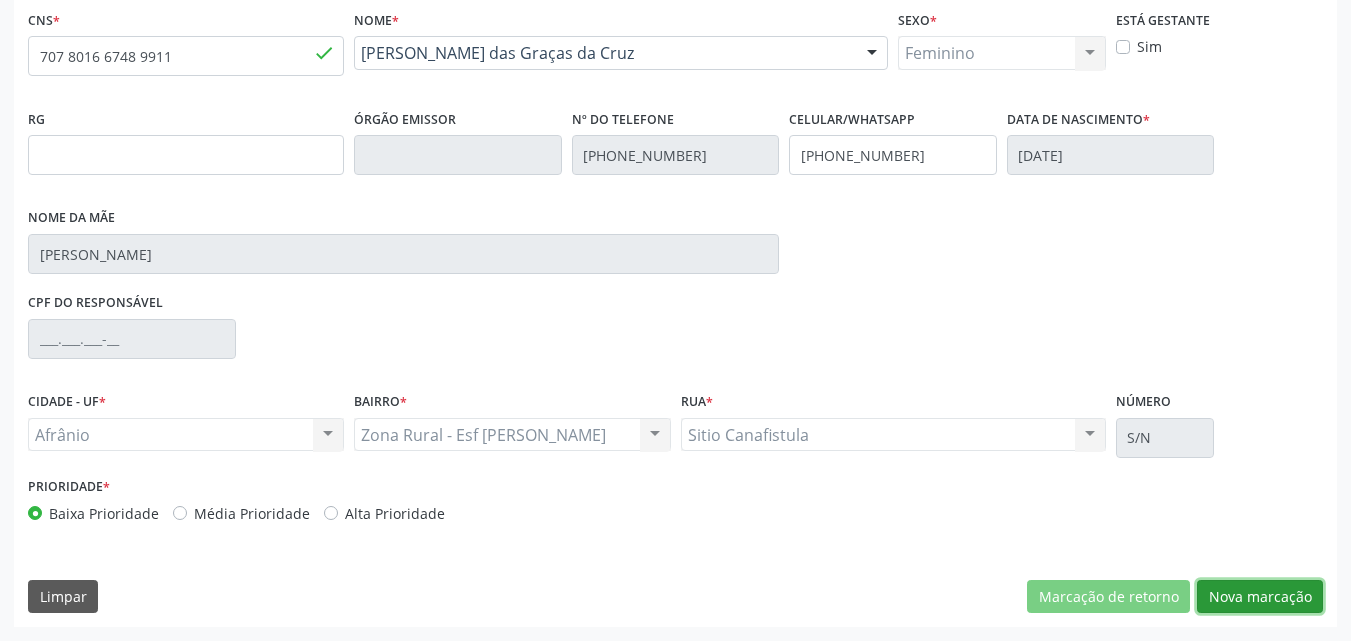 click on "Nova marcação" at bounding box center (1260, 597) 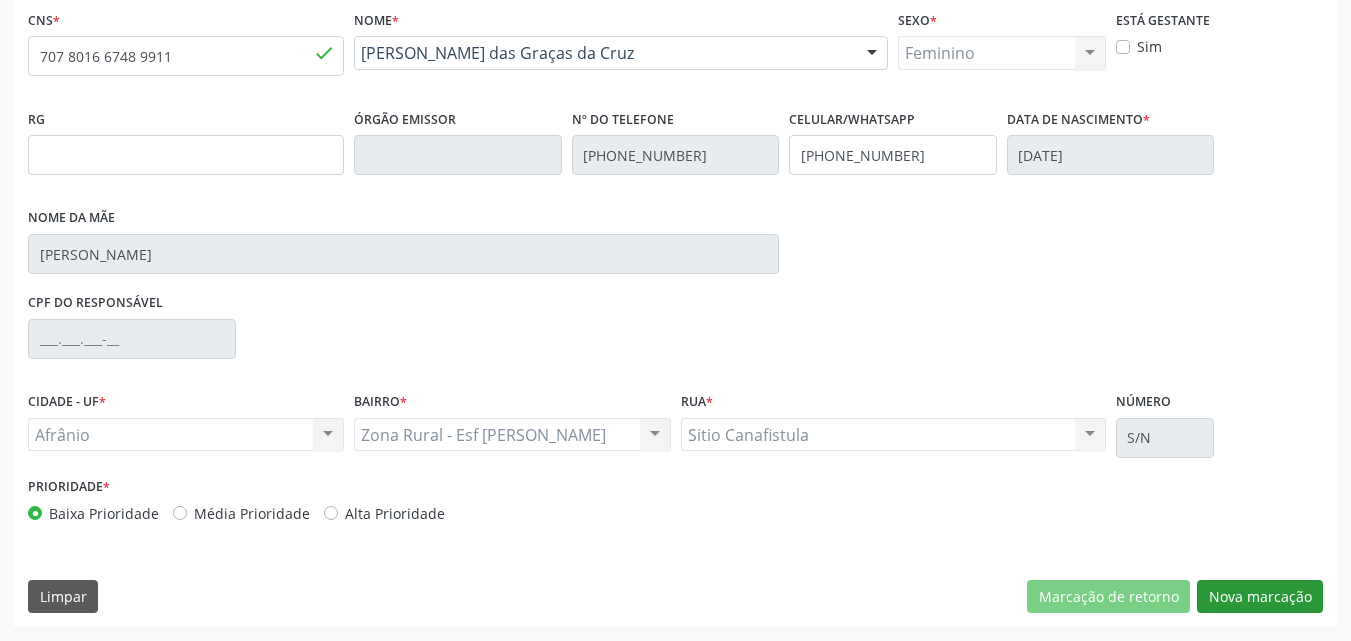 scroll, scrollTop: 265, scrollLeft: 0, axis: vertical 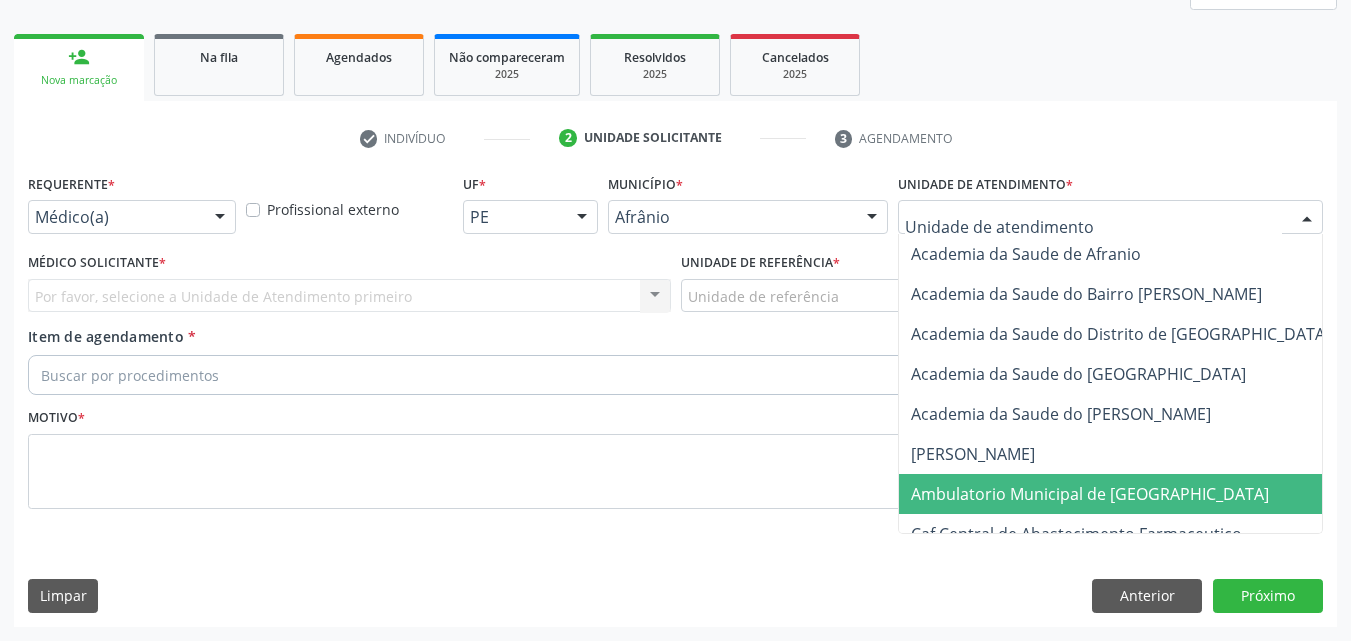 click on "Ambulatorio Municipal de [GEOGRAPHIC_DATA]" at bounding box center [1090, 494] 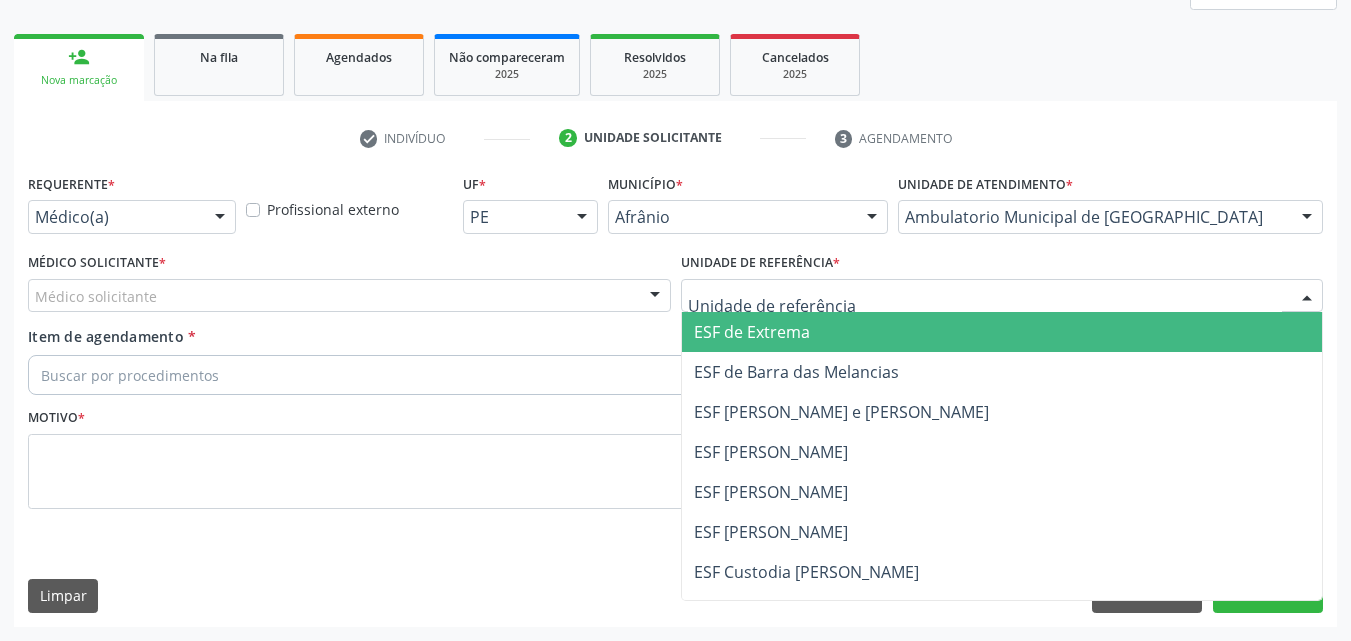 drag, startPoint x: 814, startPoint y: 294, endPoint x: 803, endPoint y: 289, distance: 12.083046 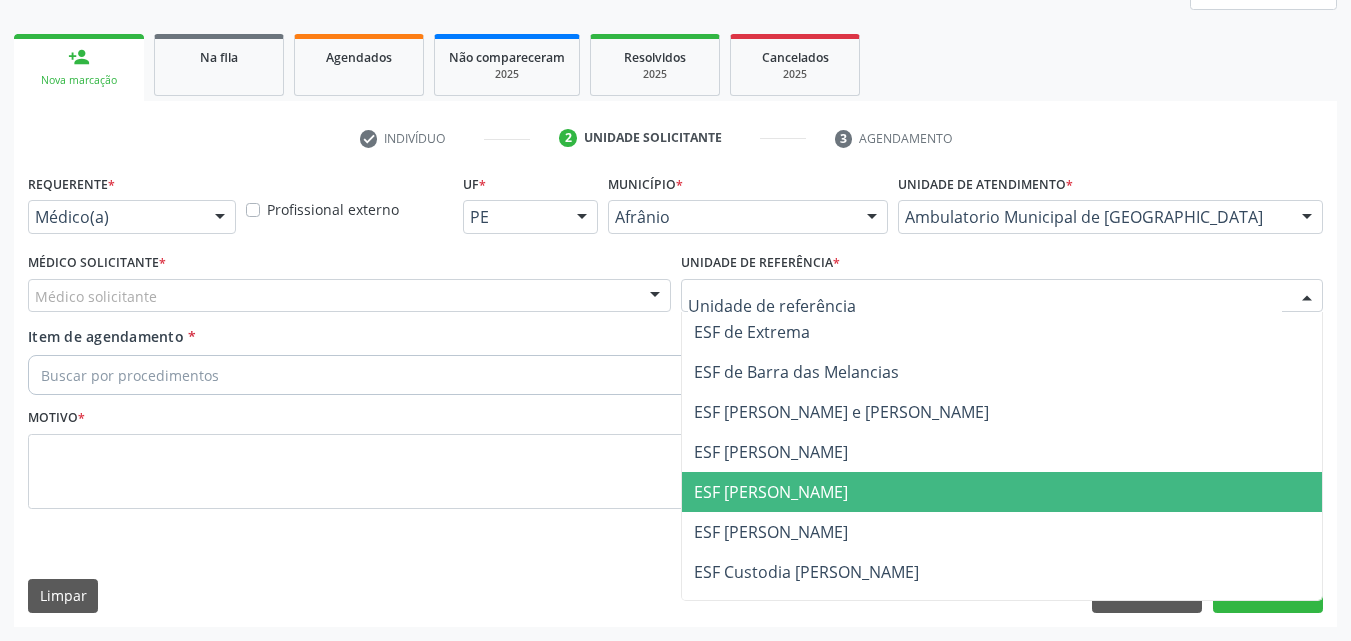 click on "ESF [PERSON_NAME]" at bounding box center (771, 492) 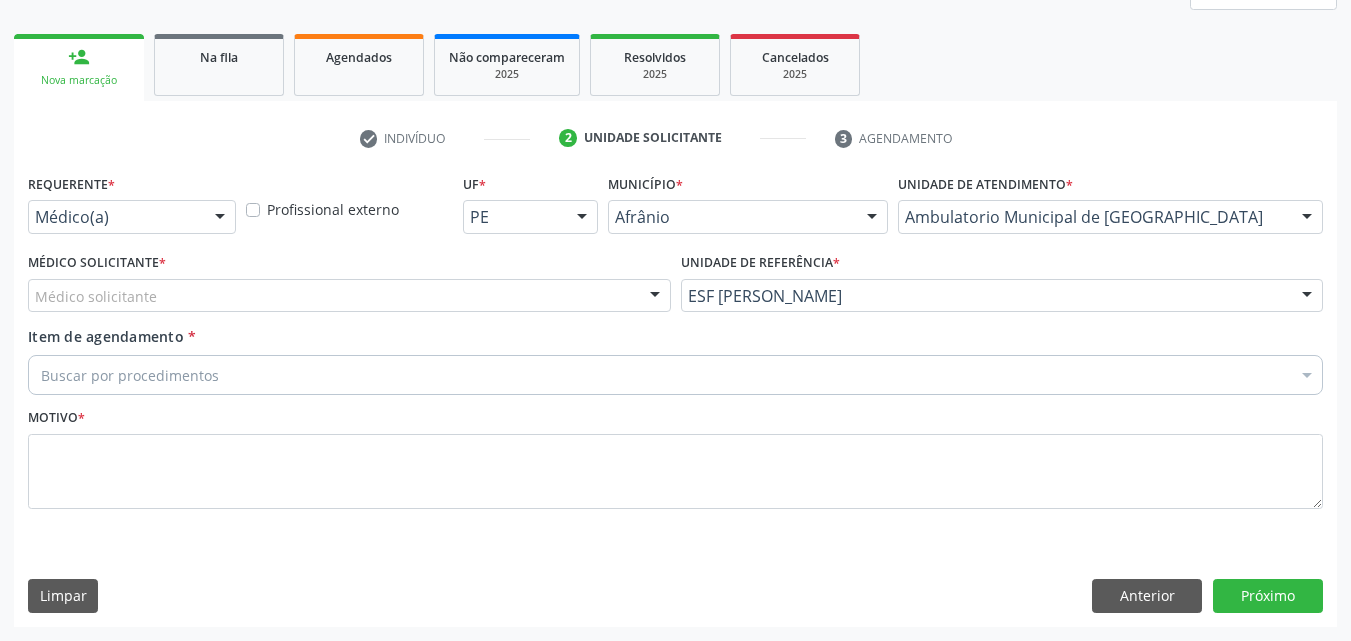 click on "Médico solicitante" at bounding box center [349, 296] 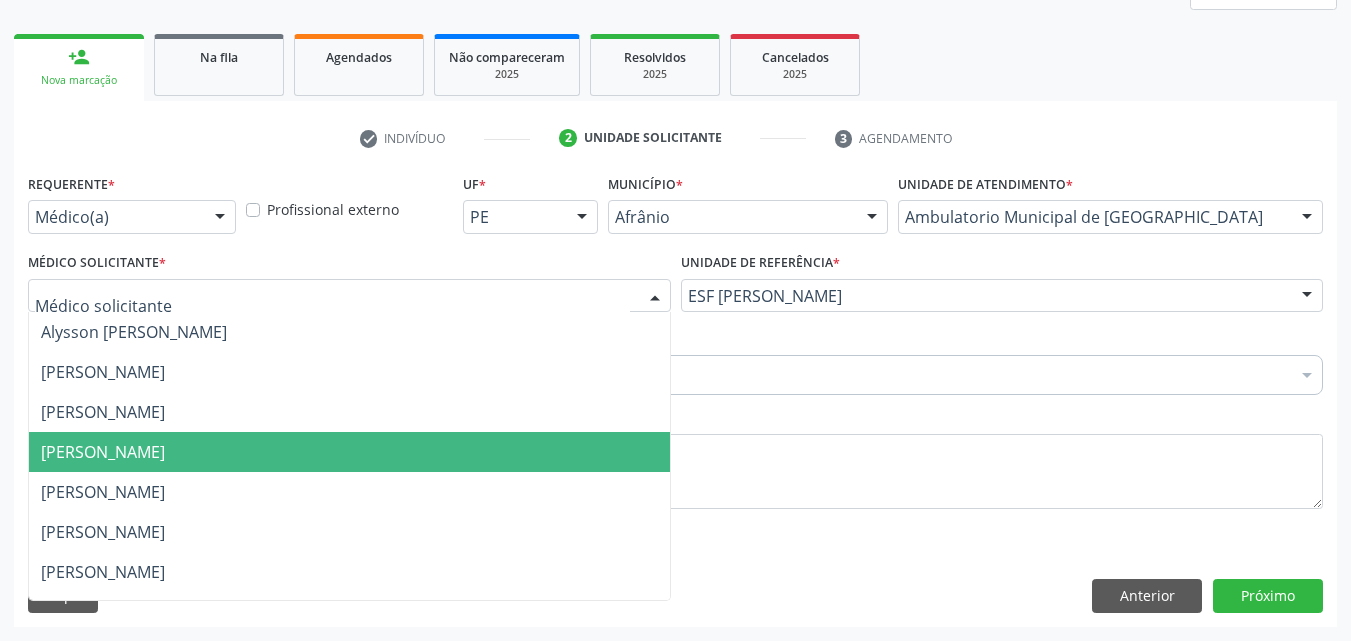 click on "[PERSON_NAME]" at bounding box center [349, 452] 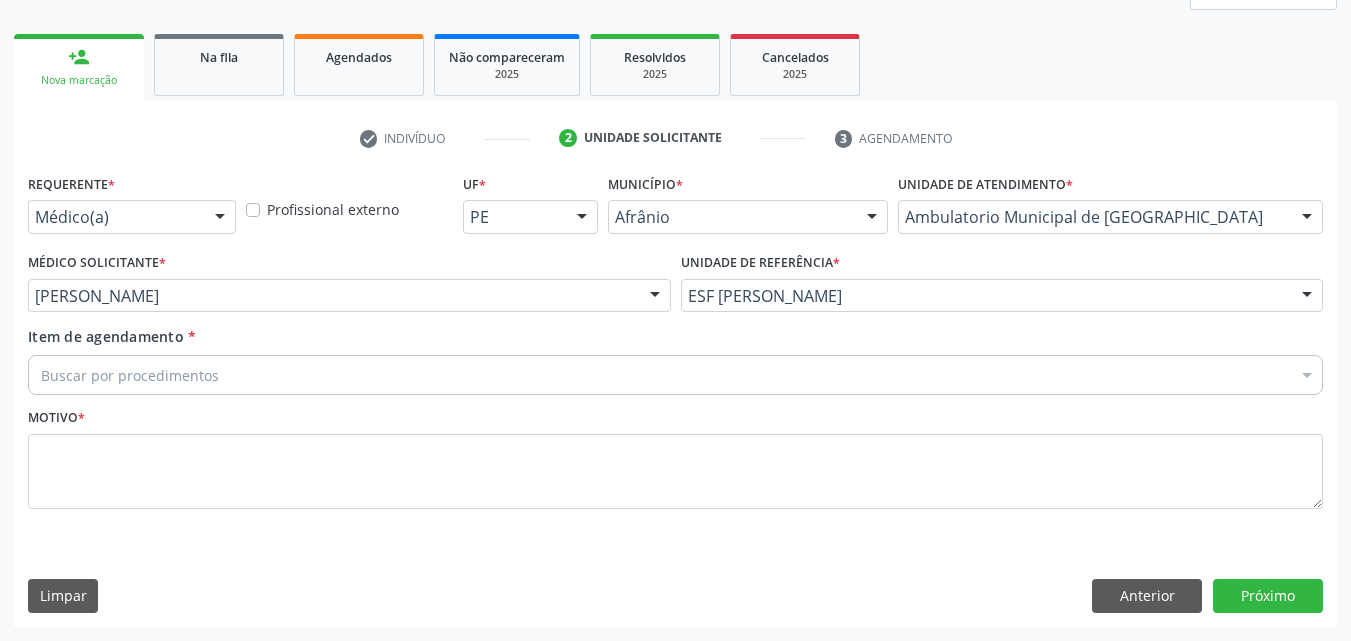 click on "Buscar por procedimentos" at bounding box center (675, 375) 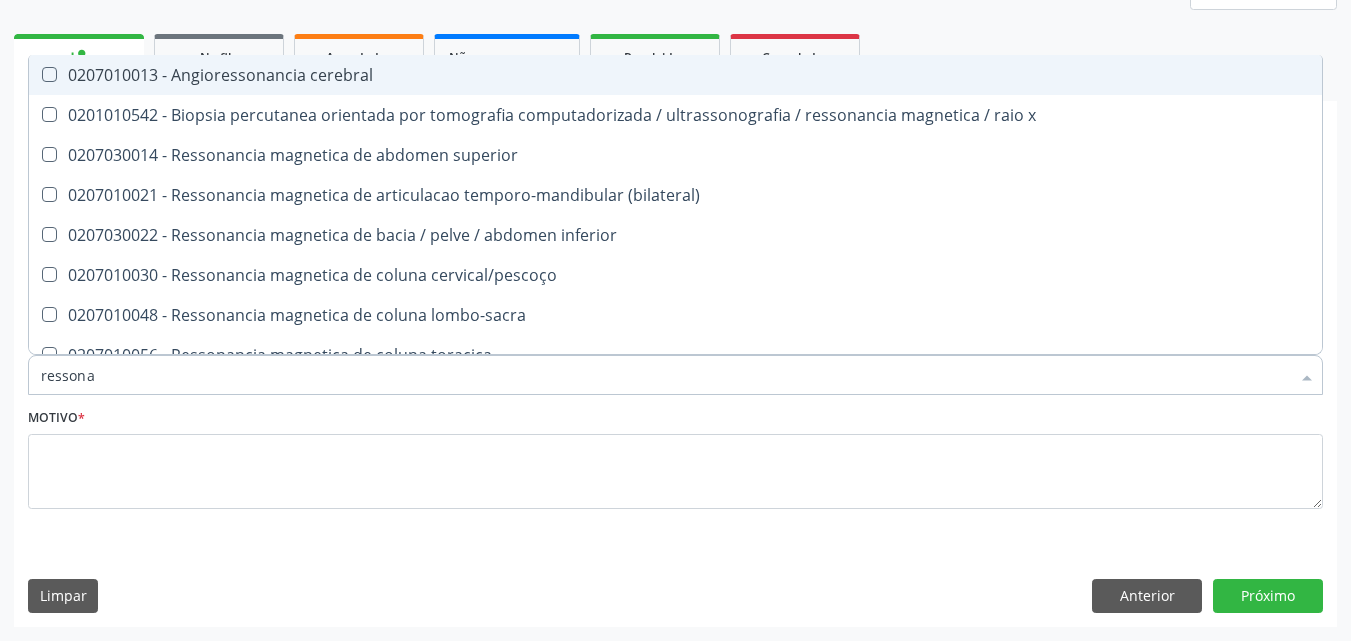 type on "ressonan" 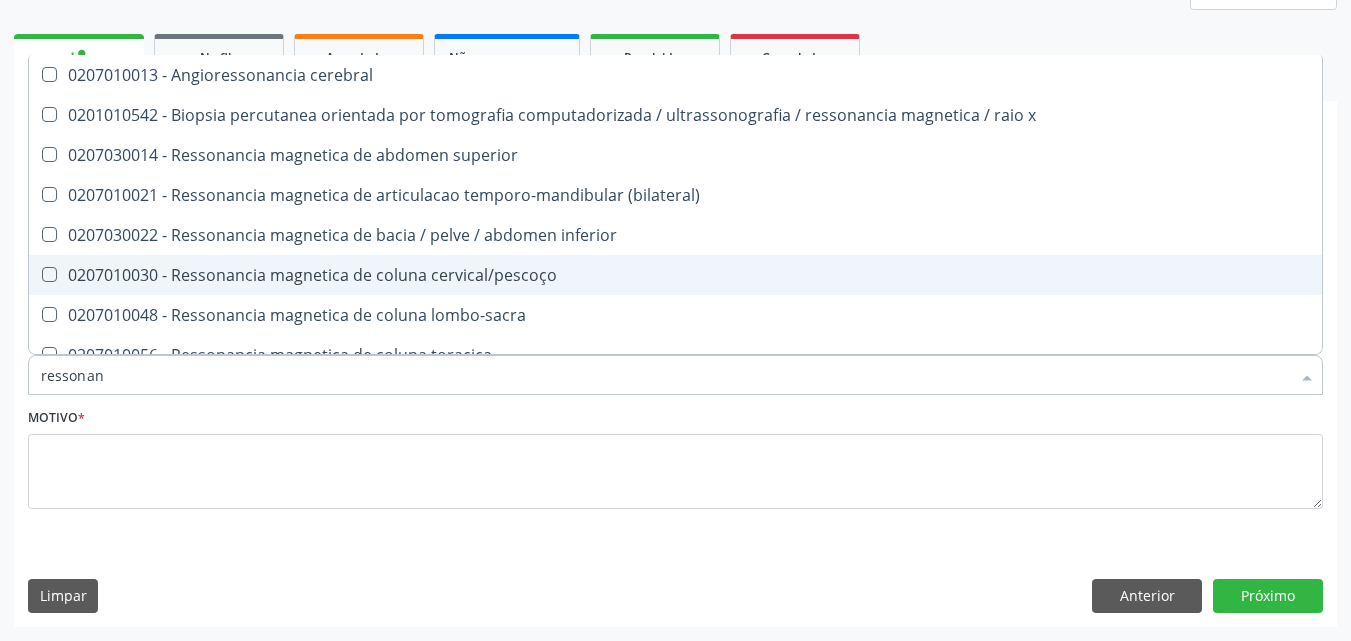 click on "0207010030 - Ressonancia magnetica de coluna cervical/pescoço" at bounding box center [675, 275] 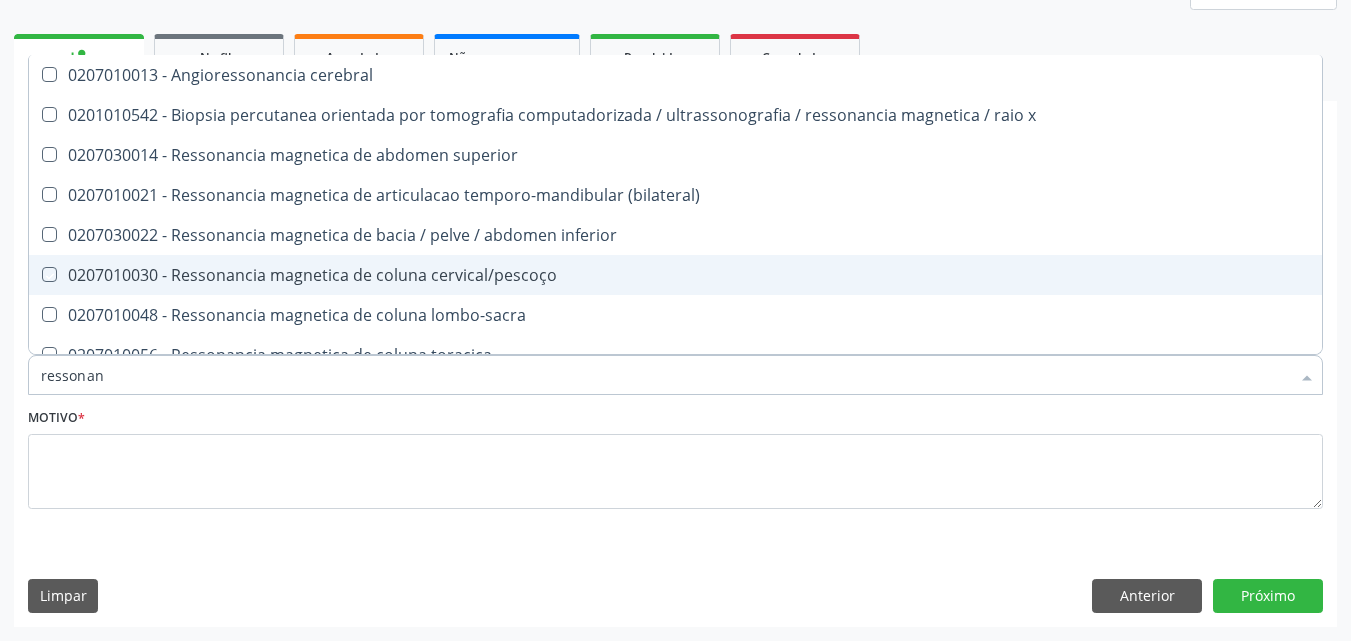 checkbox on "true" 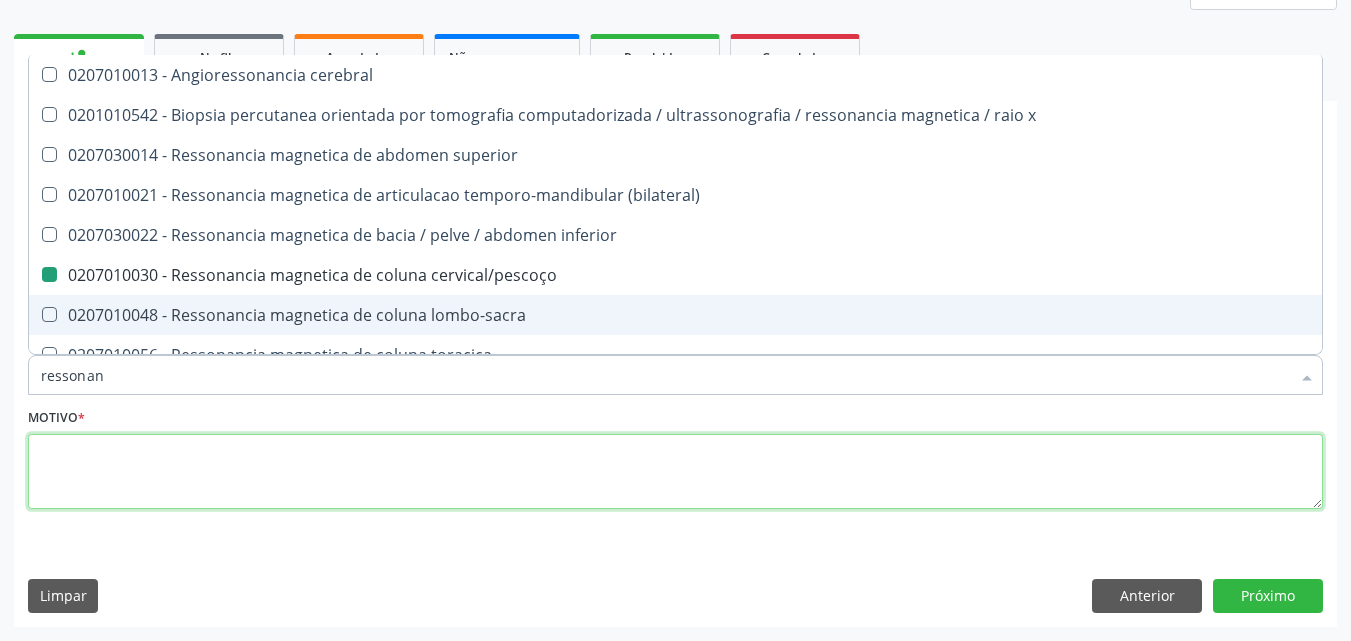 click at bounding box center [675, 472] 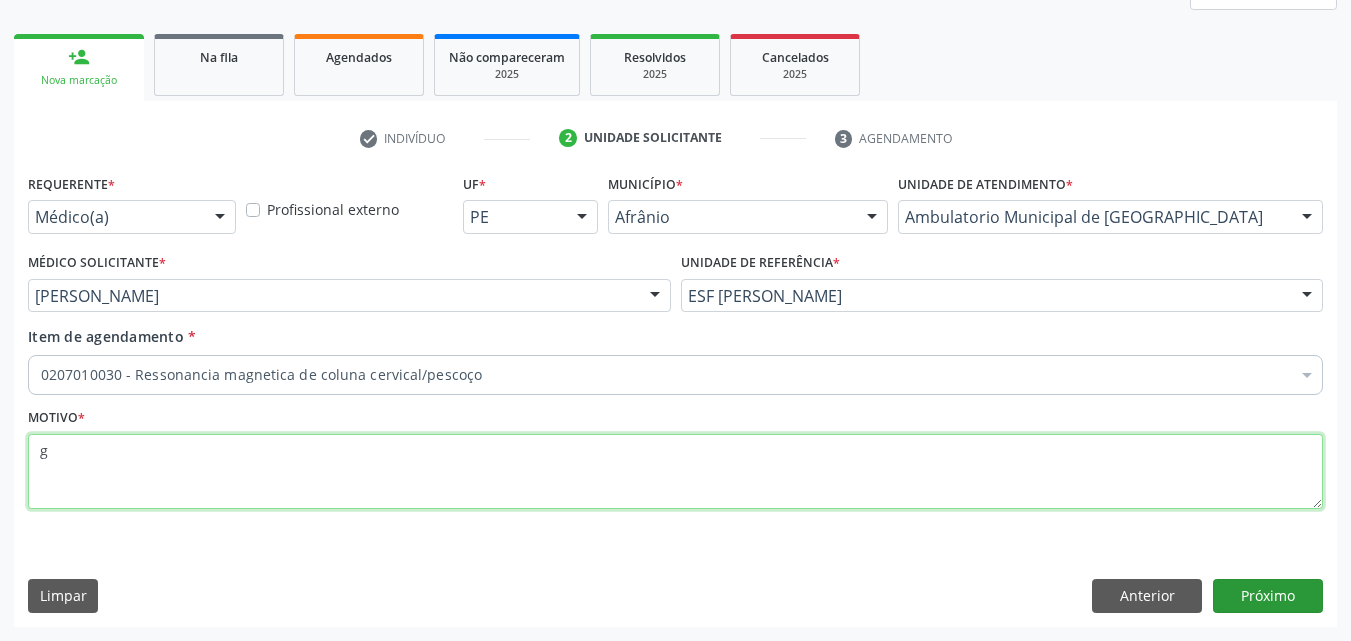 type on "g" 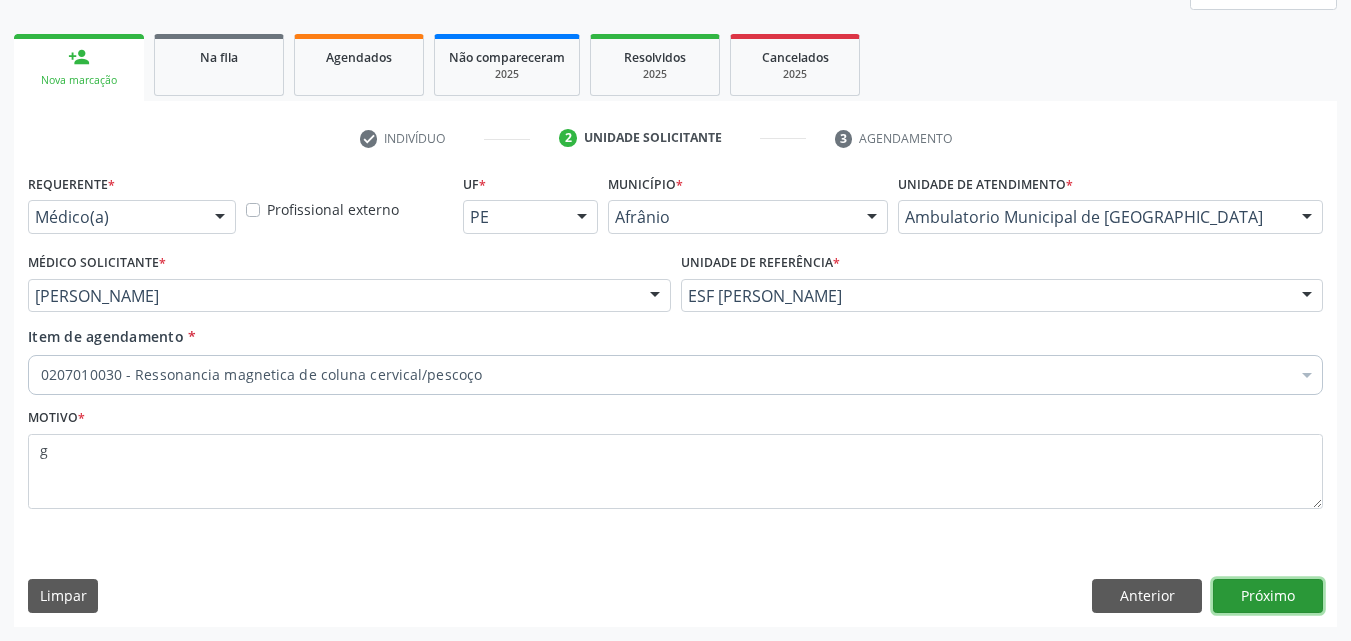 click on "Próximo" at bounding box center [1268, 596] 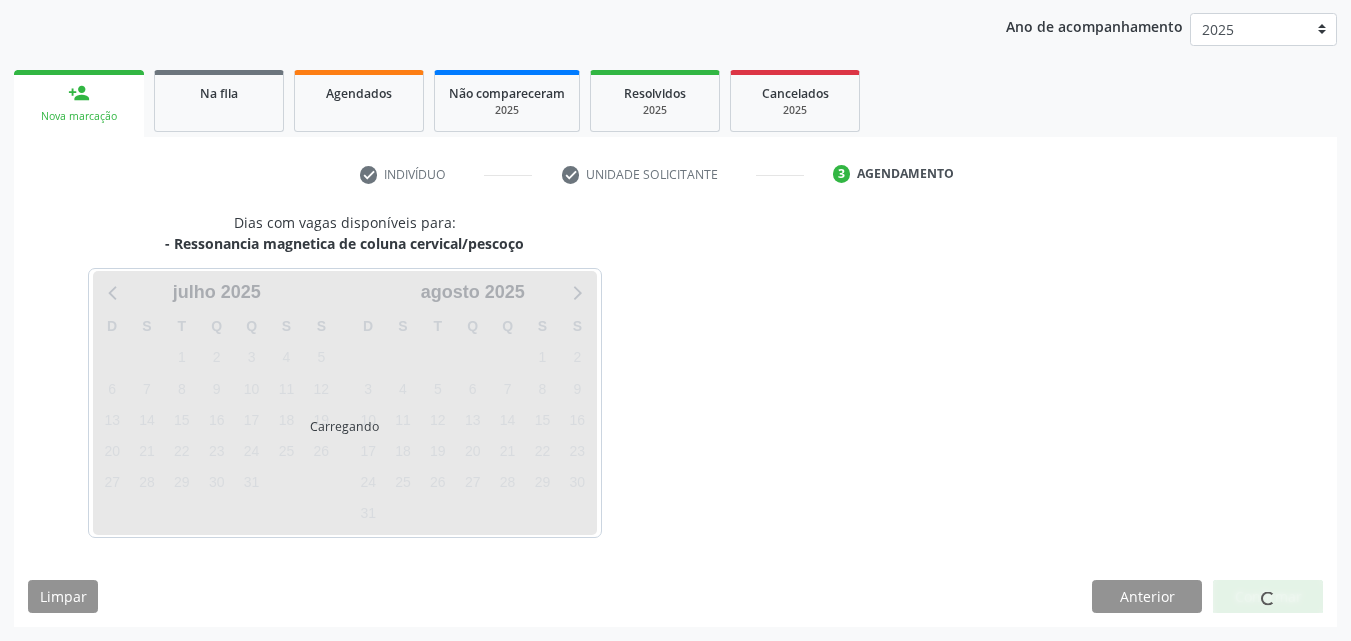 scroll, scrollTop: 229, scrollLeft: 0, axis: vertical 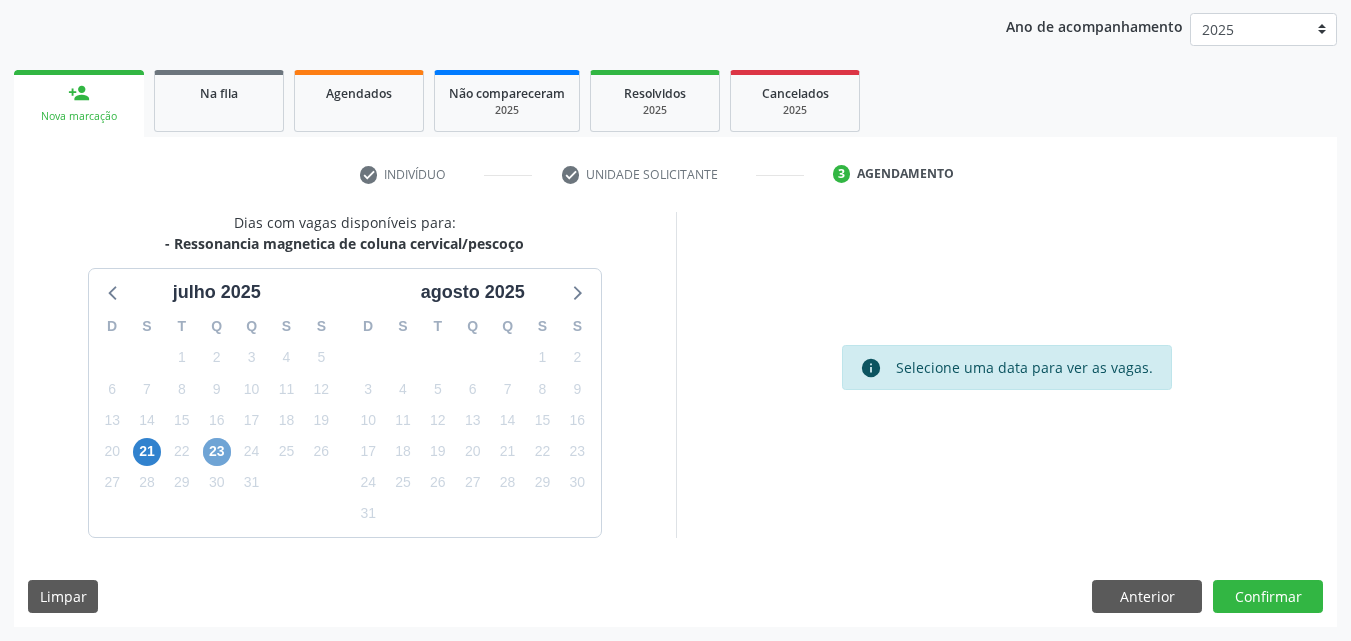 click on "23" at bounding box center (217, 452) 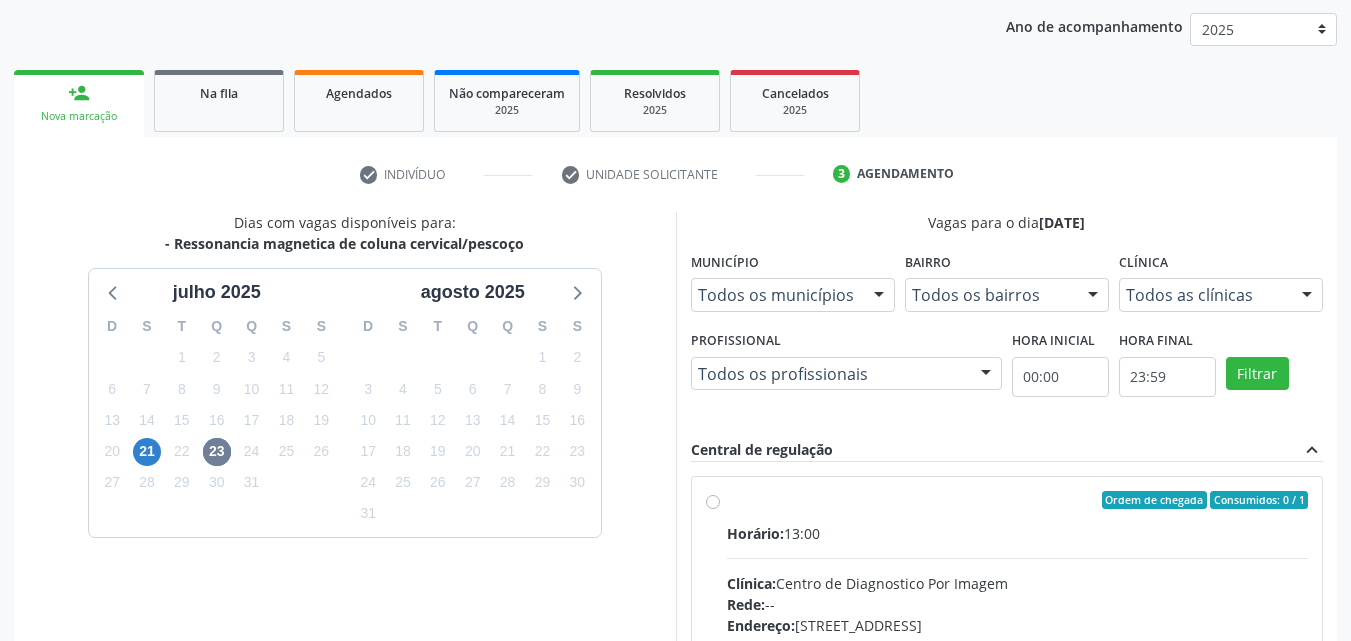 click on "Ordem de chegada
Consumidos: 0 / 1
Horário:   13:00
Clínica:  Centro de Diagnostico Por Imagem
Rede:
--
Endereço:   [STREET_ADDRESS]
Telefone:   --
Profissional:
--
Informações adicionais sobre o atendimento
Idade de atendimento:
Sem restrição
Gênero(s) atendido(s):
Sem restrição
Informações adicionais:
--" at bounding box center (1018, 644) 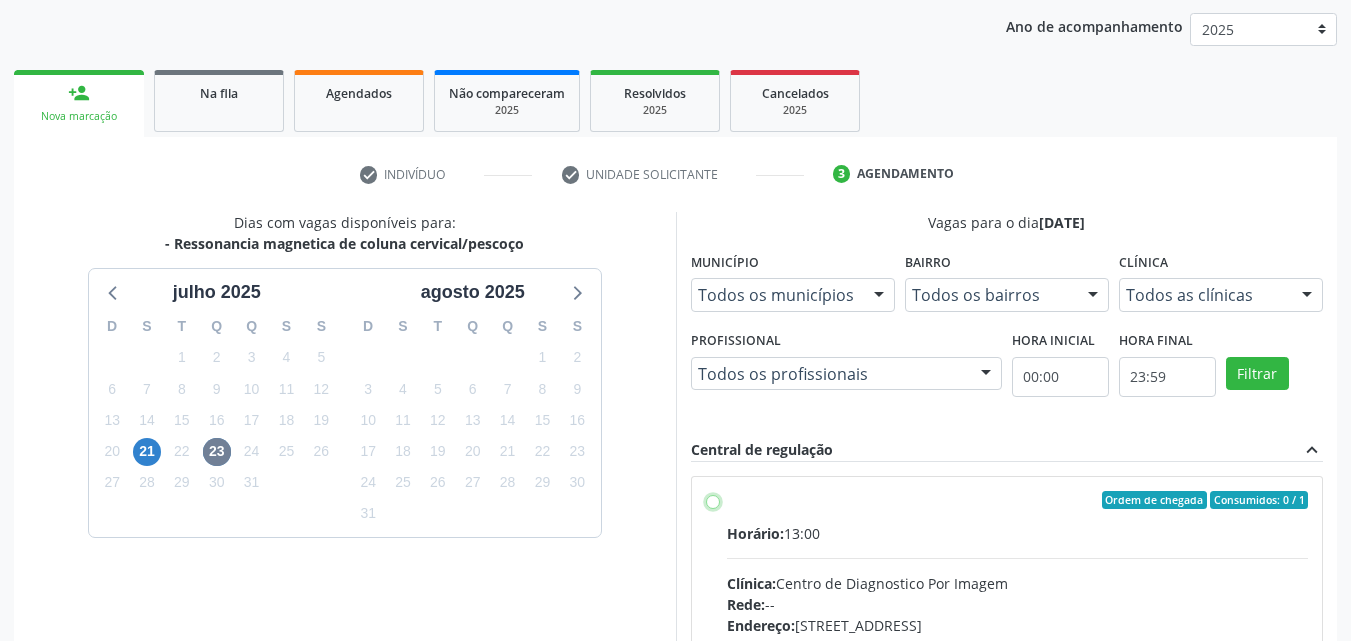 click on "Ordem de chegada
Consumidos: 0 / 1
Horário:   13:00
Clínica:  Centro de Diagnostico Por Imagem
Rede:
--
Endereço:   [STREET_ADDRESS]
Telefone:   --
Profissional:
--
Informações adicionais sobre o atendimento
Idade de atendimento:
Sem restrição
Gênero(s) atendido(s):
Sem restrição
Informações adicionais:
--" at bounding box center (713, 500) 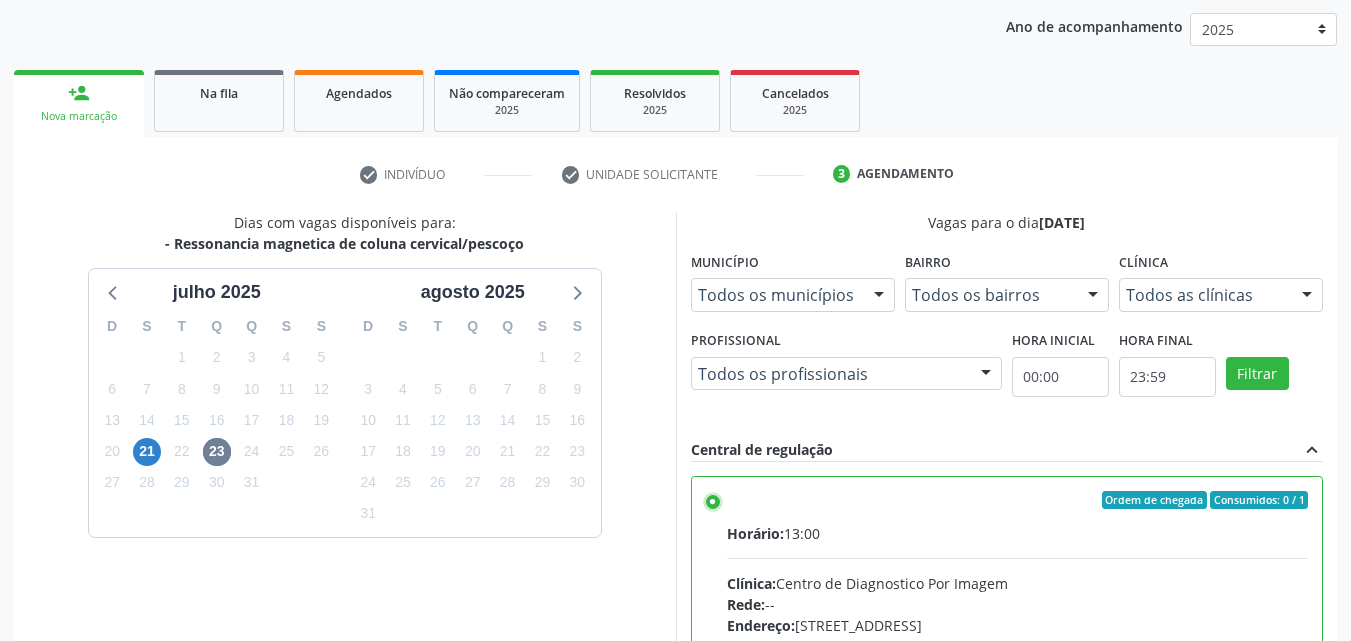 scroll, scrollTop: 429, scrollLeft: 0, axis: vertical 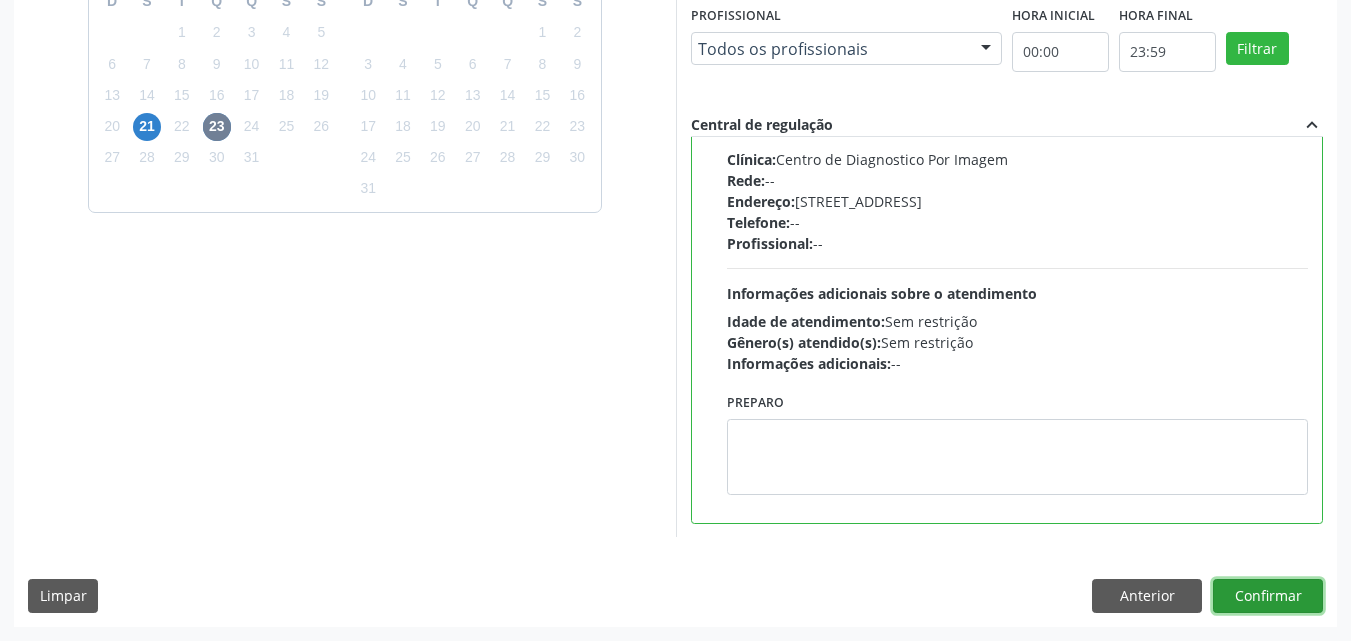 click on "Confirmar" at bounding box center [1268, 596] 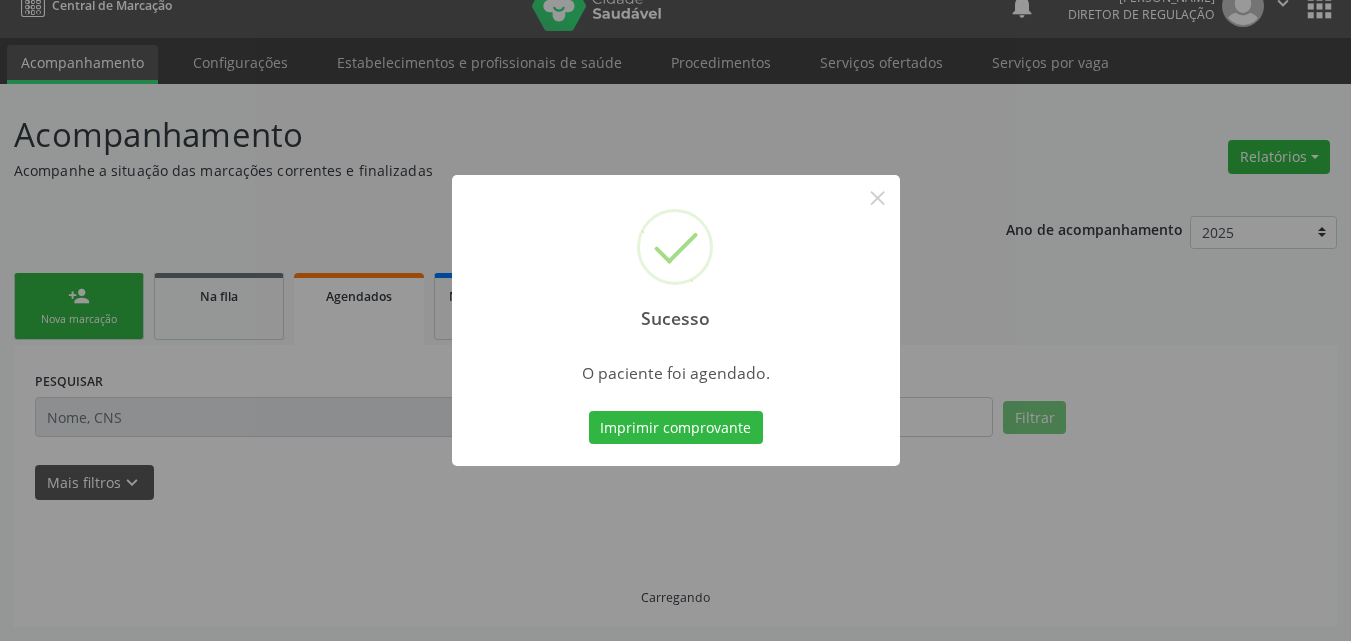 scroll, scrollTop: 26, scrollLeft: 0, axis: vertical 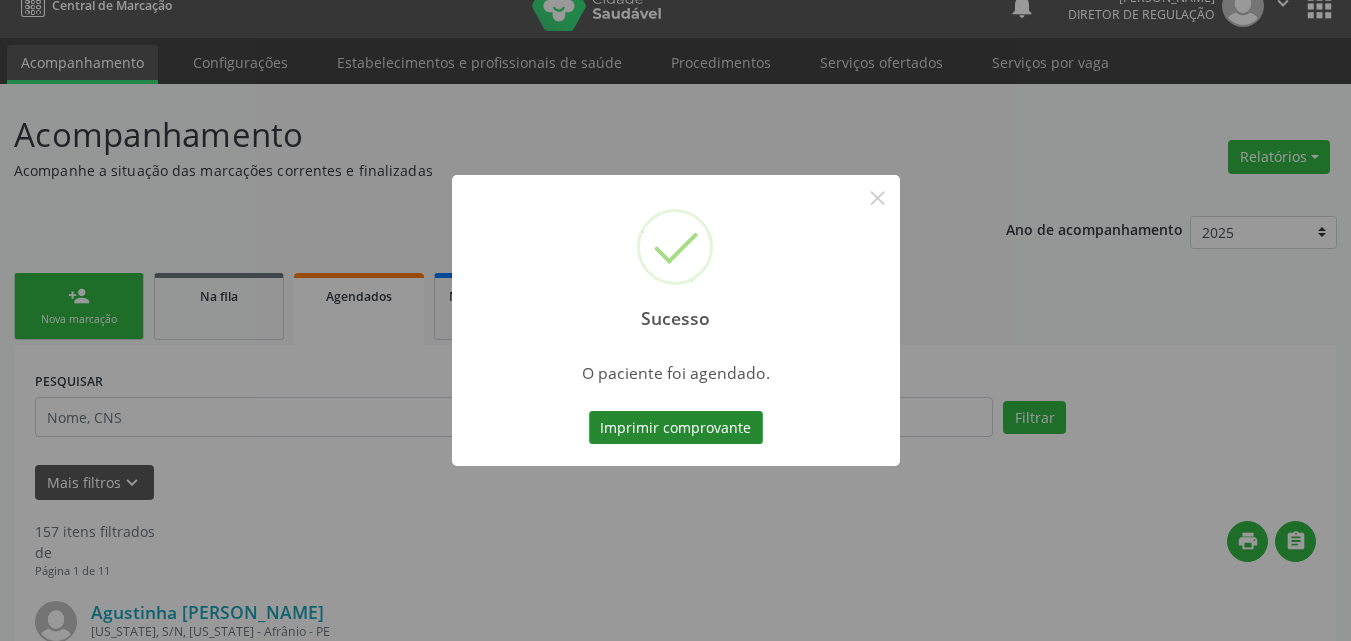 click on "Imprimir comprovante" at bounding box center (676, 428) 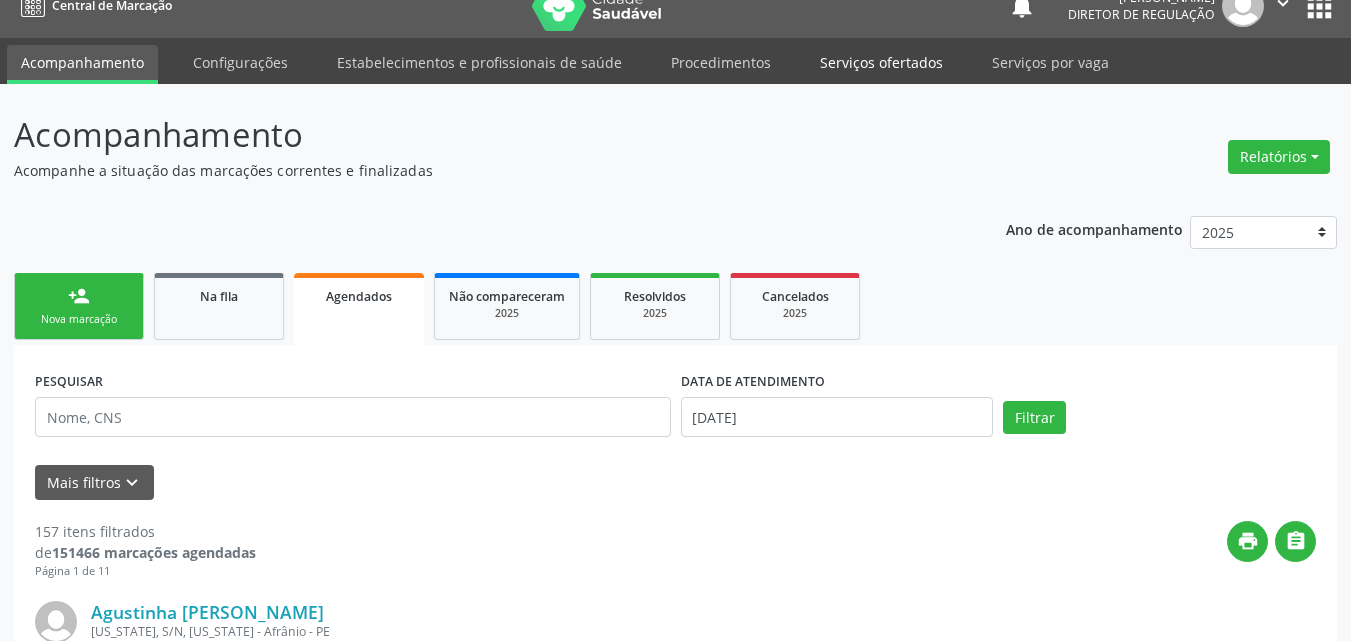click on "Serviços ofertados" at bounding box center (881, 62) 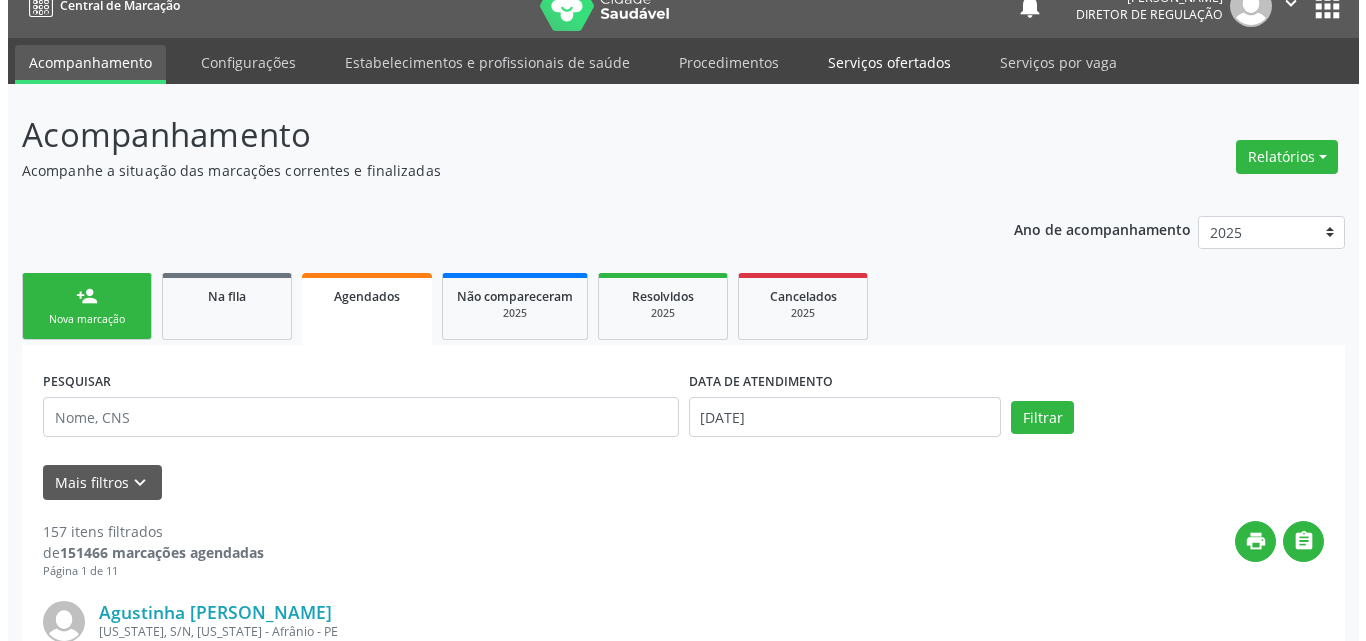scroll, scrollTop: 0, scrollLeft: 0, axis: both 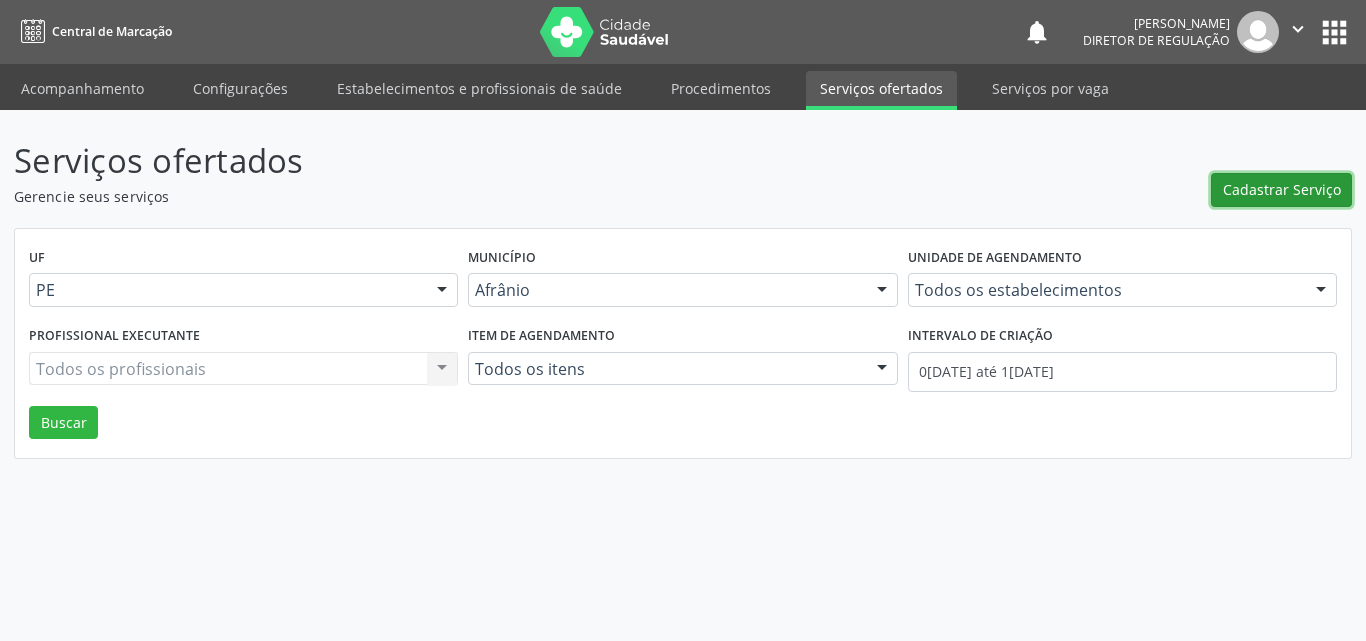 click on "Cadastrar Serviço" at bounding box center (1282, 189) 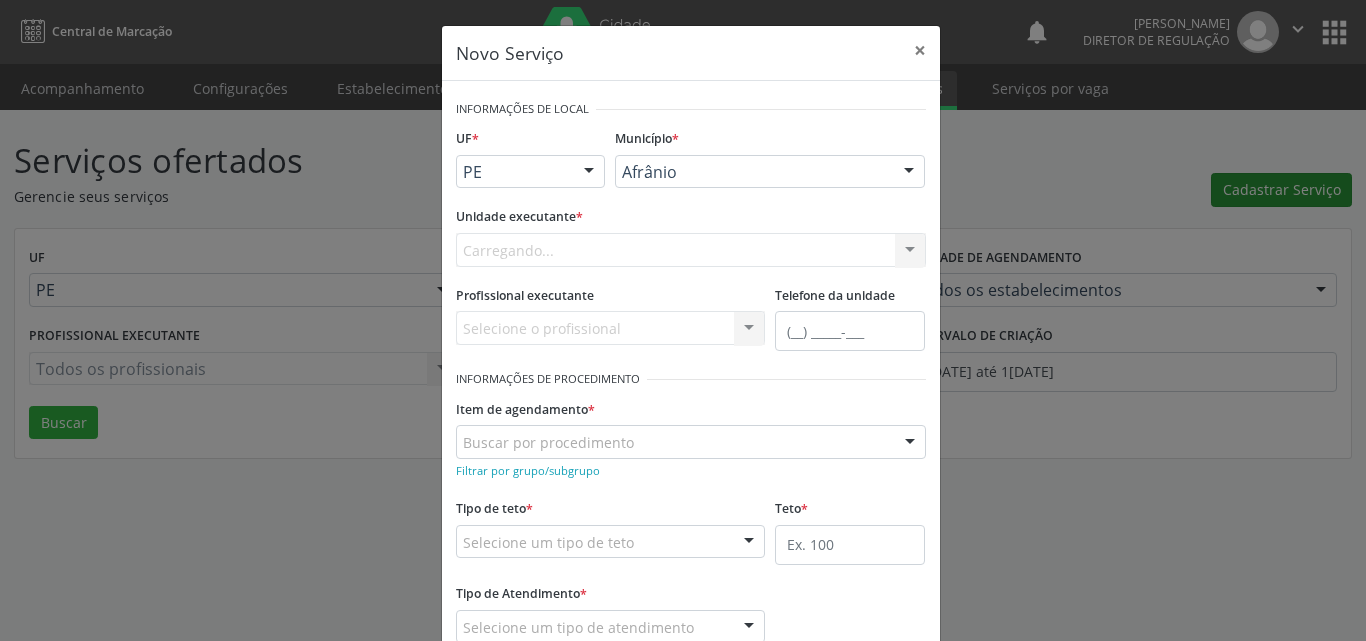 scroll, scrollTop: 0, scrollLeft: 0, axis: both 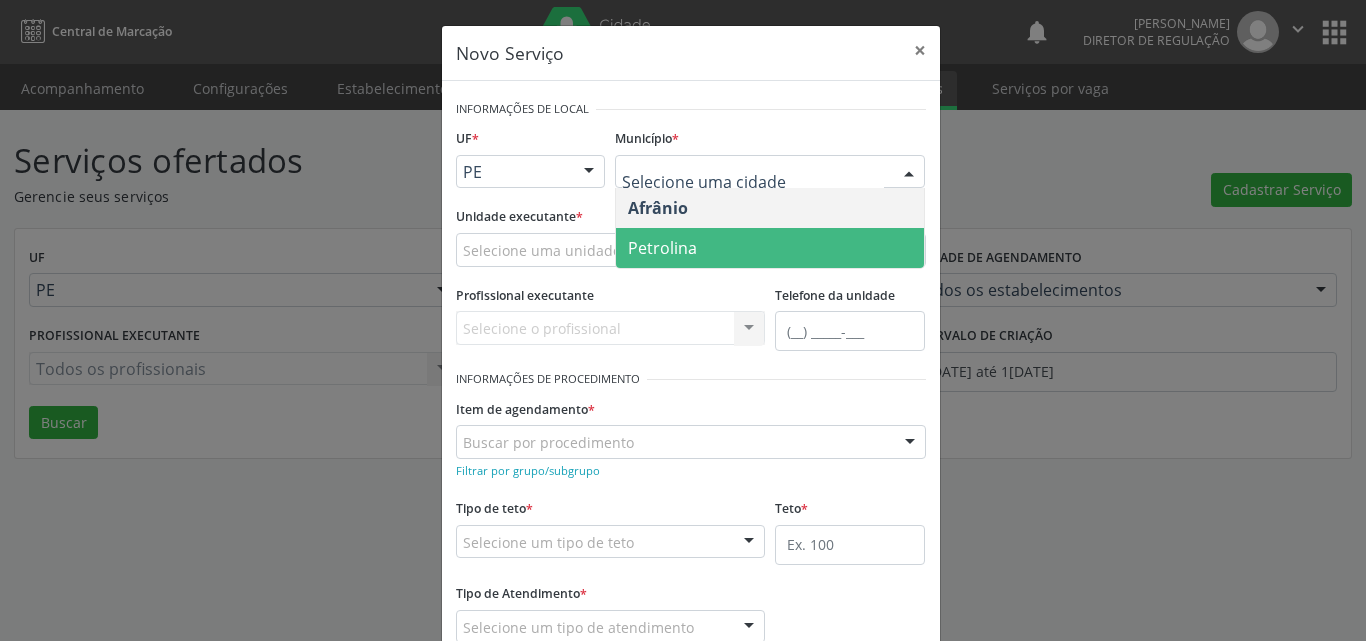 click on "Petrolina" at bounding box center (662, 248) 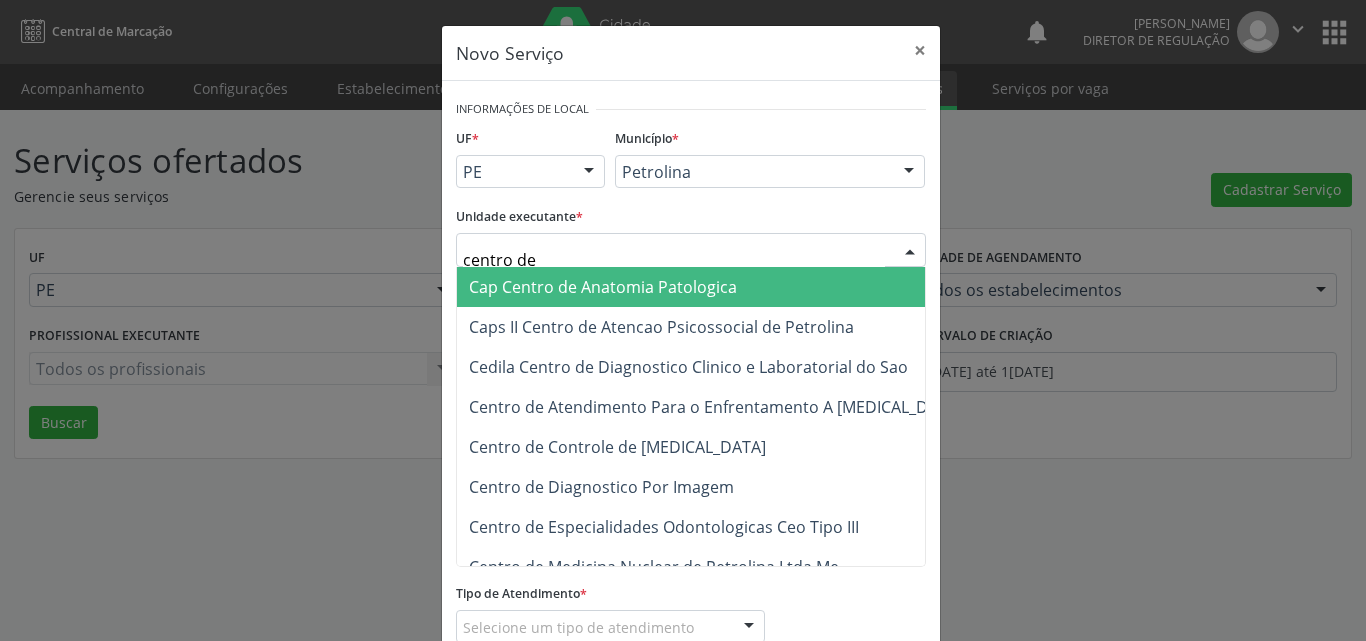 type on "centro de d" 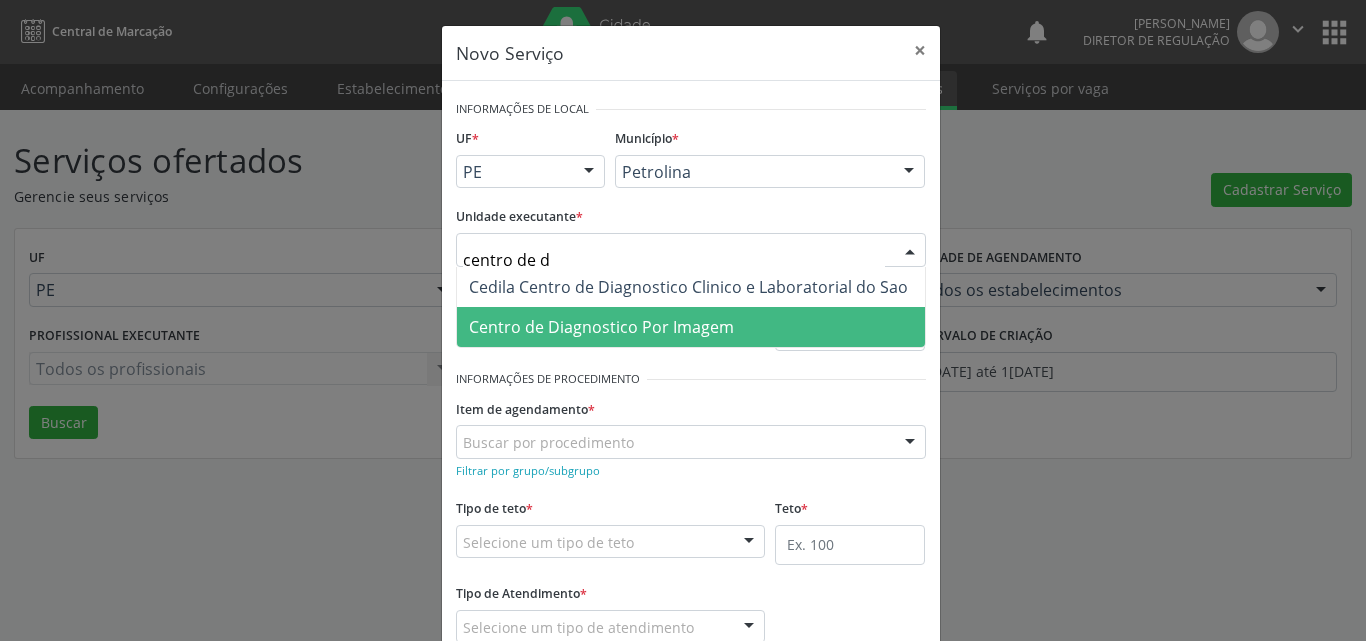 click on "Centro de Diagnostico Por Imagem" at bounding box center (601, 327) 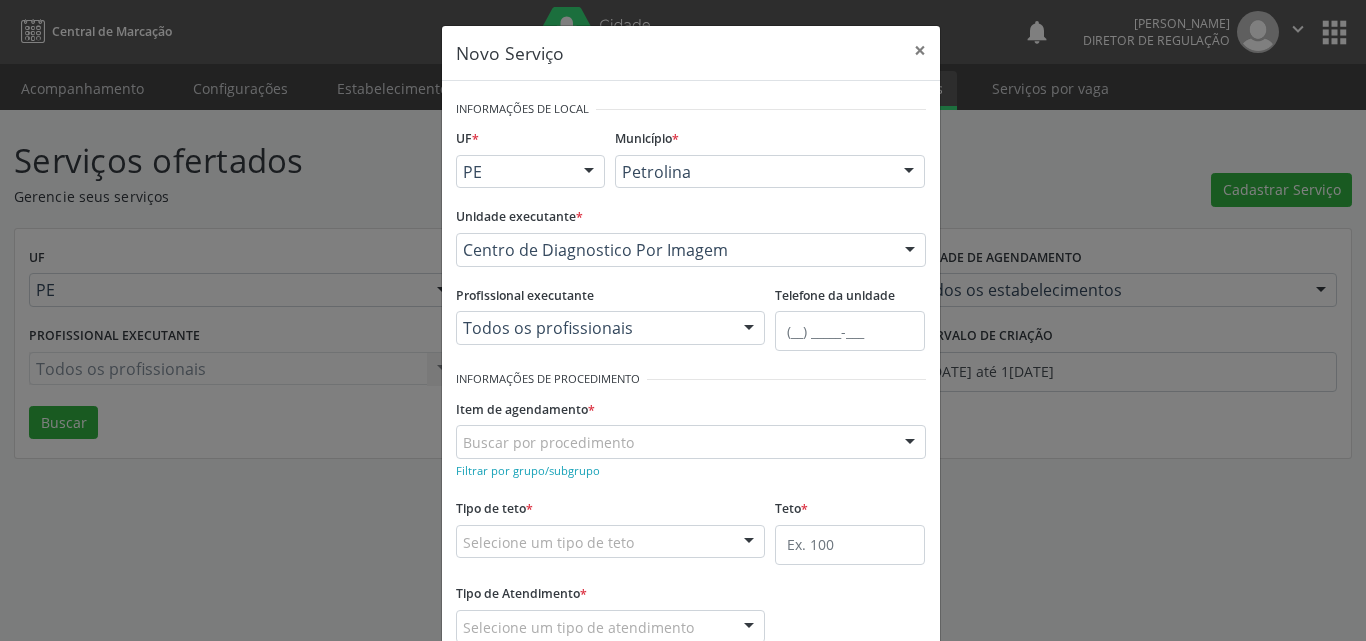 click on "Buscar por procedimento" at bounding box center [691, 442] 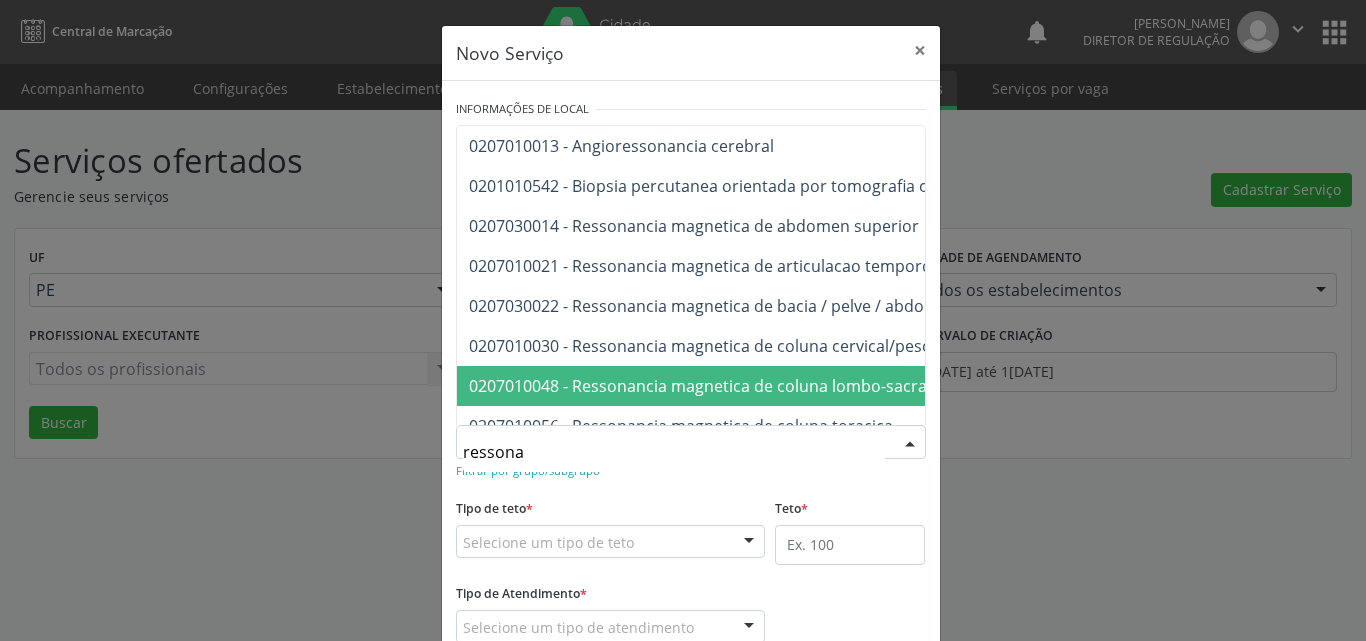 type on "ressonan" 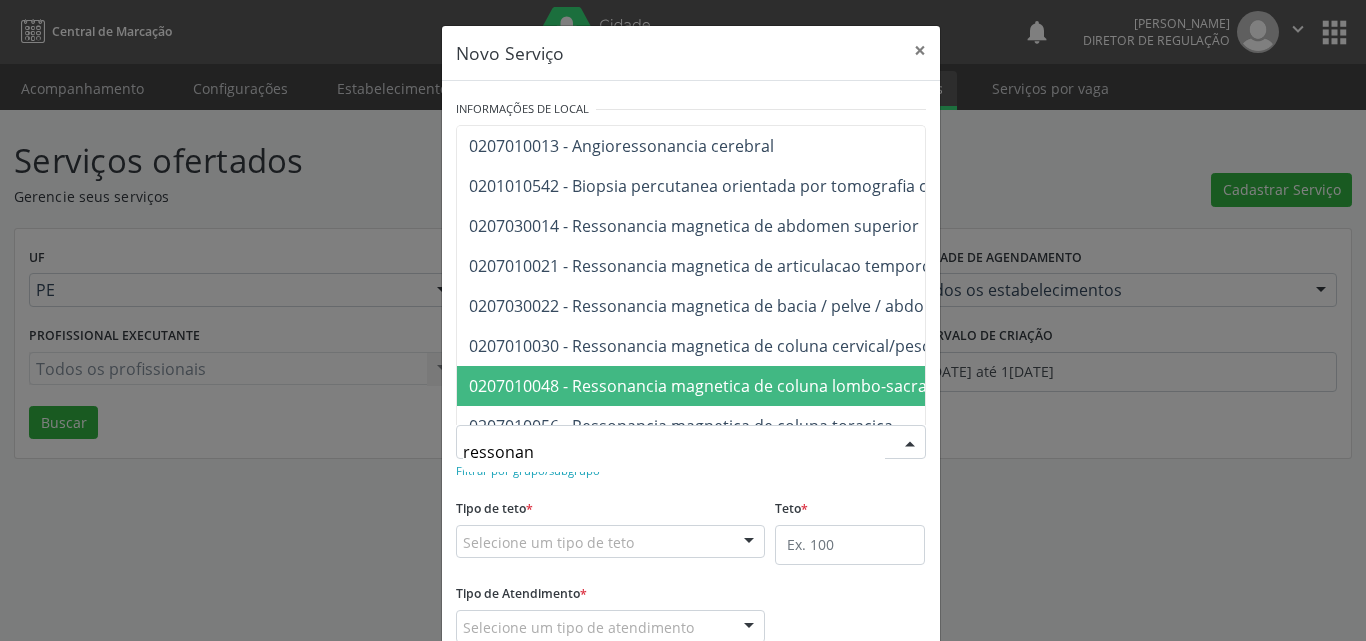 click on "0207010048 - Ressonancia magnetica de coluna lombo-sacra" at bounding box center (698, 386) 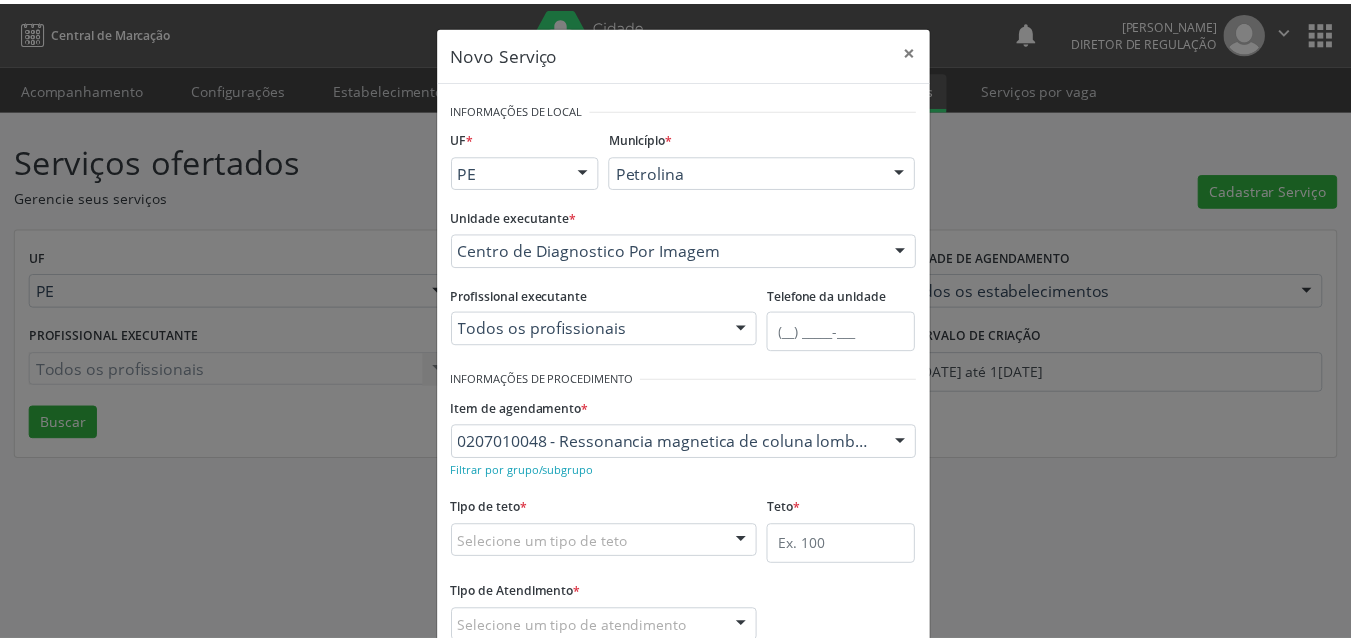 scroll, scrollTop: 132, scrollLeft: 0, axis: vertical 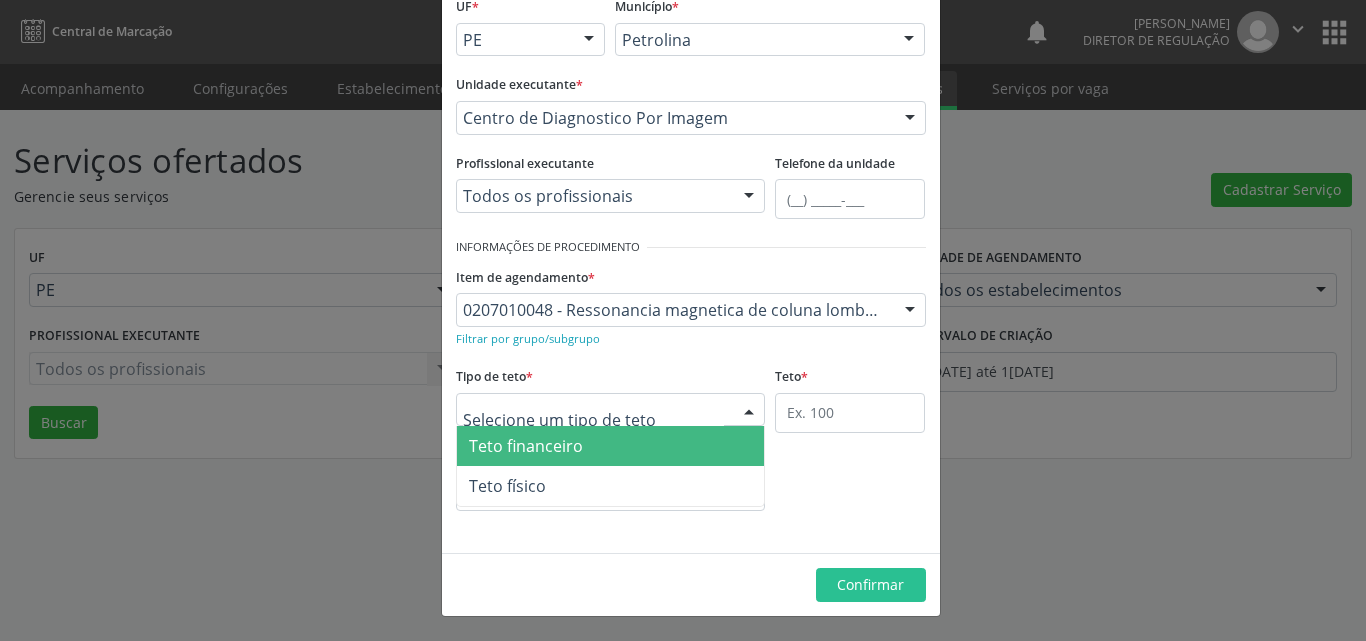 click at bounding box center [611, 410] 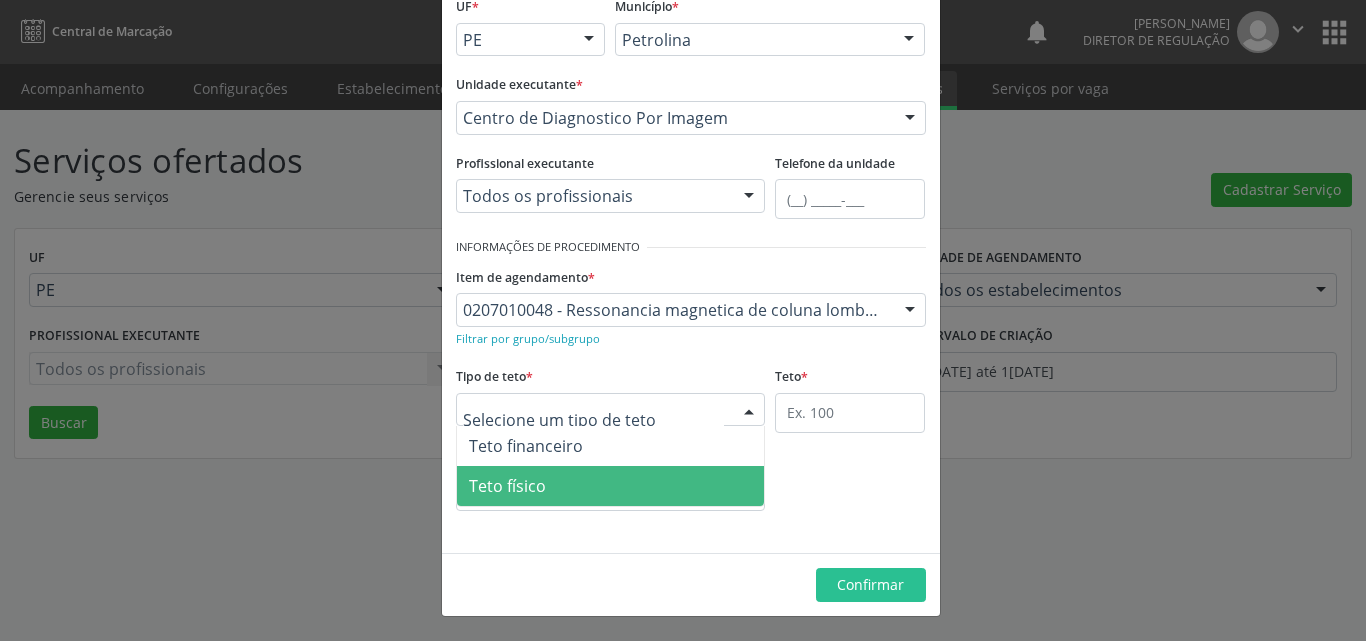 click on "Teto físico" at bounding box center (611, 486) 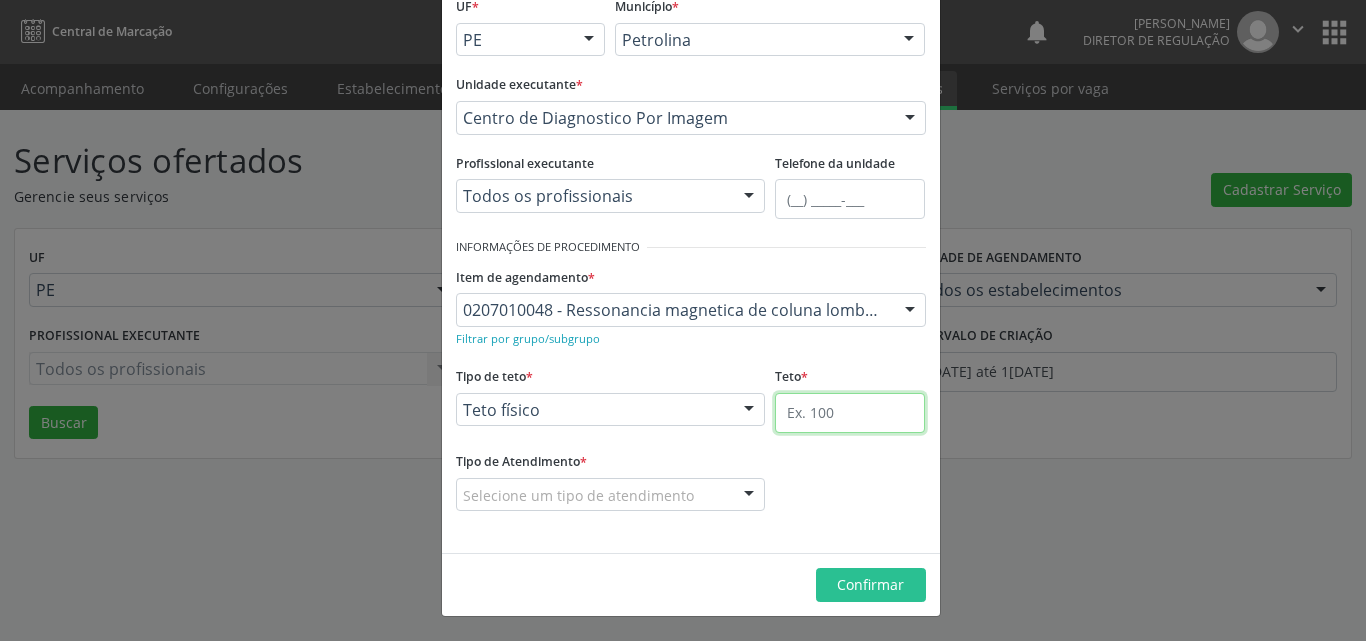 click at bounding box center (850, 413) 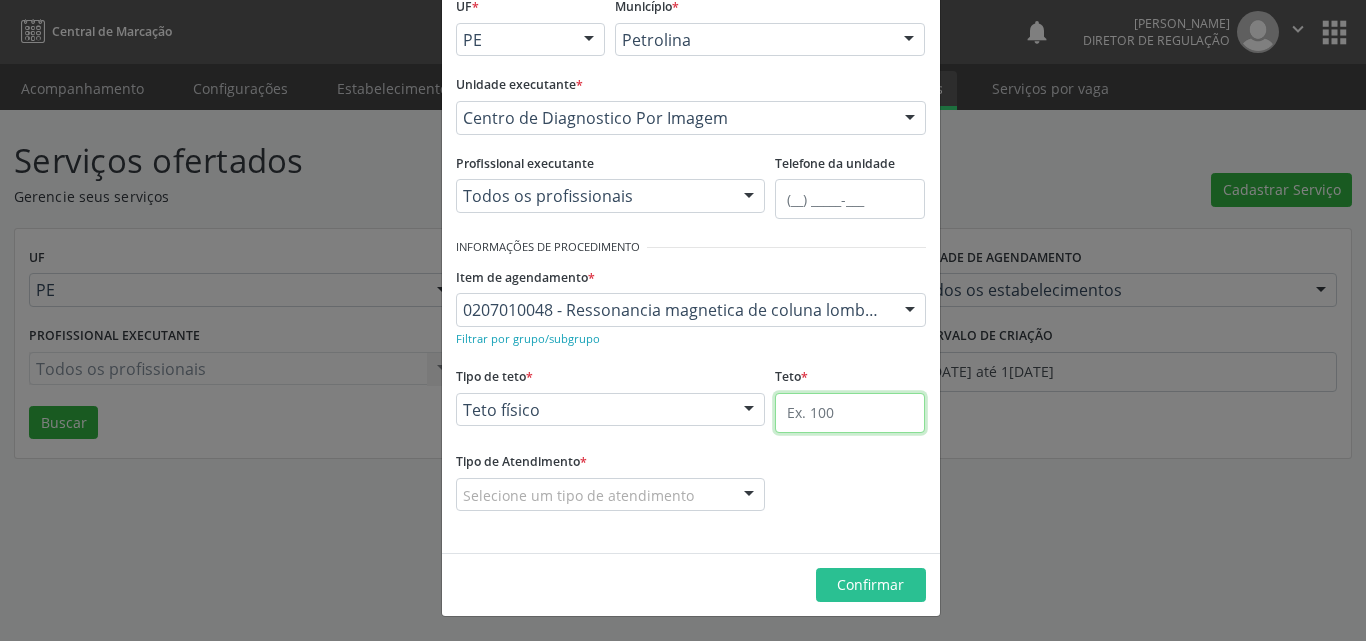 type on "1" 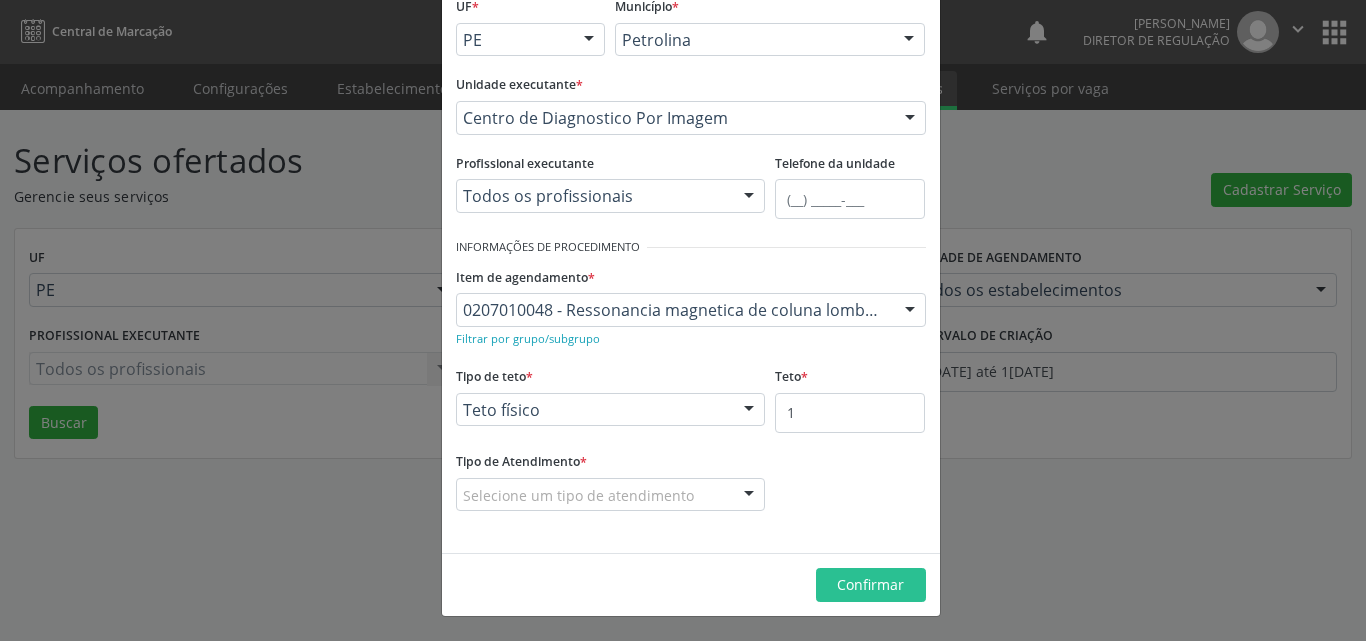 click on "Novo Serviço × Informações de Local
UF
*
PE         BA   PE
Nenhum resultado encontrado para: "   "
Não há nenhuma opção para ser exibida.
Município
*
[PERSON_NAME] resultado encontrado para: "   "
Não há nenhuma opção para ser exibida.
Unidade executante
*
Centro de Diagnostico Por Imagem         4 Grupamento de Bombeiros   7 Sentidos Desenvolvimento Terapeutico Infantil   A B Nascimento Gonzaga   A C S Saude   Abcd Petrolina   Ac Coelho Psicologia Aplicada   Academia da Saude Dona [PERSON_NAME]   Academia da Saude [PERSON_NAME] Coelho   Academia da Saude [PERSON_NAME]   Academia da Saude [PERSON_NAME]   Acolher   Acolher Consultorio e Servicos de Psicologia   Acquavita Clinica de Reabilitacao   [PERSON_NAME] Diagnostico Por Imagem   Afeto Psicologia     Alcance Clinica de Desenvolvimento Infantil" at bounding box center [683, 320] 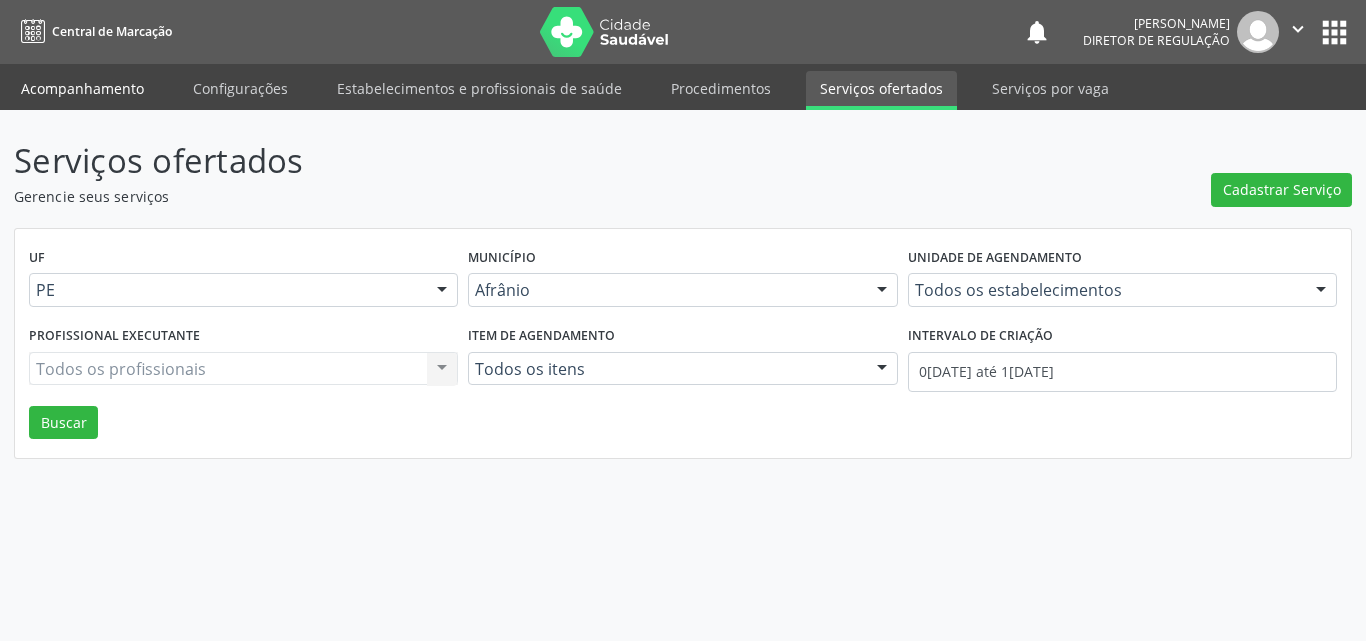 click on "Acompanhamento" at bounding box center [82, 88] 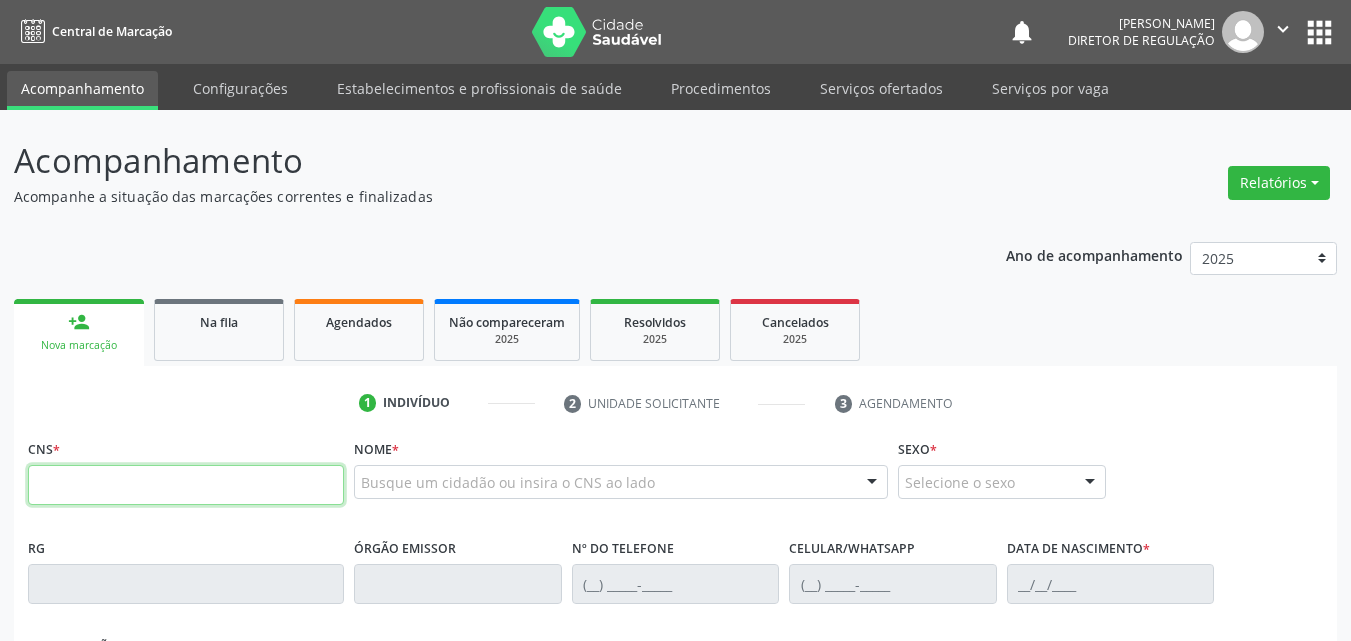 click at bounding box center (186, 485) 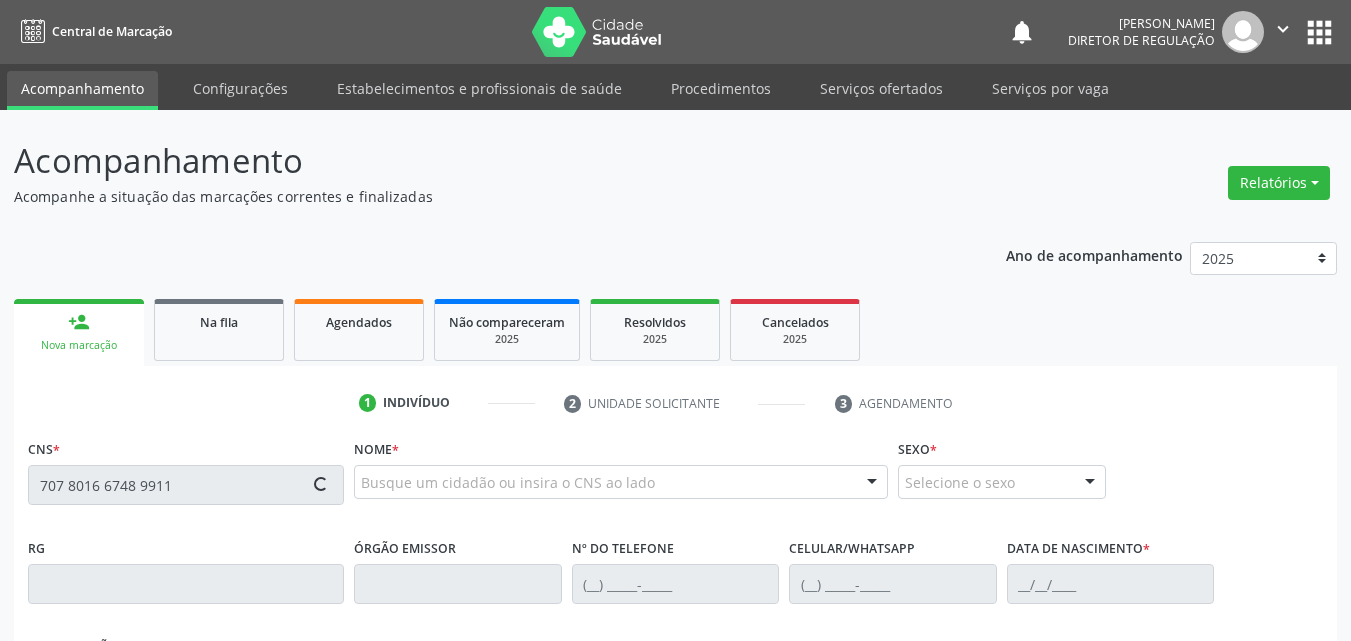 type on "707 8016 6748 9911" 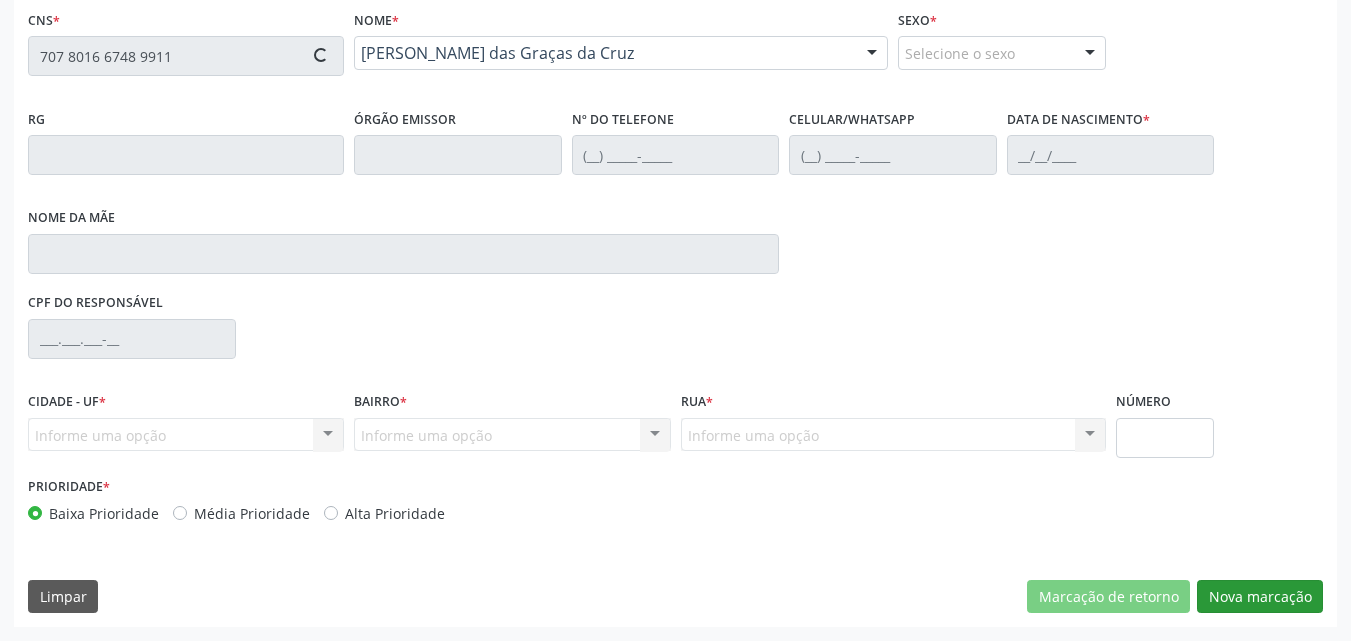 type on "[PHONE_NUMBER]" 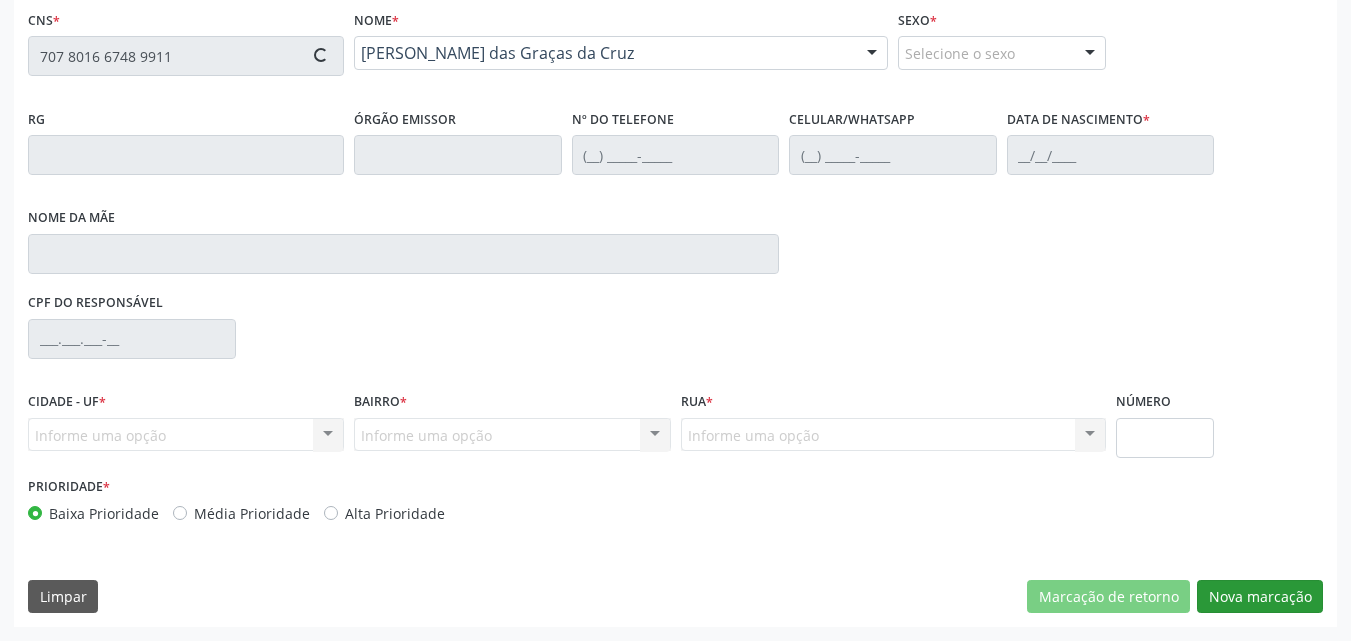 type on "[PHONE_NUMBER]" 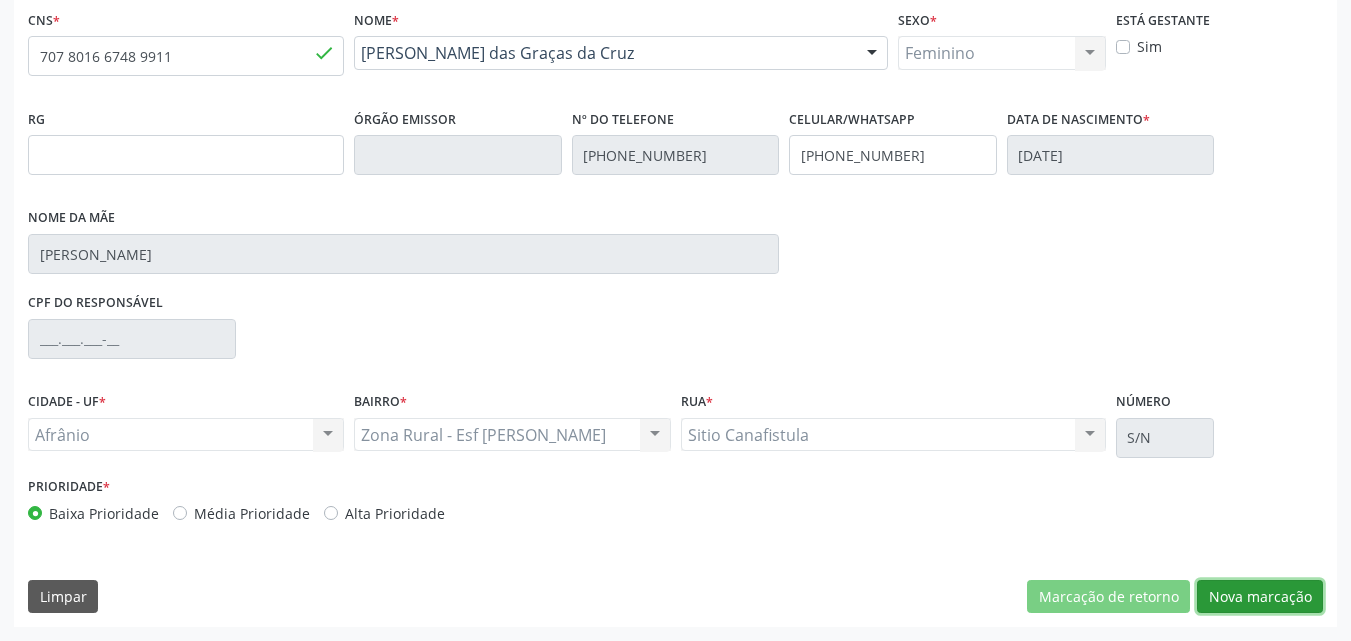 click on "Nova marcação" at bounding box center (1260, 597) 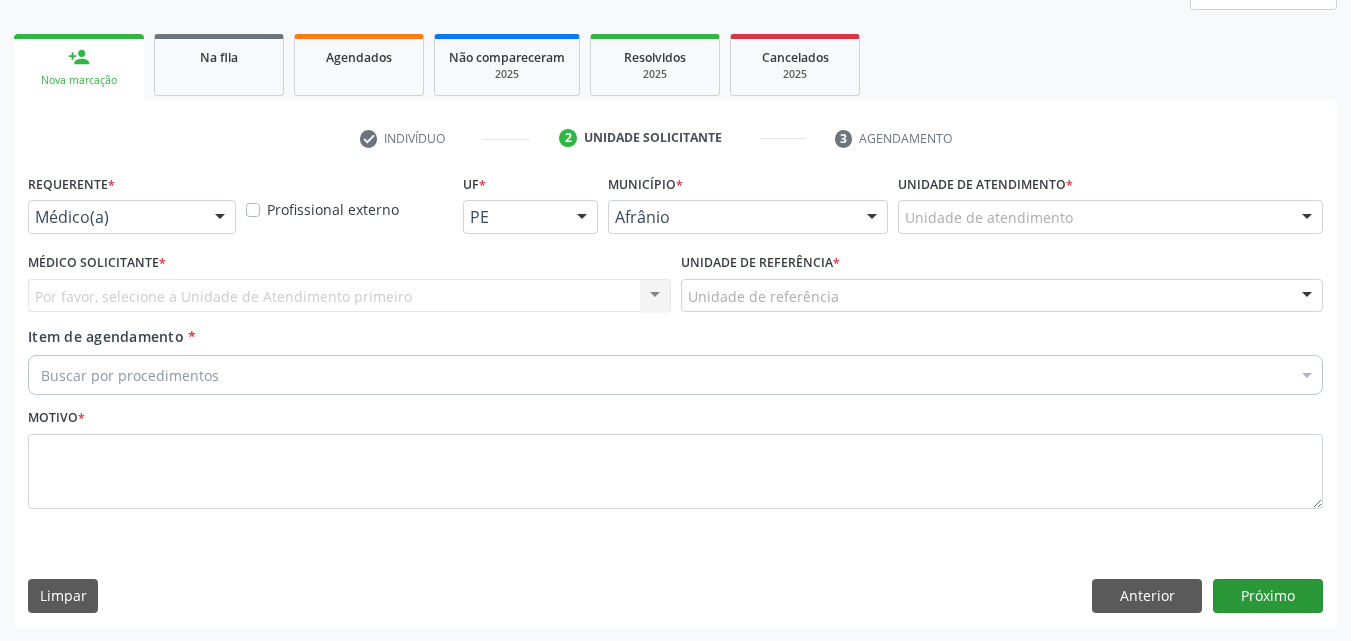 scroll, scrollTop: 265, scrollLeft: 0, axis: vertical 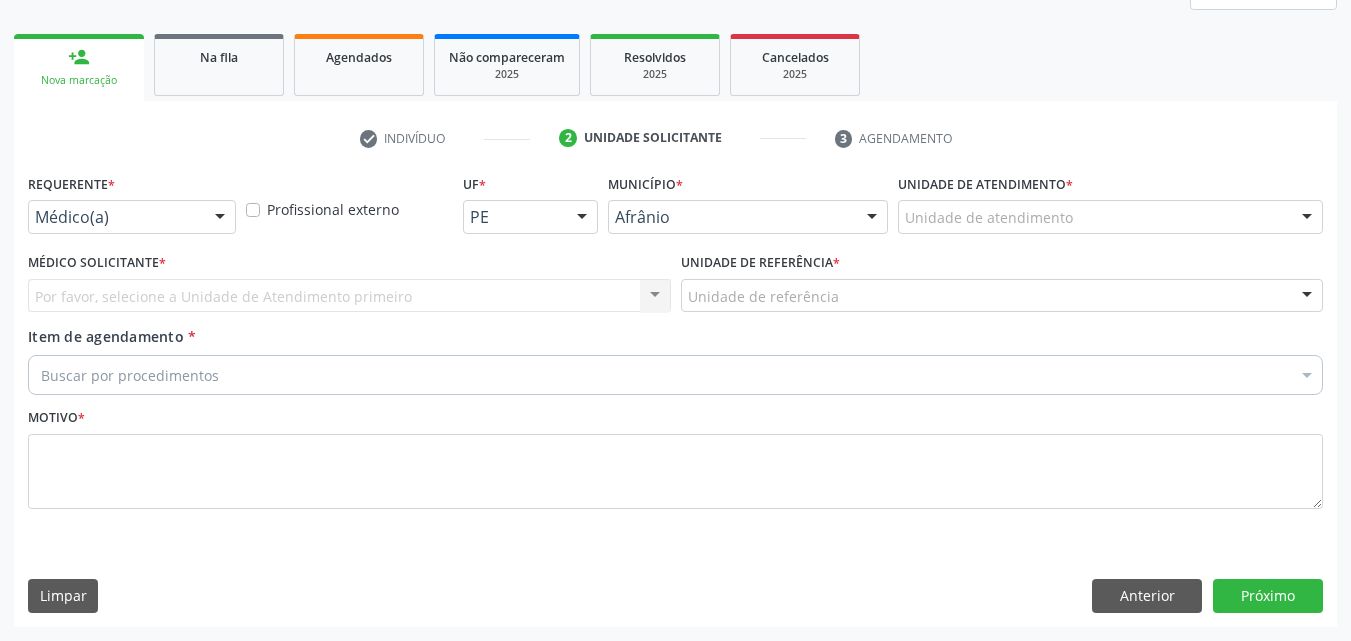 click on "Unidade de atendimento" at bounding box center (1110, 217) 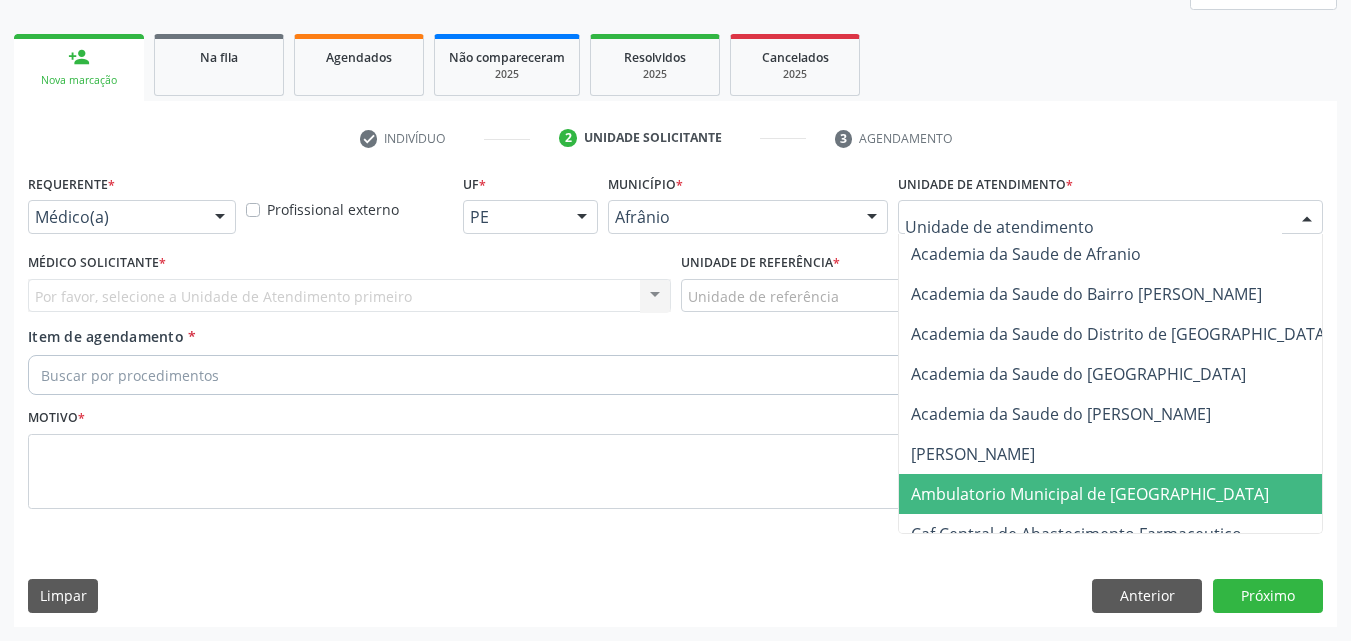 click on "Ambulatorio Municipal de [GEOGRAPHIC_DATA]" at bounding box center (1090, 494) 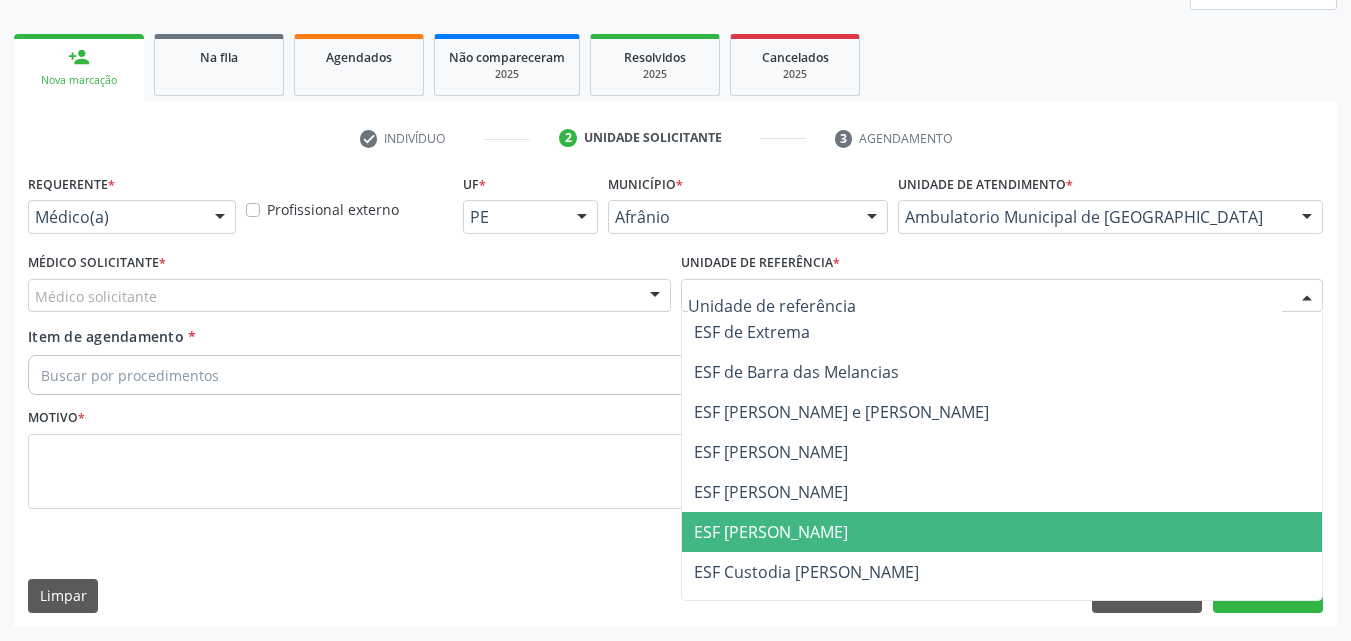 click on "ESF [PERSON_NAME]" at bounding box center [1002, 532] 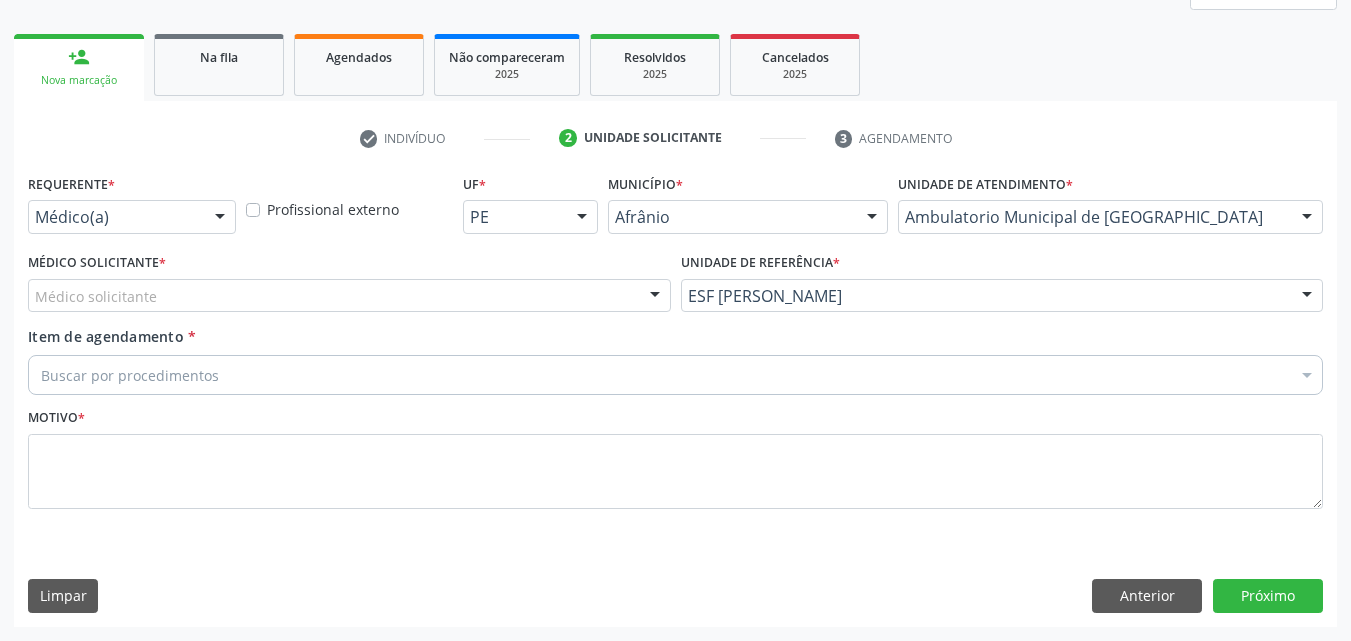 click on "Médico solicitante" at bounding box center (349, 296) 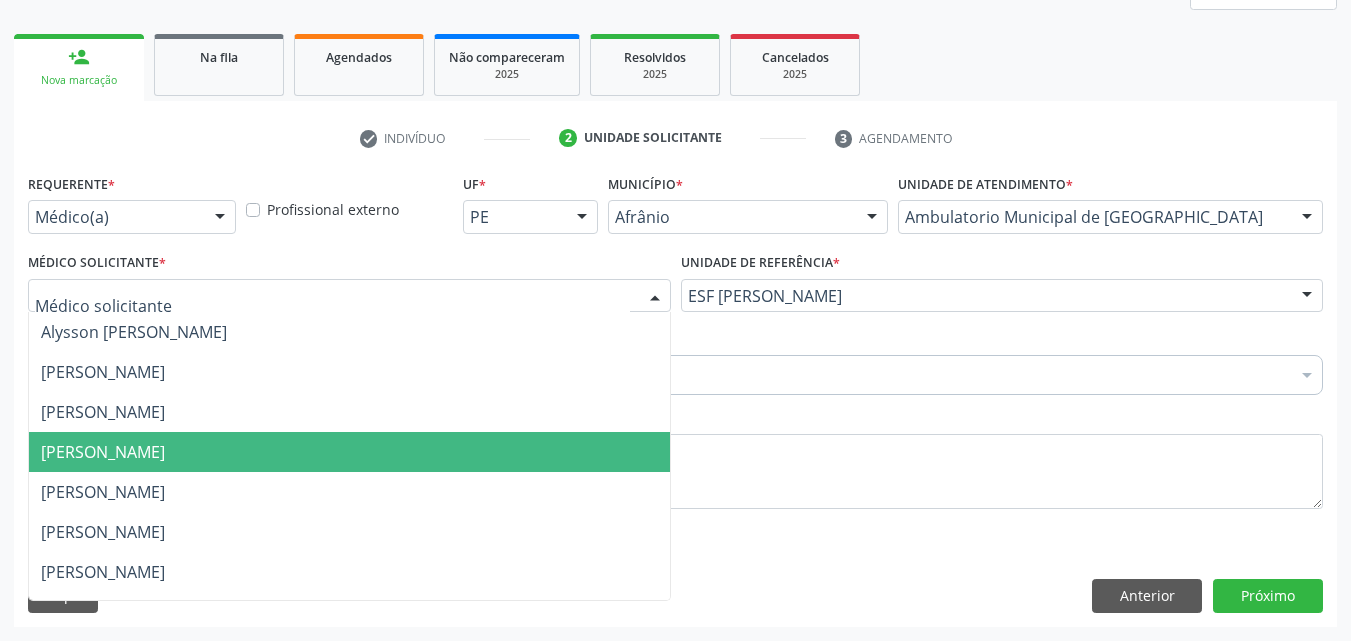 click on "[PERSON_NAME]" at bounding box center [349, 452] 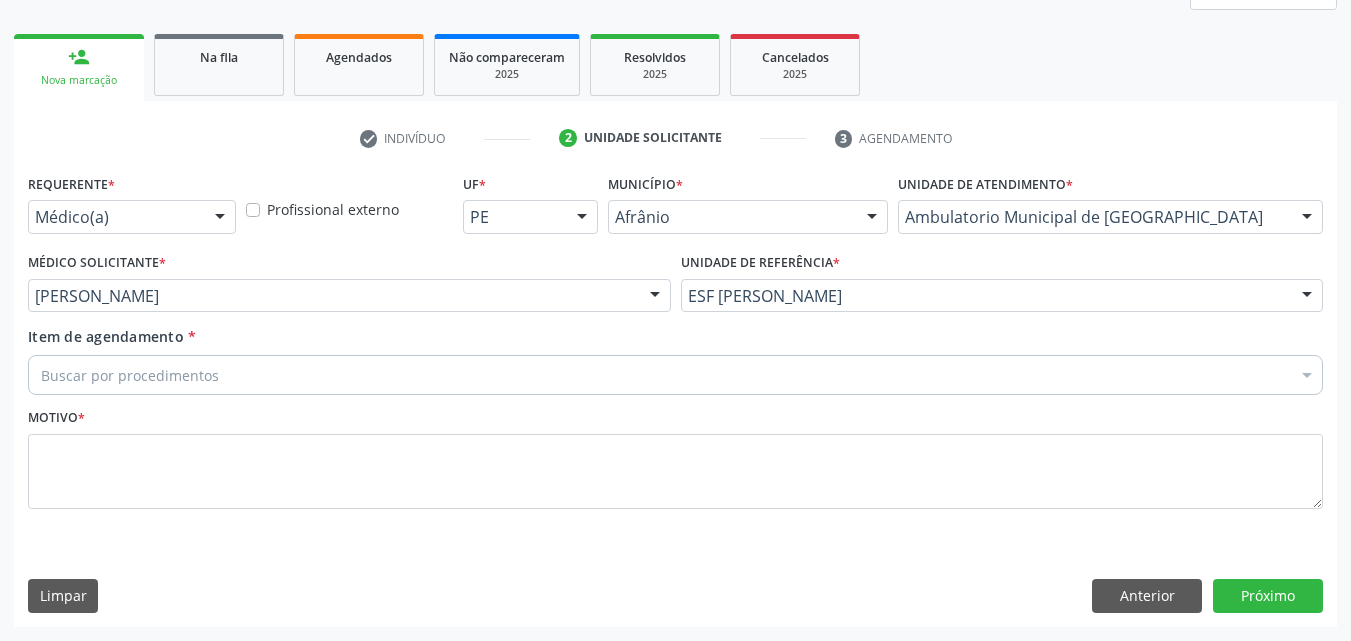 click on "Buscar por procedimentos" at bounding box center [675, 375] 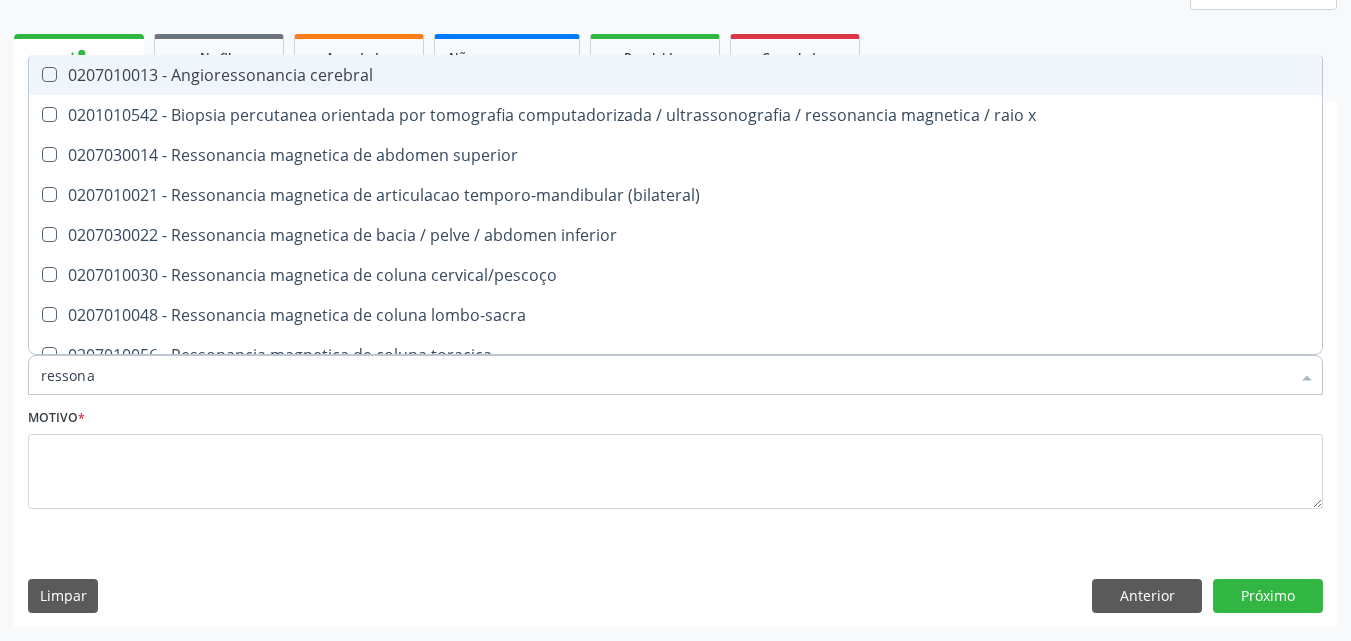 type on "ressonan" 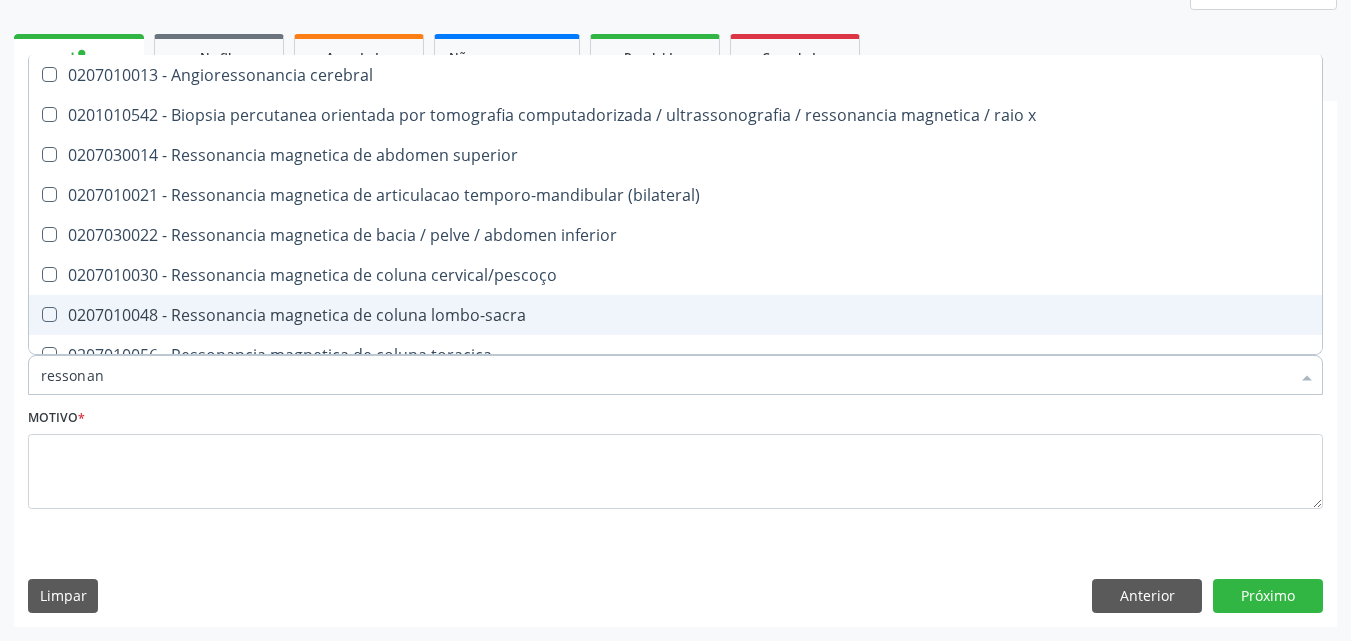 click on "0207010048 - Ressonancia magnetica de coluna lombo-sacra" at bounding box center (675, 315) 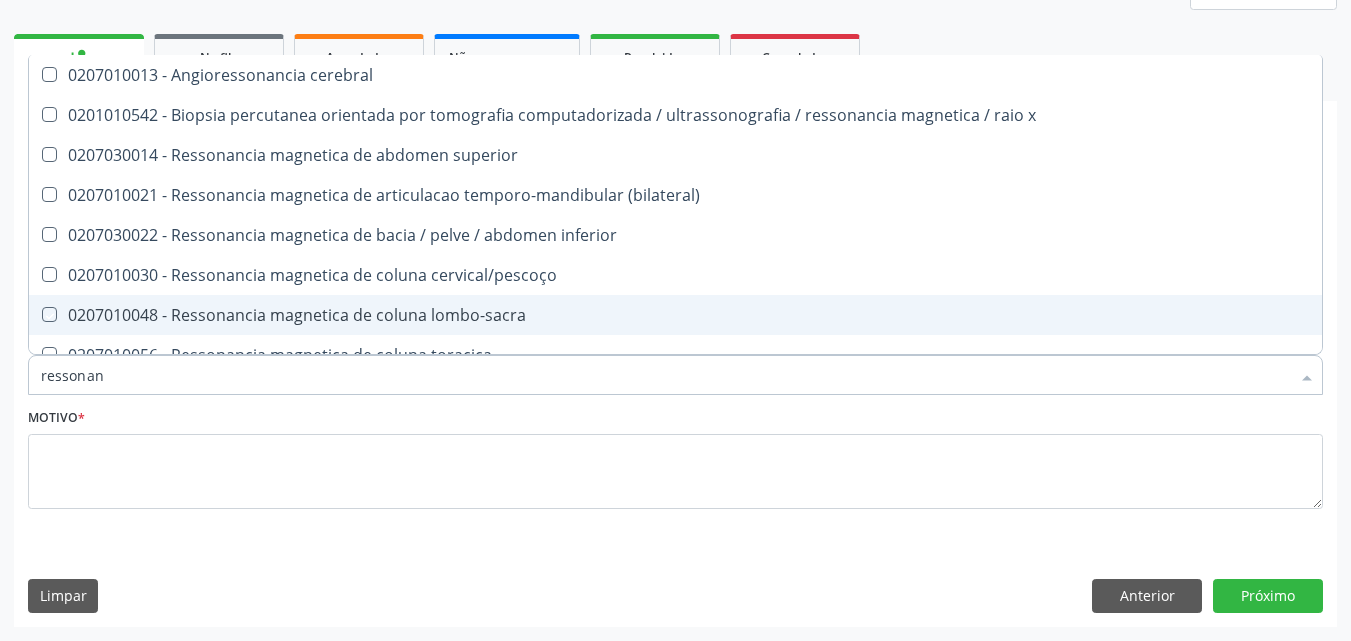 checkbox on "true" 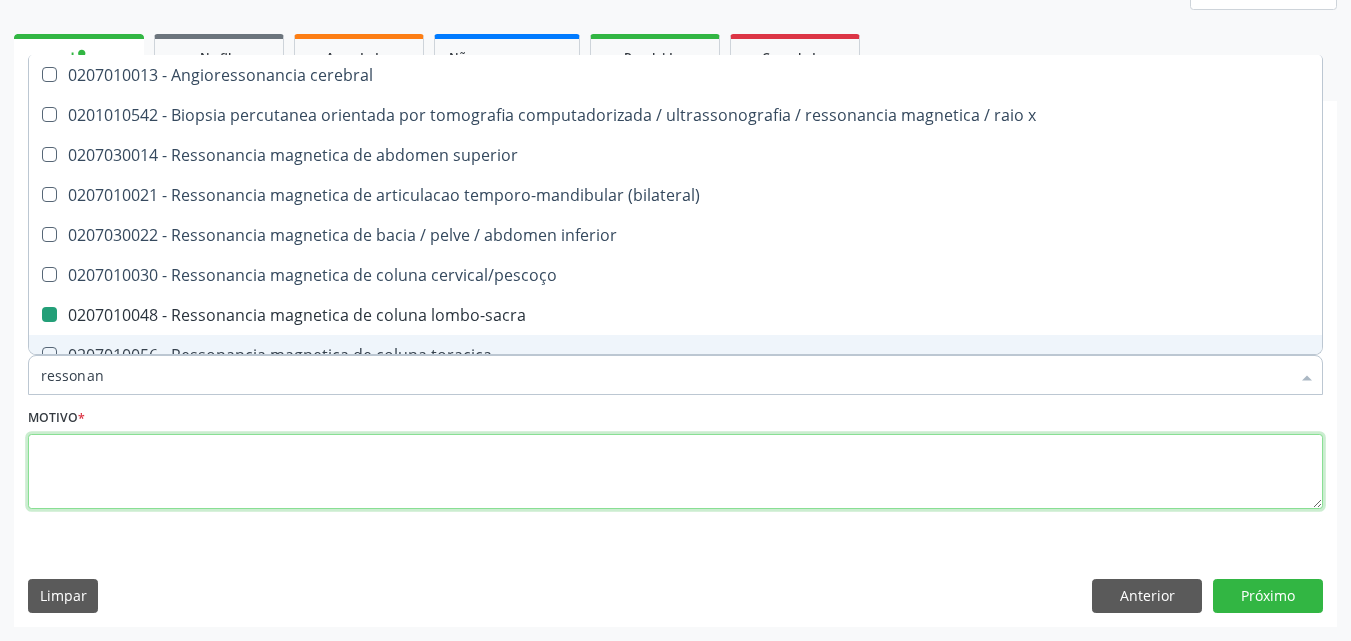 click at bounding box center (675, 472) 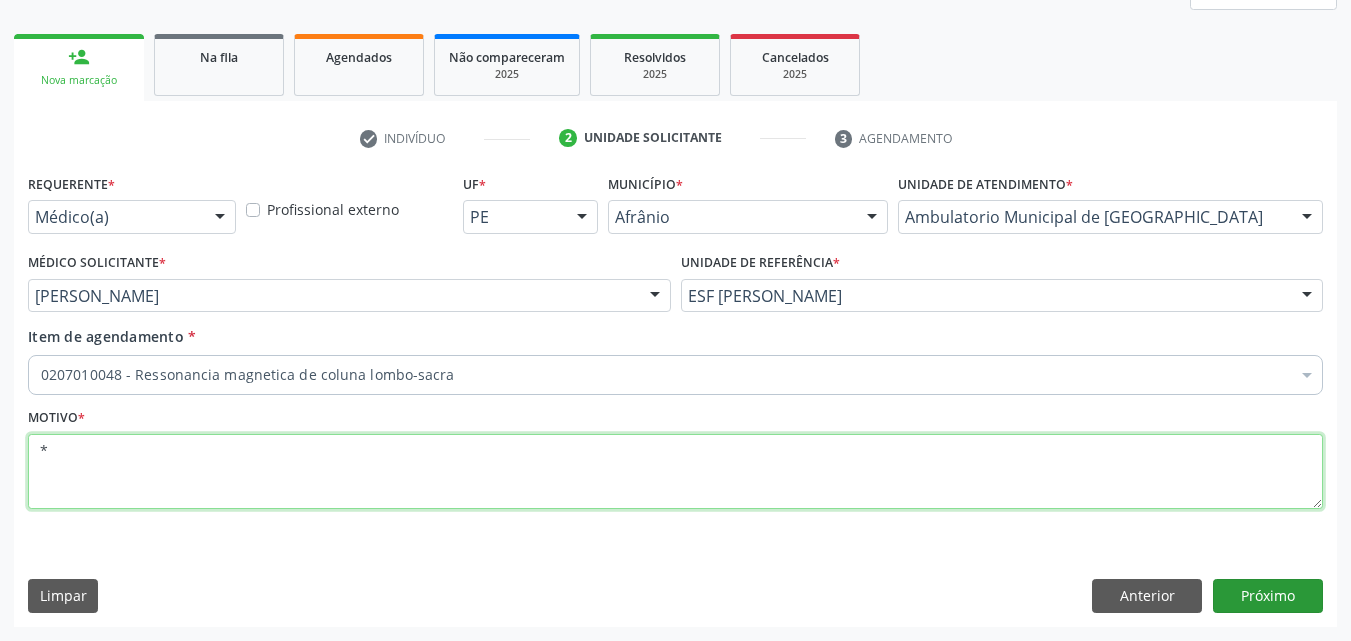 type on "*" 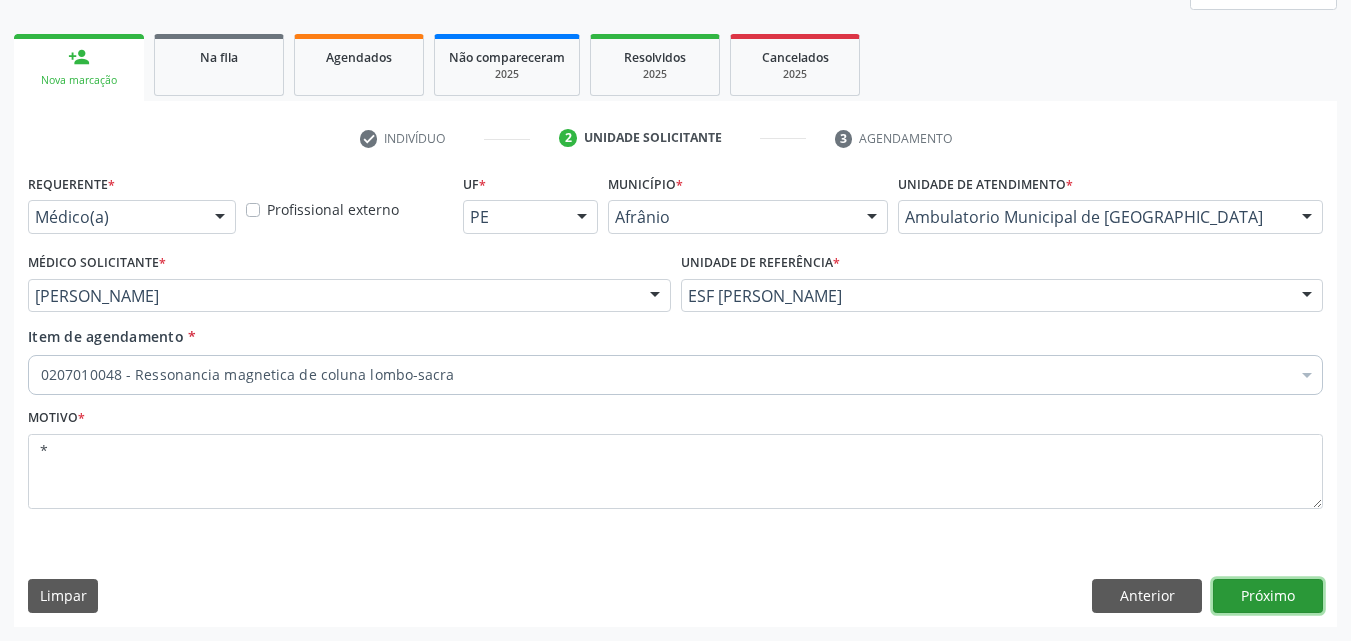 click on "Próximo" at bounding box center [1268, 596] 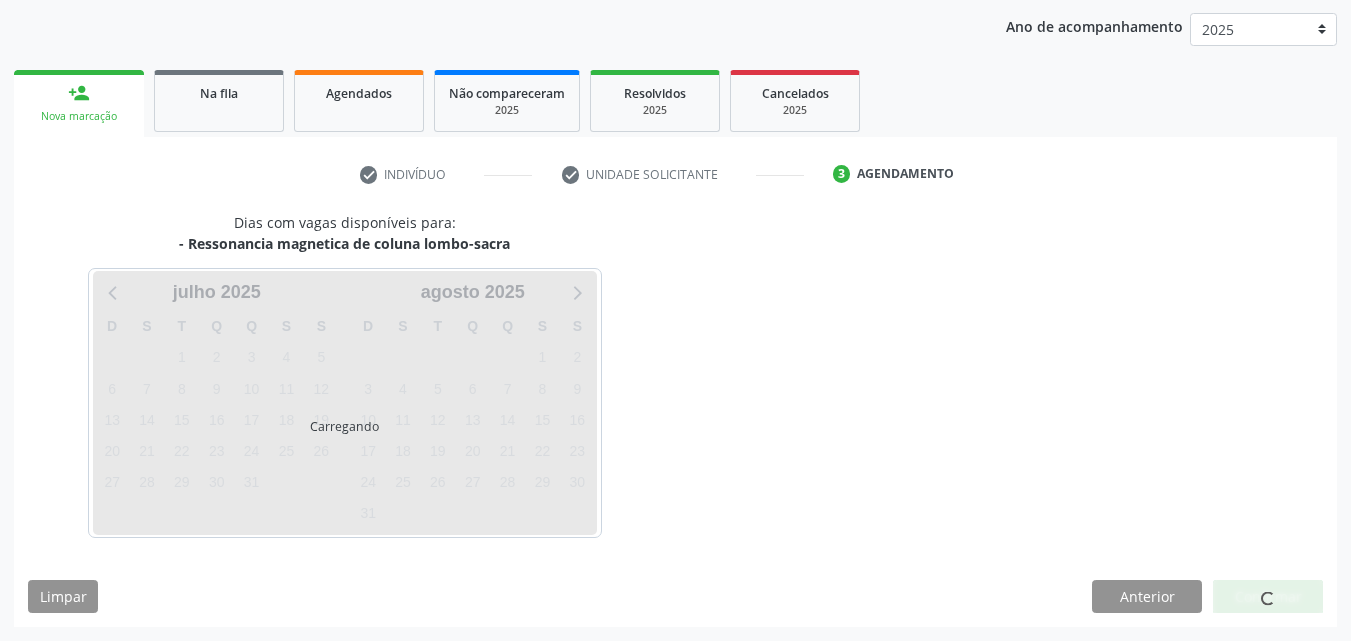 scroll, scrollTop: 229, scrollLeft: 0, axis: vertical 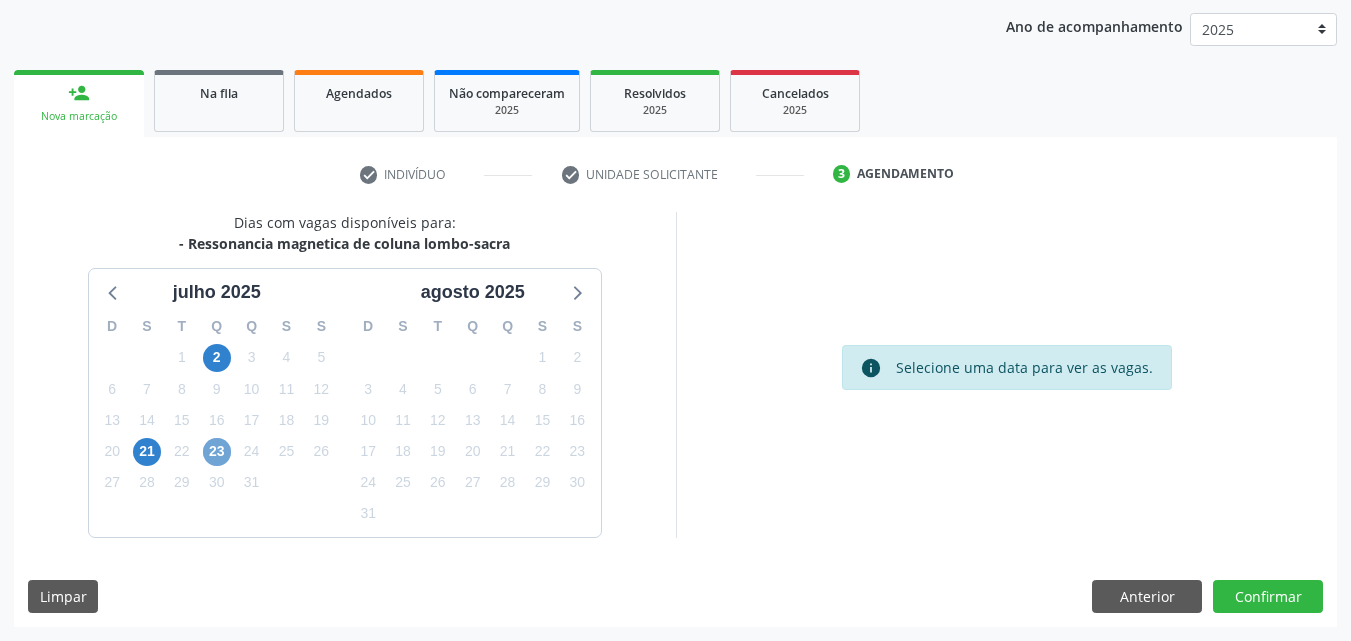click on "23" at bounding box center (217, 452) 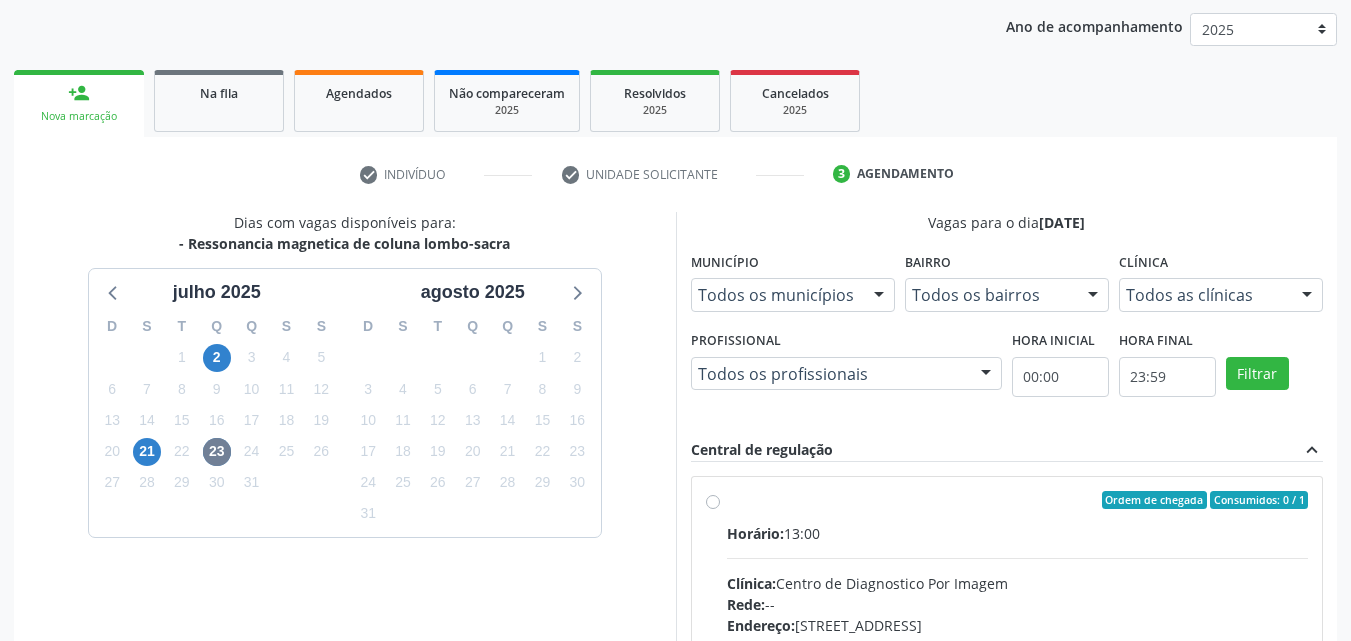 click on "Ordem de chegada
Consumidos: 0 / 1" at bounding box center (1018, 500) 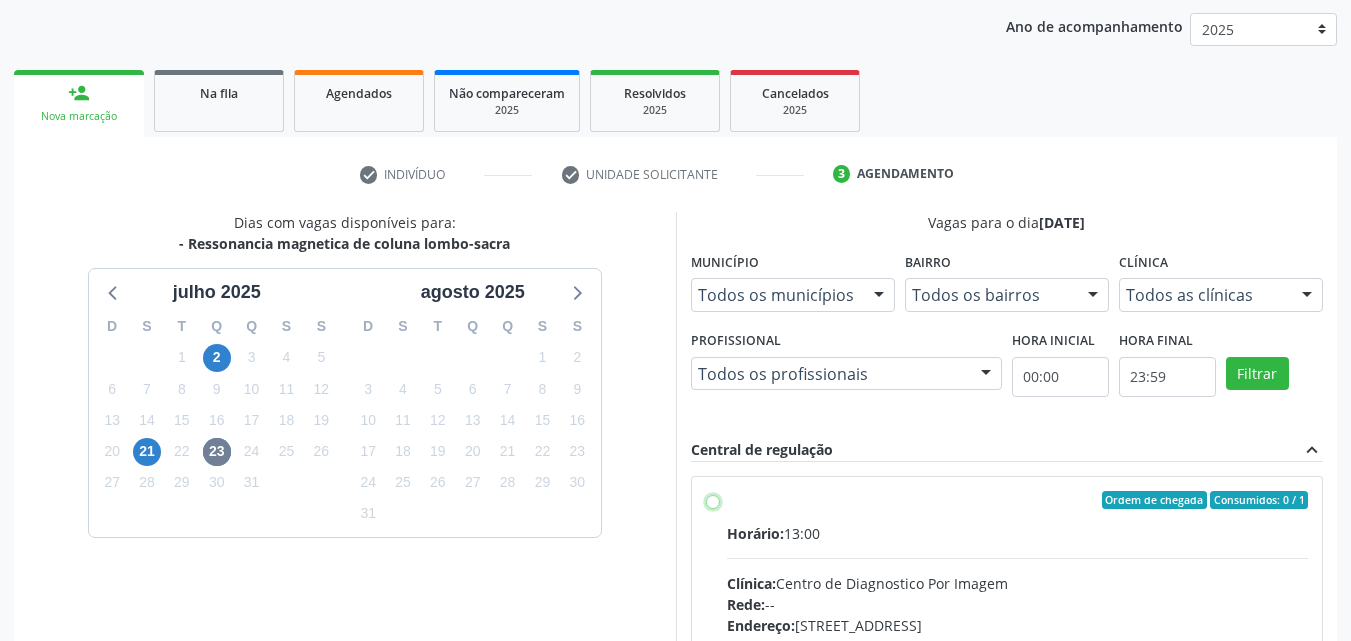 click on "Ordem de chegada
Consumidos: 0 / 1
Horário:   13:00
Clínica:  Centro de Diagnostico Por Imagem
Rede:
--
Endereço:   [STREET_ADDRESS]
Telefone:   --
Profissional:
--
Informações adicionais sobre o atendimento
Idade de atendimento:
Sem restrição
Gênero(s) atendido(s):
Sem restrição
Informações adicionais:
--" at bounding box center [713, 500] 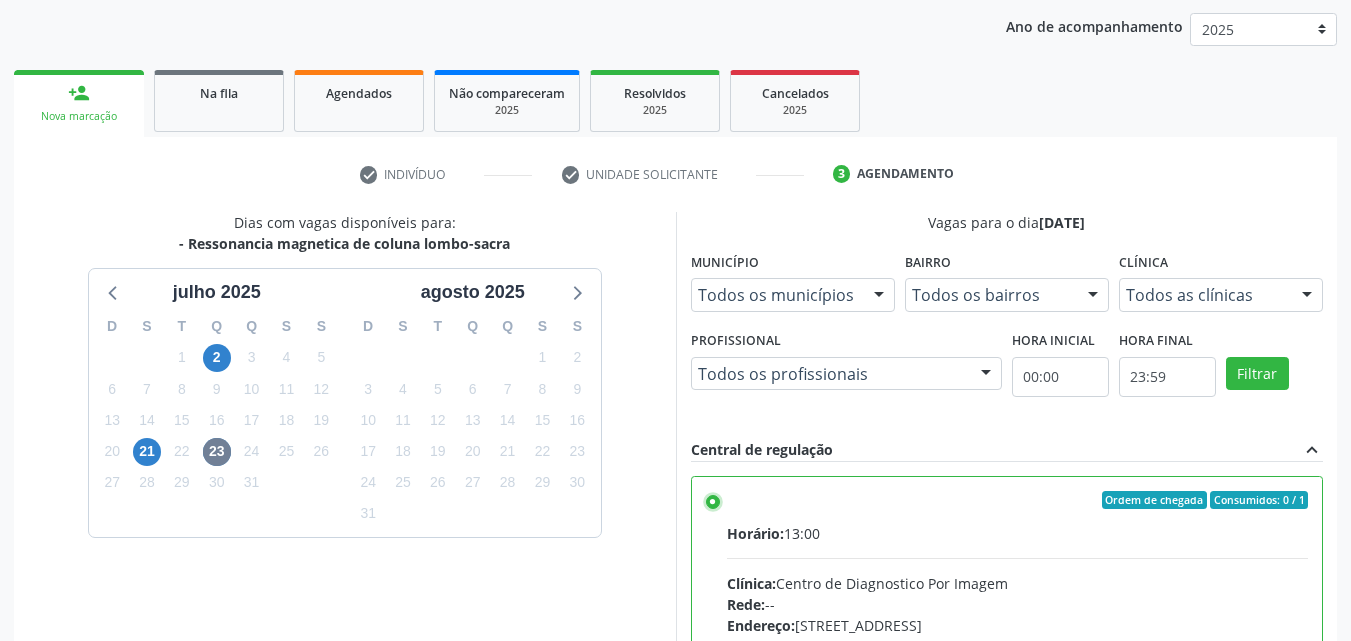 scroll, scrollTop: 99, scrollLeft: 0, axis: vertical 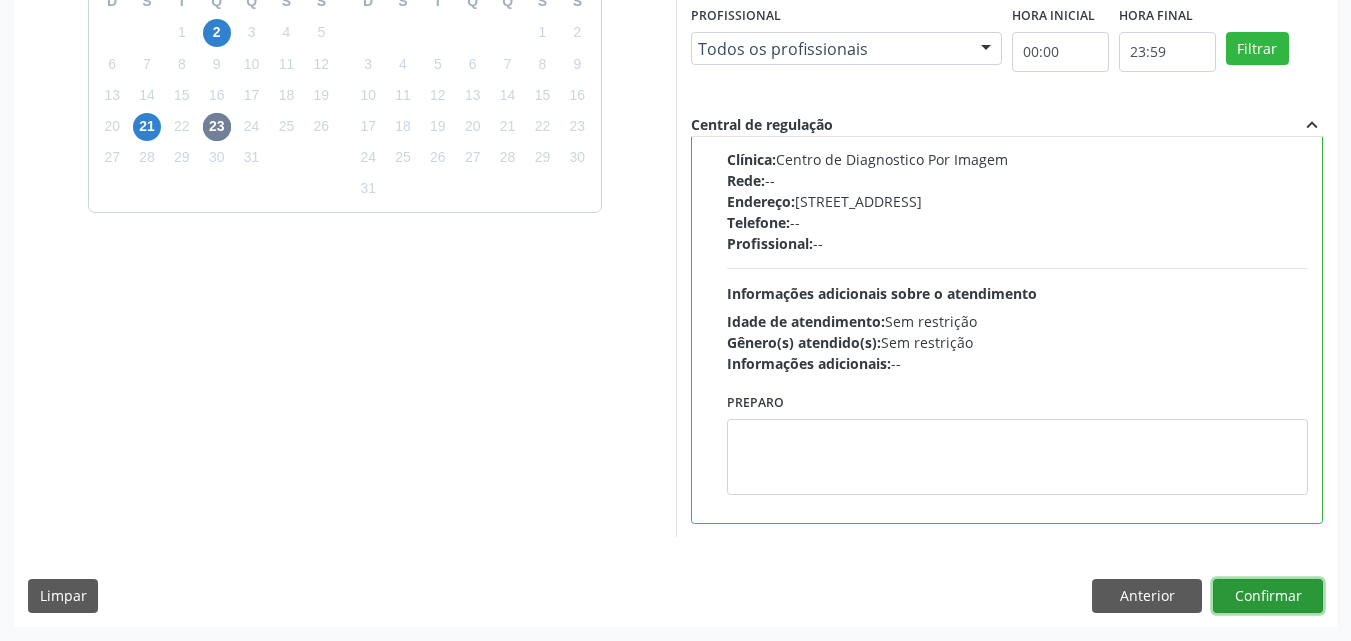 click on "Confirmar" at bounding box center (1268, 596) 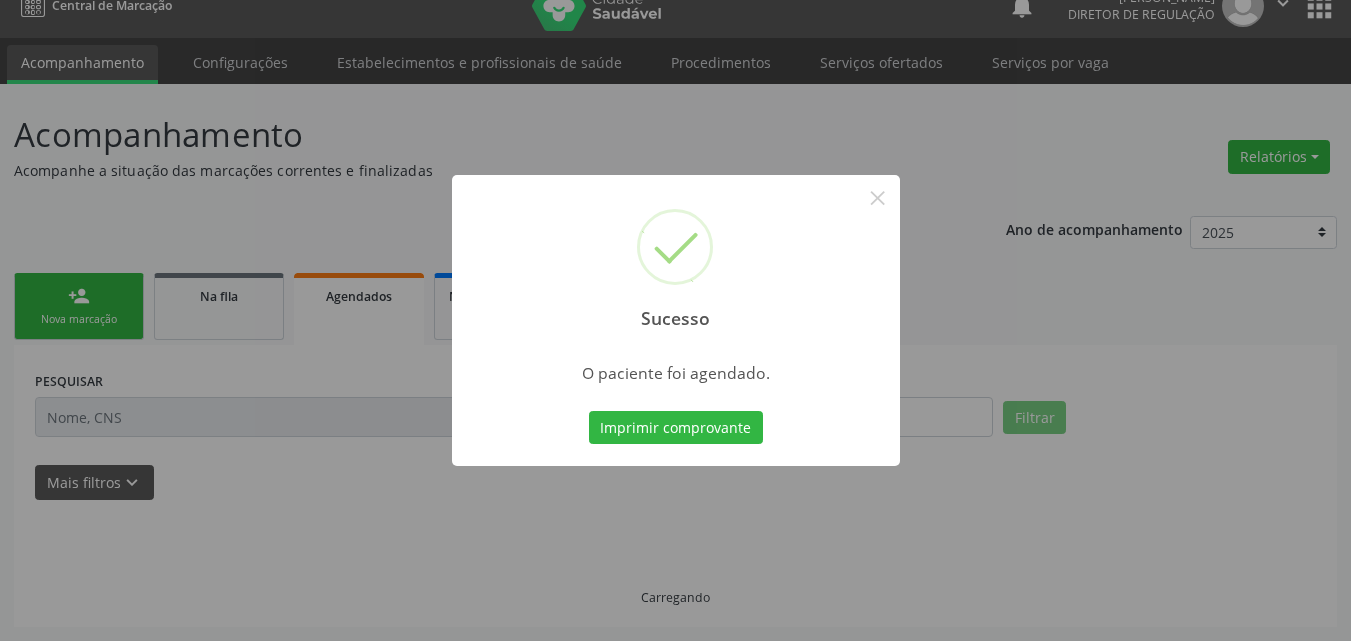 scroll, scrollTop: 26, scrollLeft: 0, axis: vertical 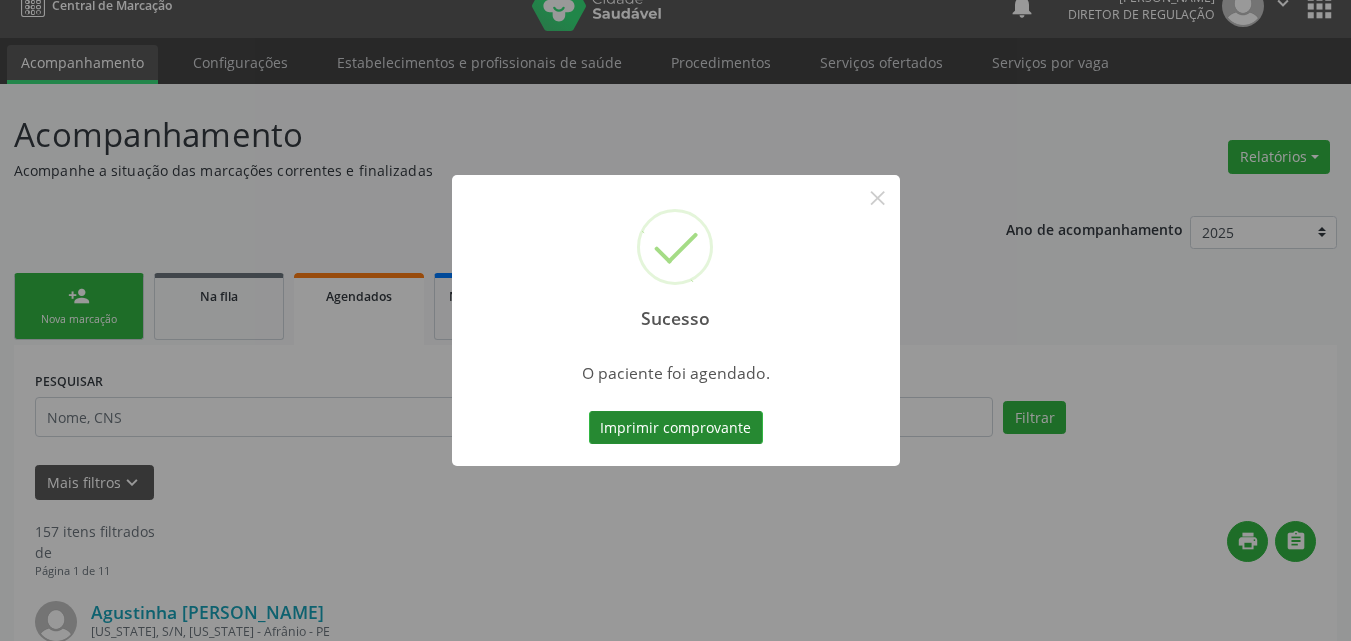 click on "Imprimir comprovante" at bounding box center [676, 428] 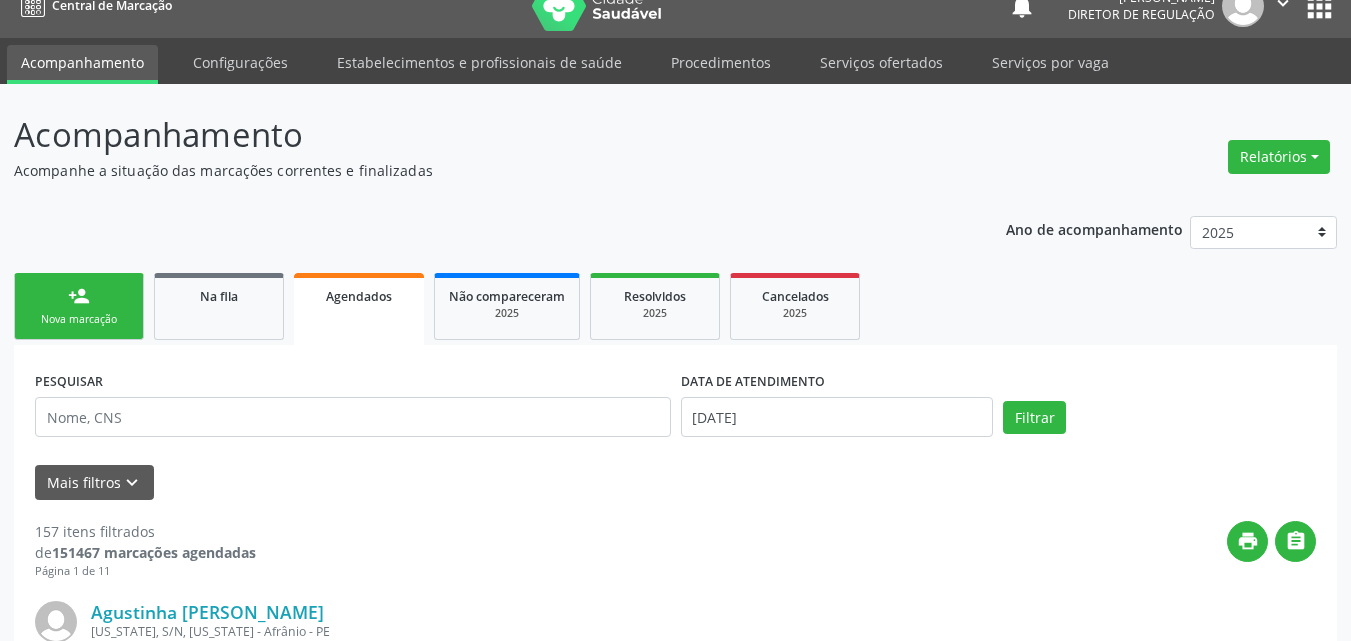 click on "person_add
Nova marcação" at bounding box center (79, 306) 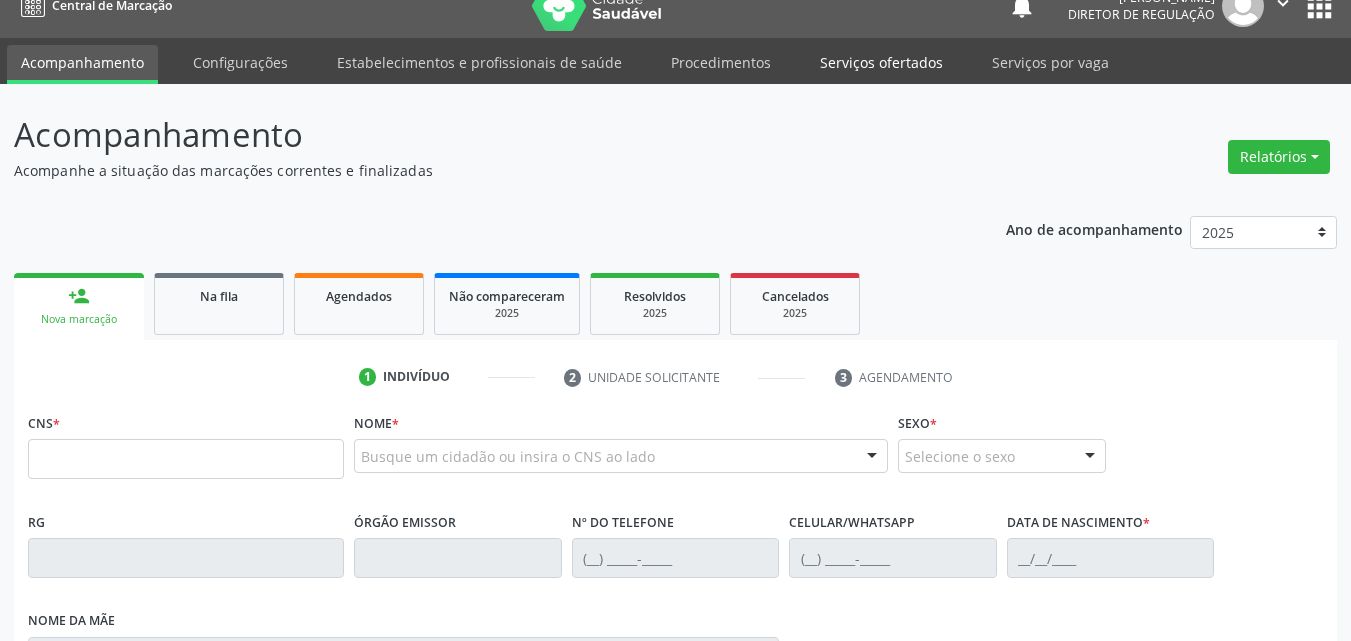 click on "Serviços ofertados" at bounding box center [881, 62] 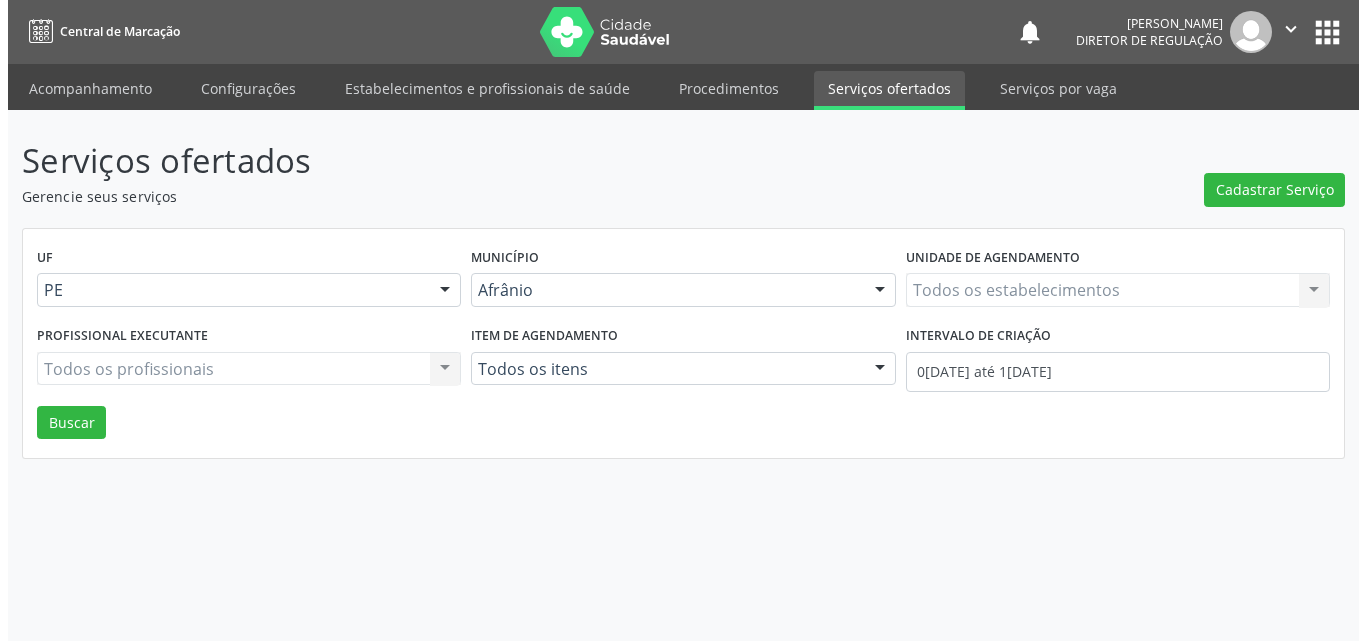 scroll, scrollTop: 0, scrollLeft: 0, axis: both 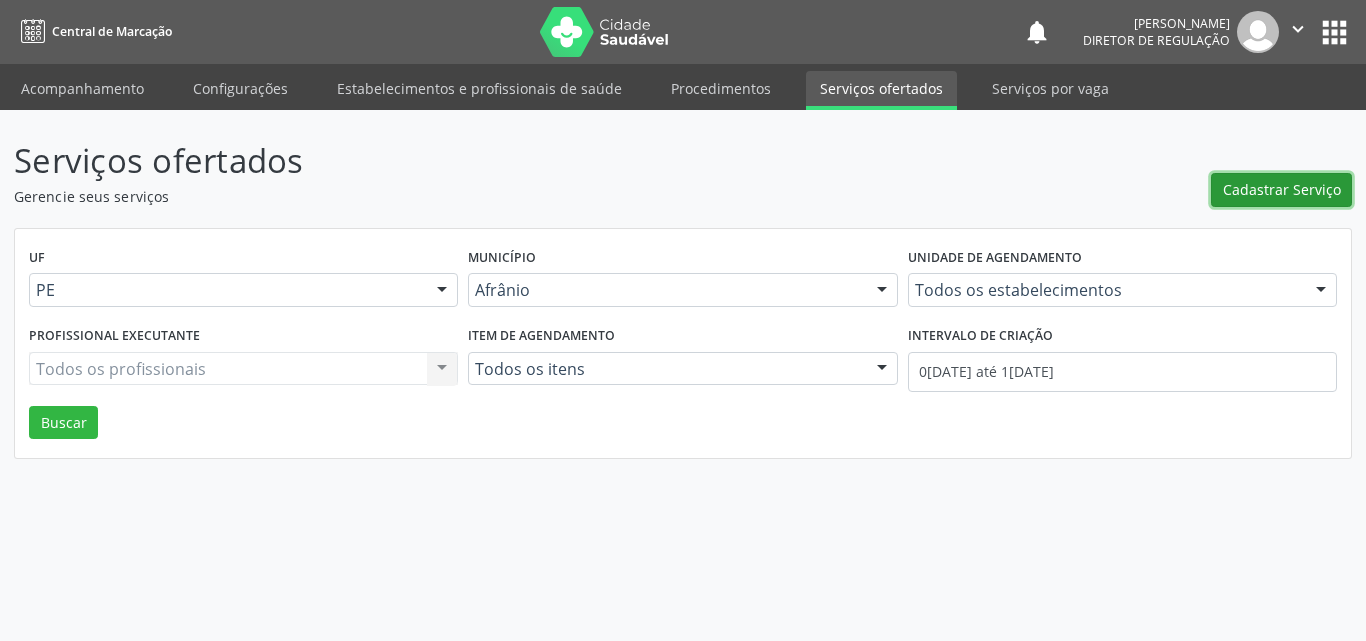 click on "Cadastrar Serviço" at bounding box center (1282, 189) 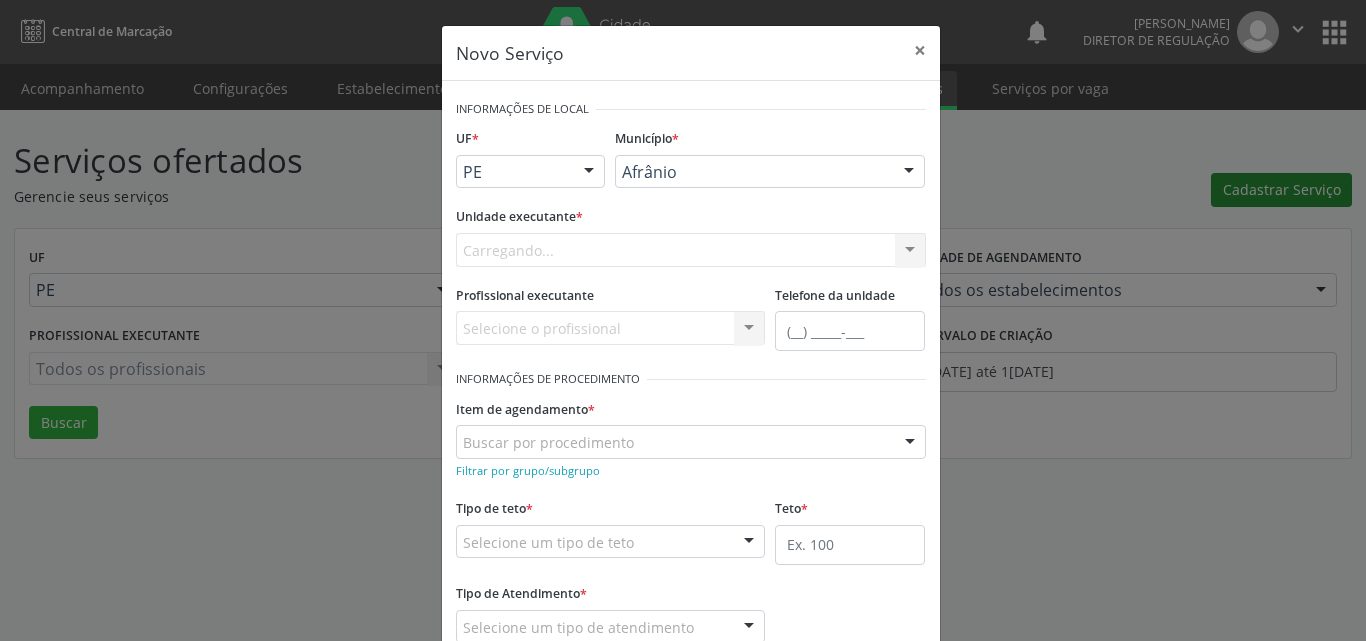scroll, scrollTop: 0, scrollLeft: 0, axis: both 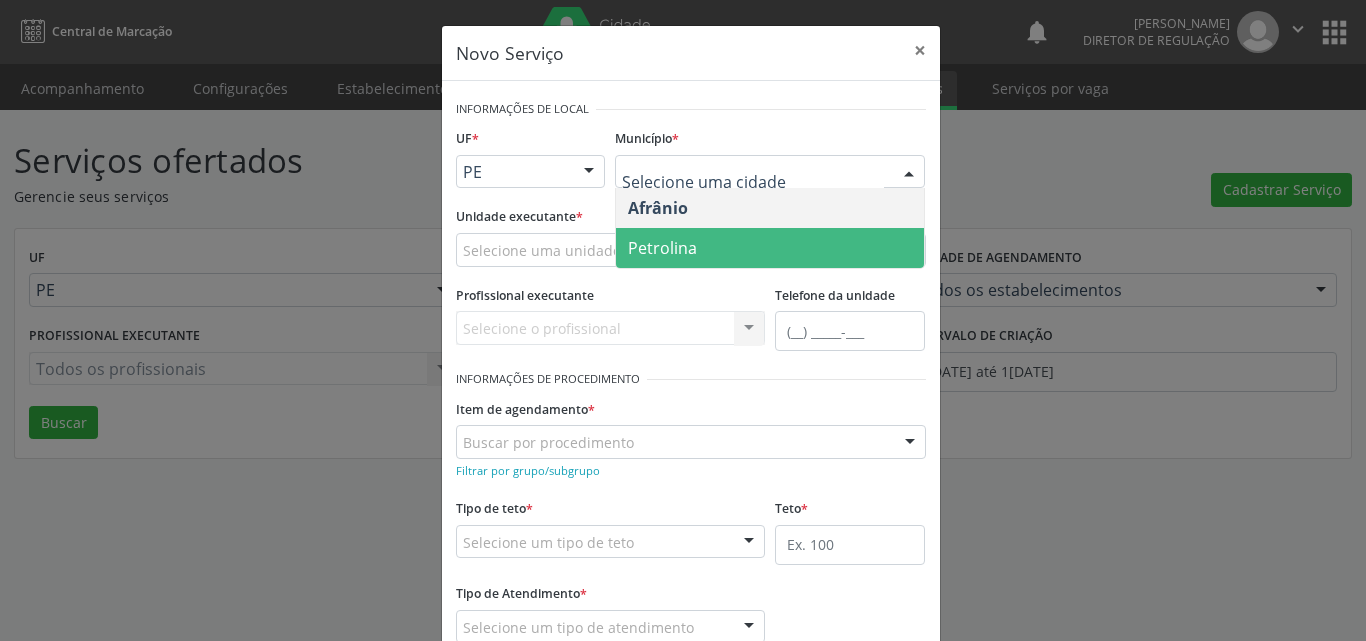click on "Petrolina" at bounding box center (770, 248) 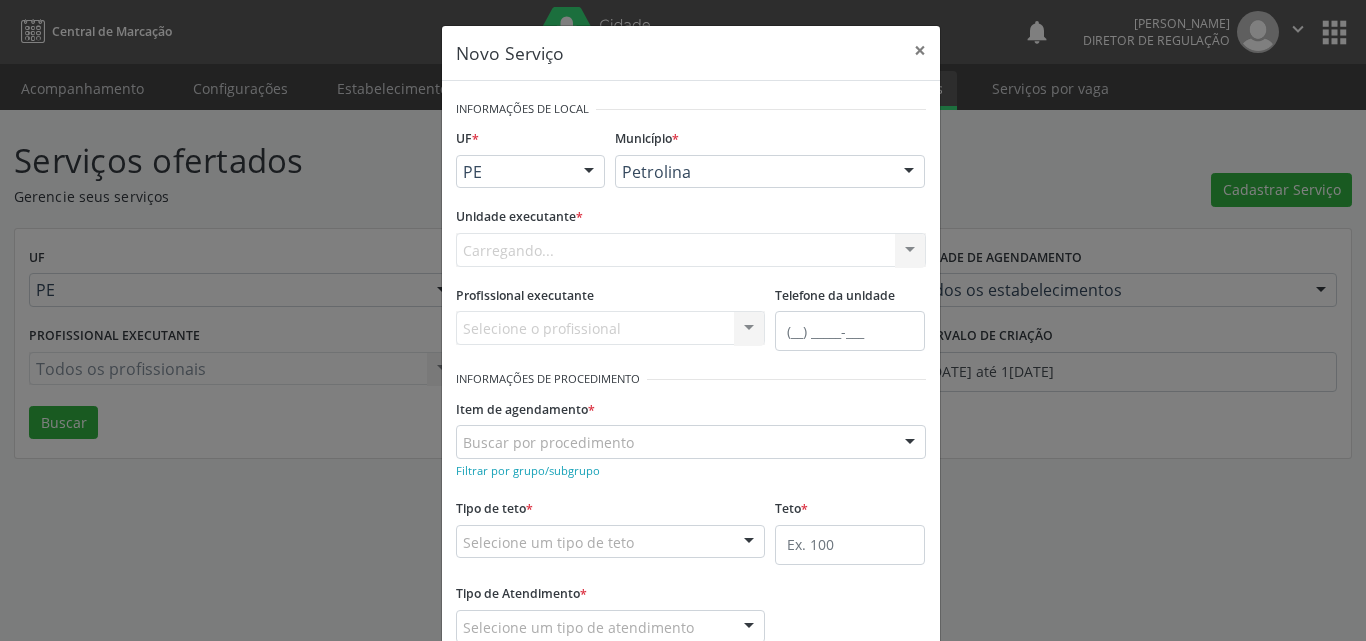 click on "Carregando..." at bounding box center (691, 250) 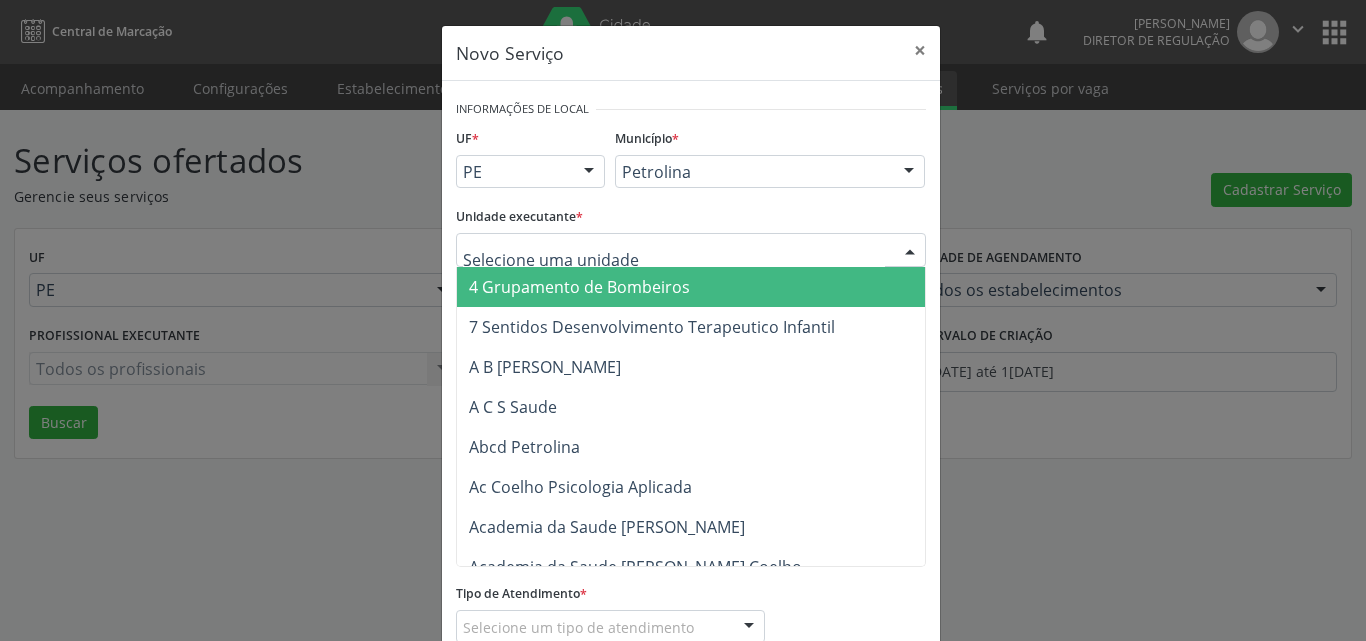 click at bounding box center (674, 260) 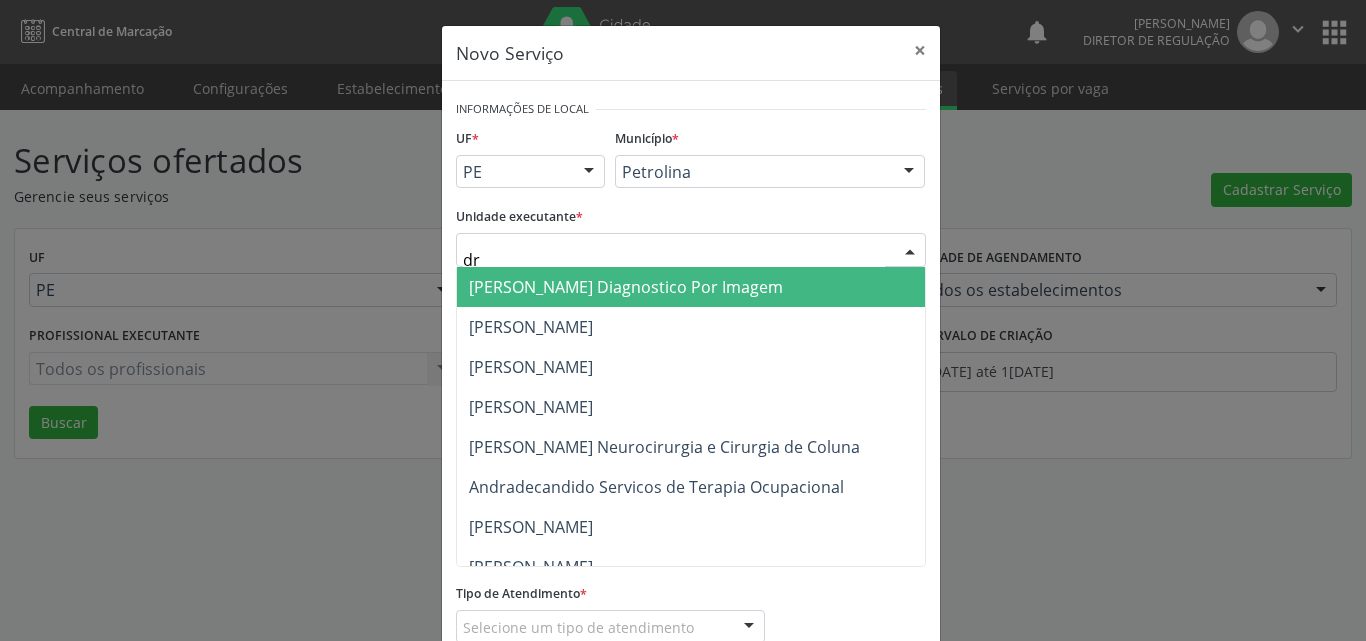 type on "dr d" 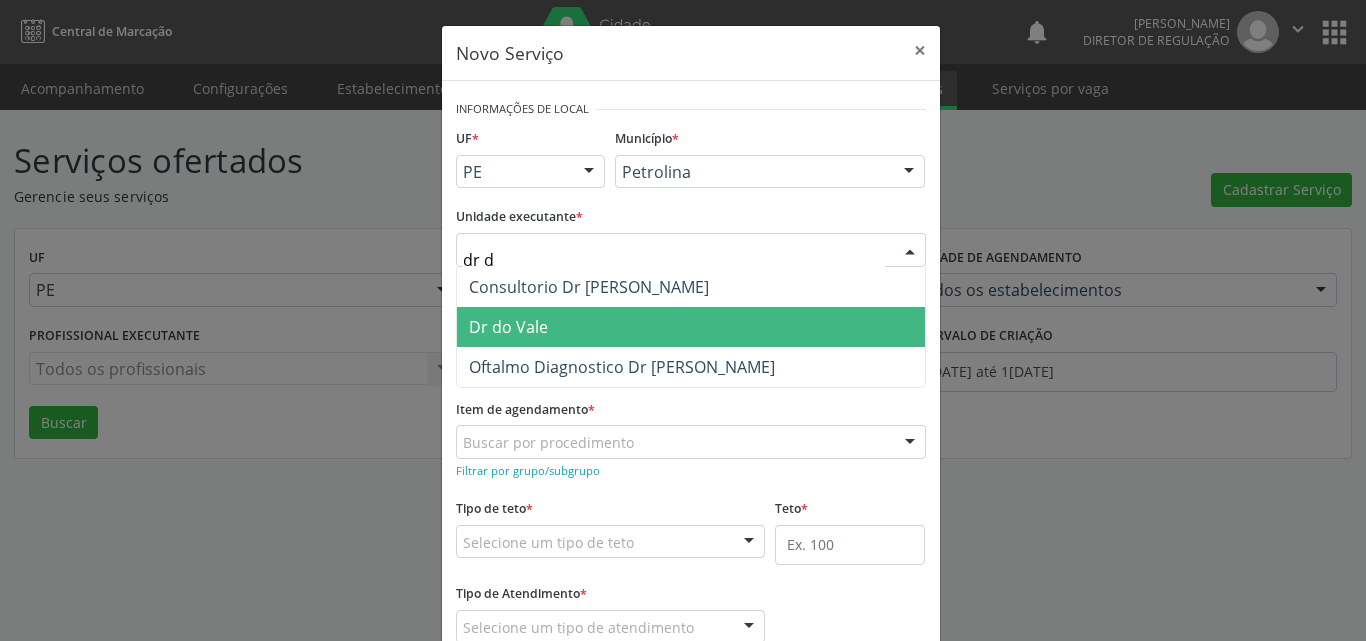click on "Dr do Vale" at bounding box center [508, 327] 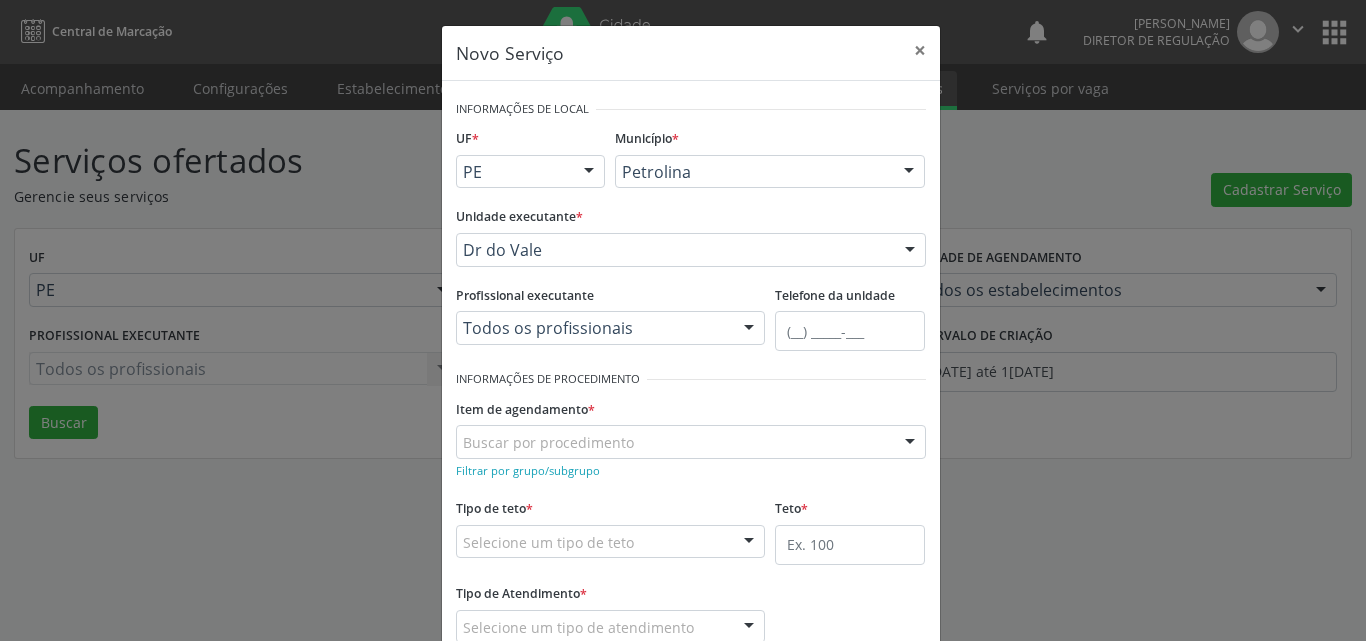 click on "Buscar por procedimento" at bounding box center [691, 442] 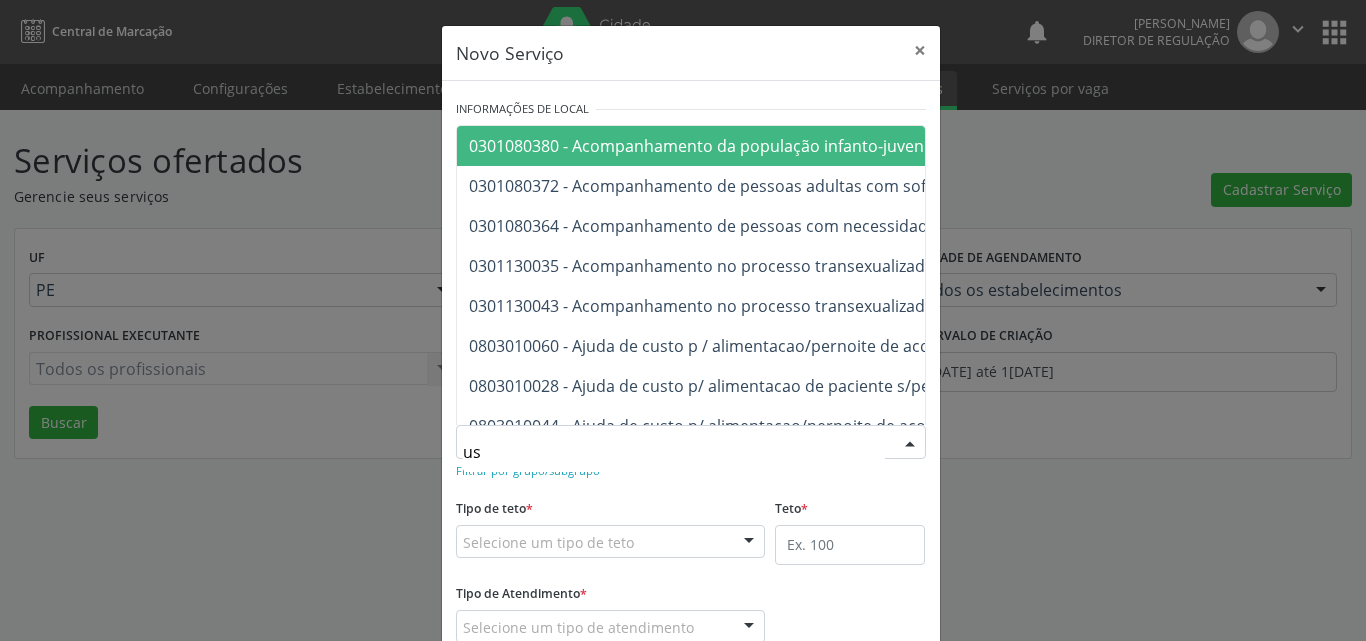 type on "usg" 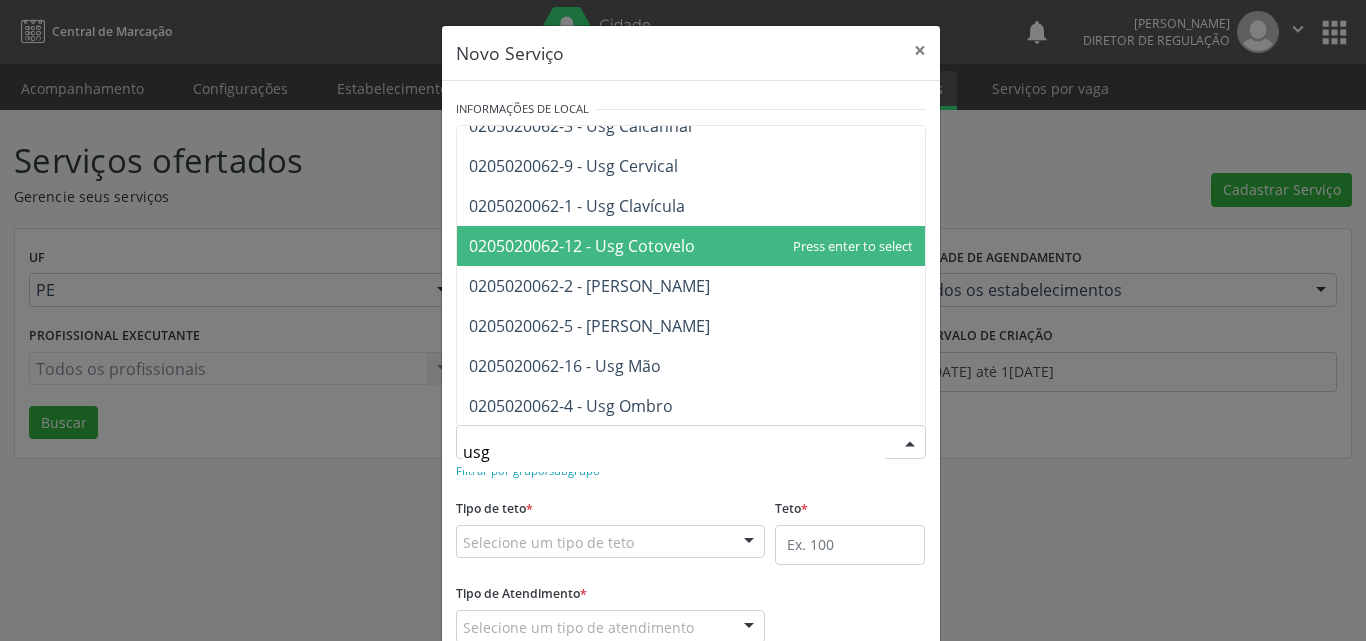 scroll, scrollTop: 200, scrollLeft: 0, axis: vertical 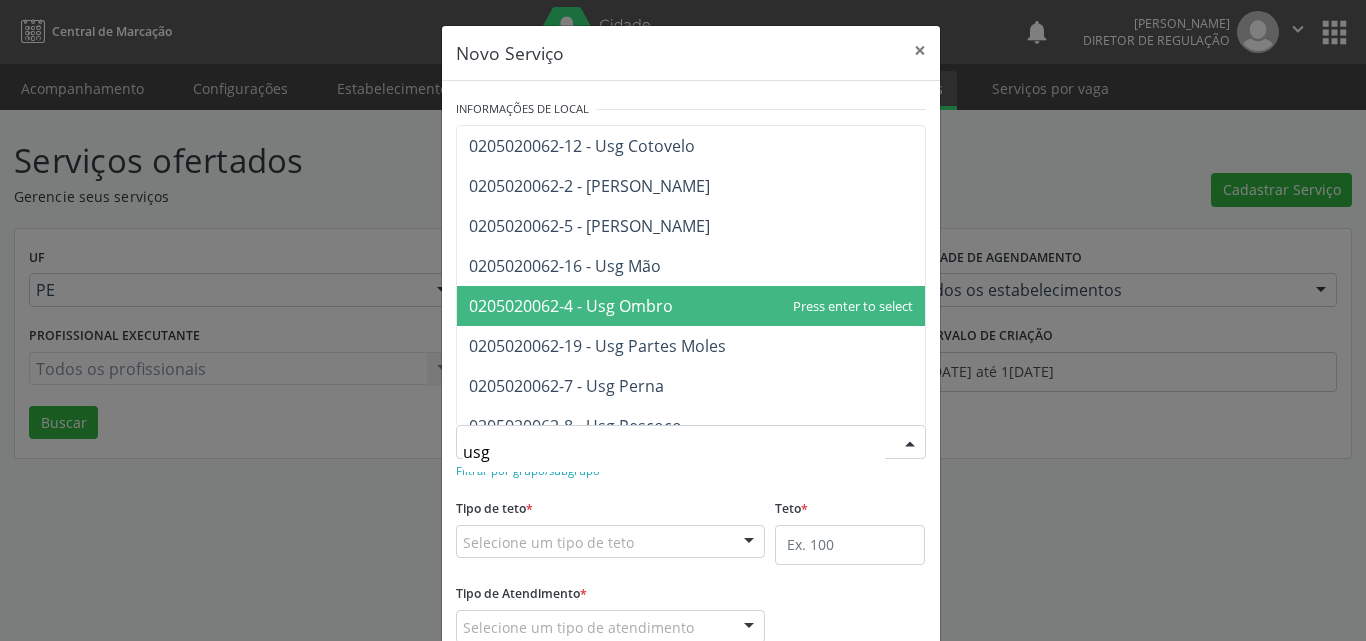 click on "0205020062-4 - Usg Ombro" at bounding box center [571, 306] 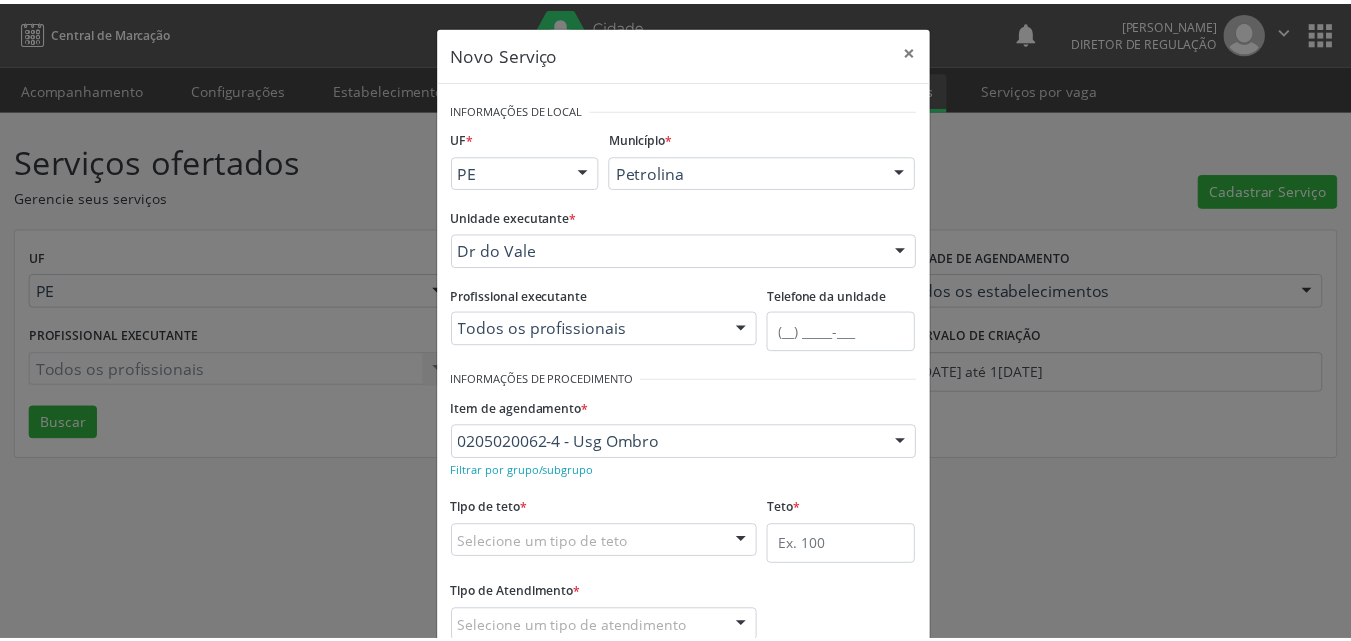 scroll, scrollTop: 132, scrollLeft: 0, axis: vertical 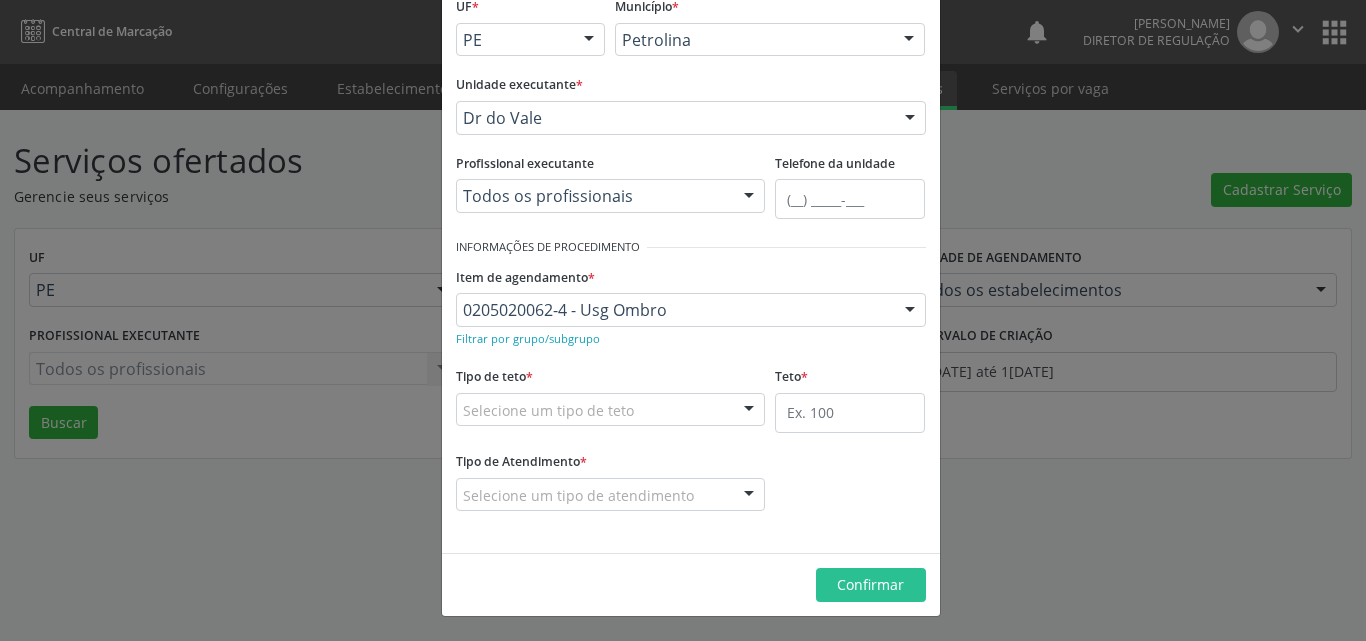 click on "Selecione um tipo de teto" at bounding box center (611, 410) 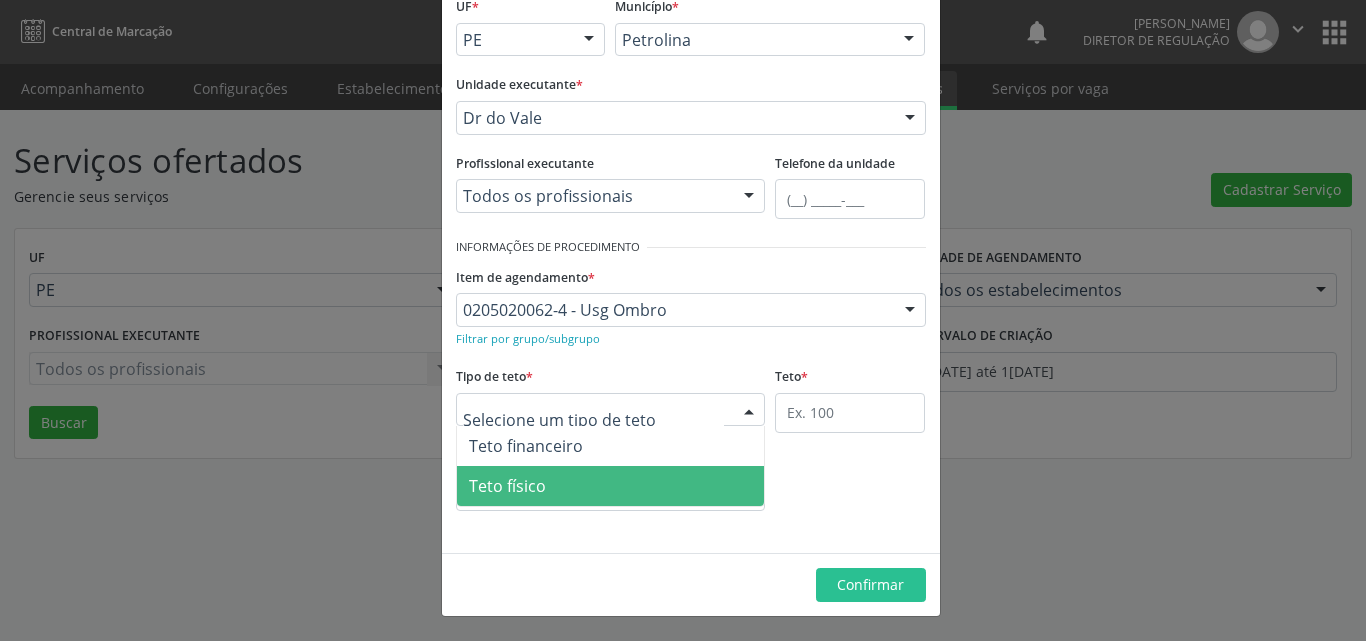 drag, startPoint x: 617, startPoint y: 495, endPoint x: 688, endPoint y: 476, distance: 73.4983 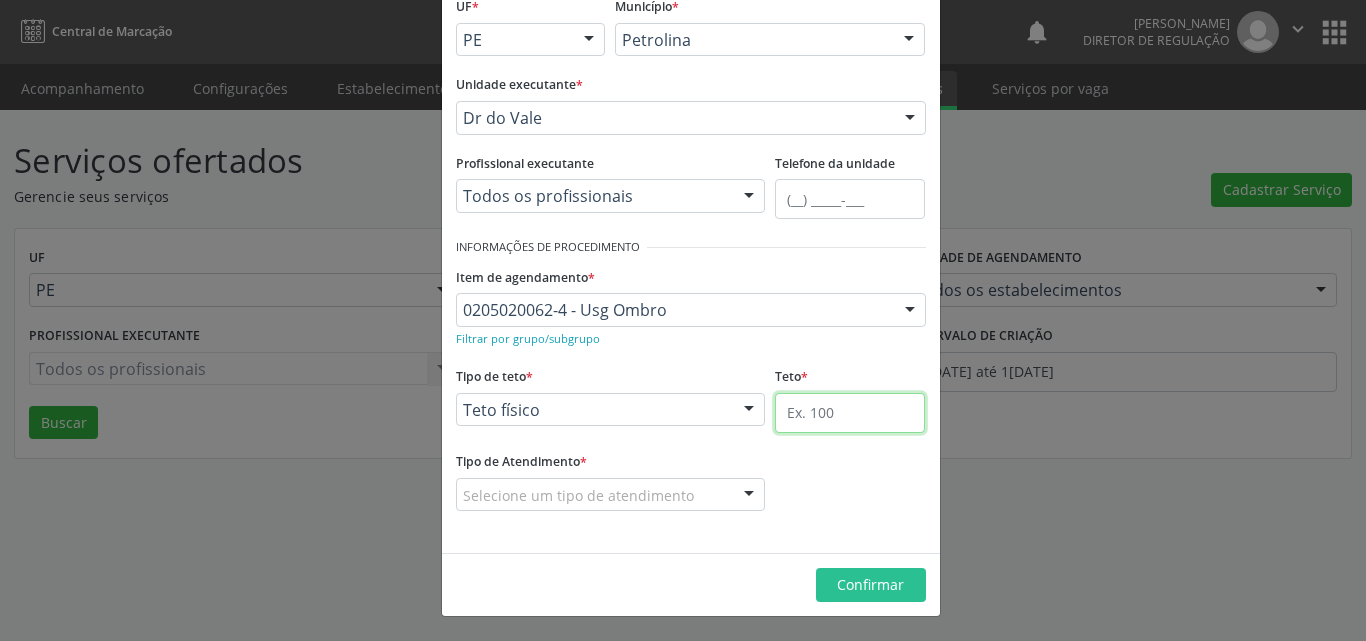 click at bounding box center [850, 413] 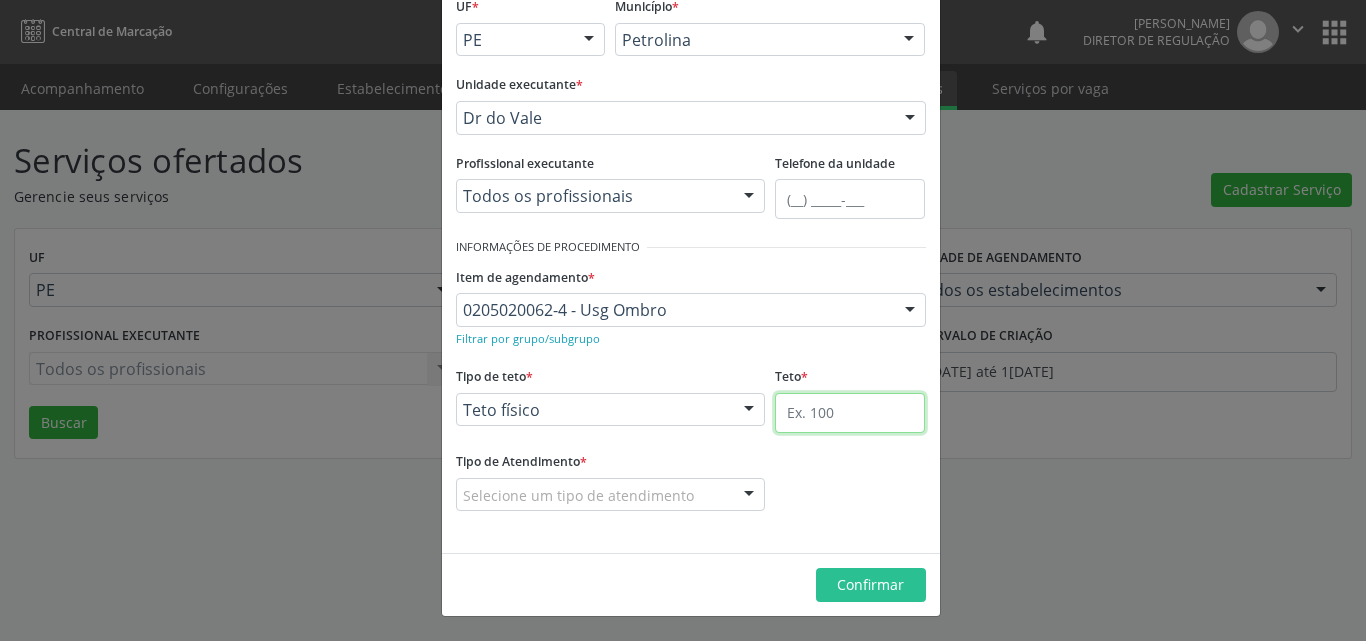 type on "2" 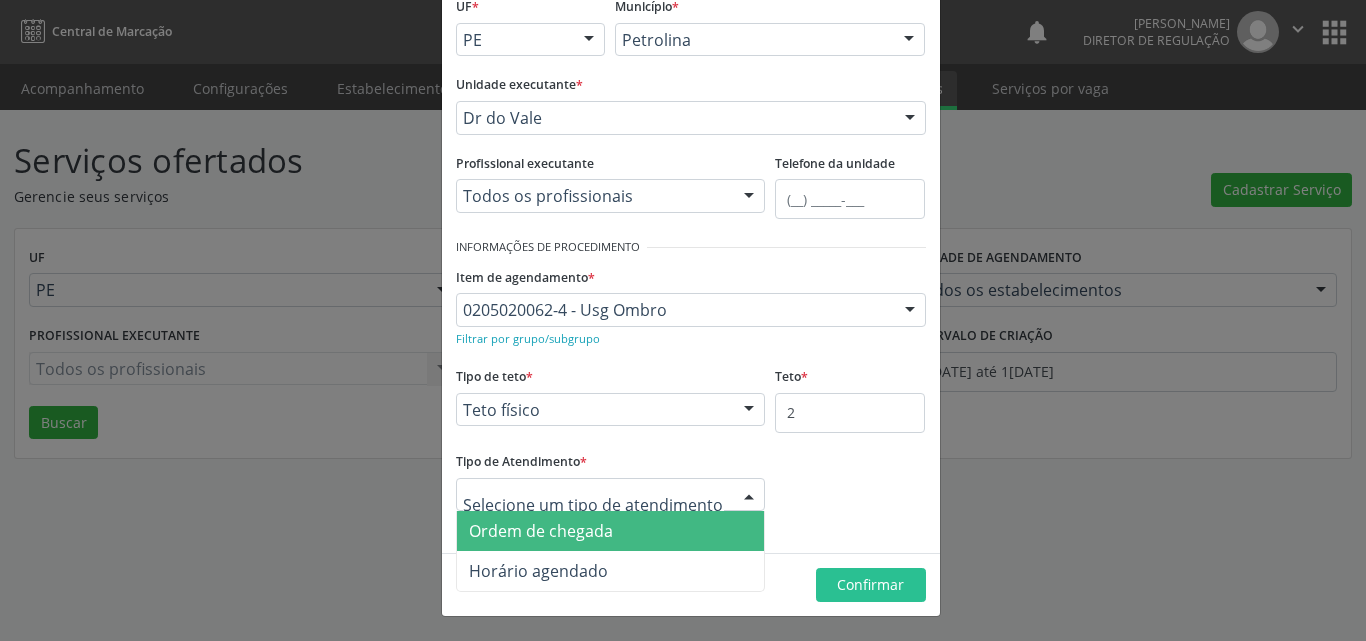 click on "Ordem de chegada" at bounding box center (611, 531) 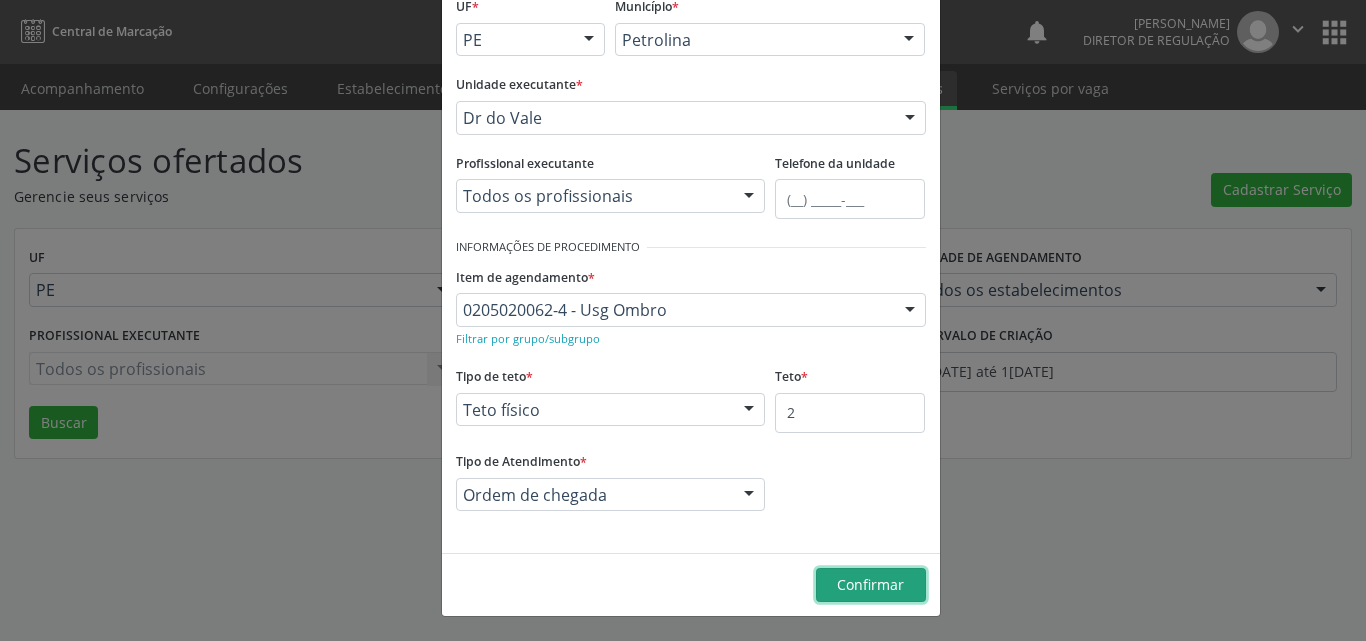 click on "Confirmar" at bounding box center (870, 584) 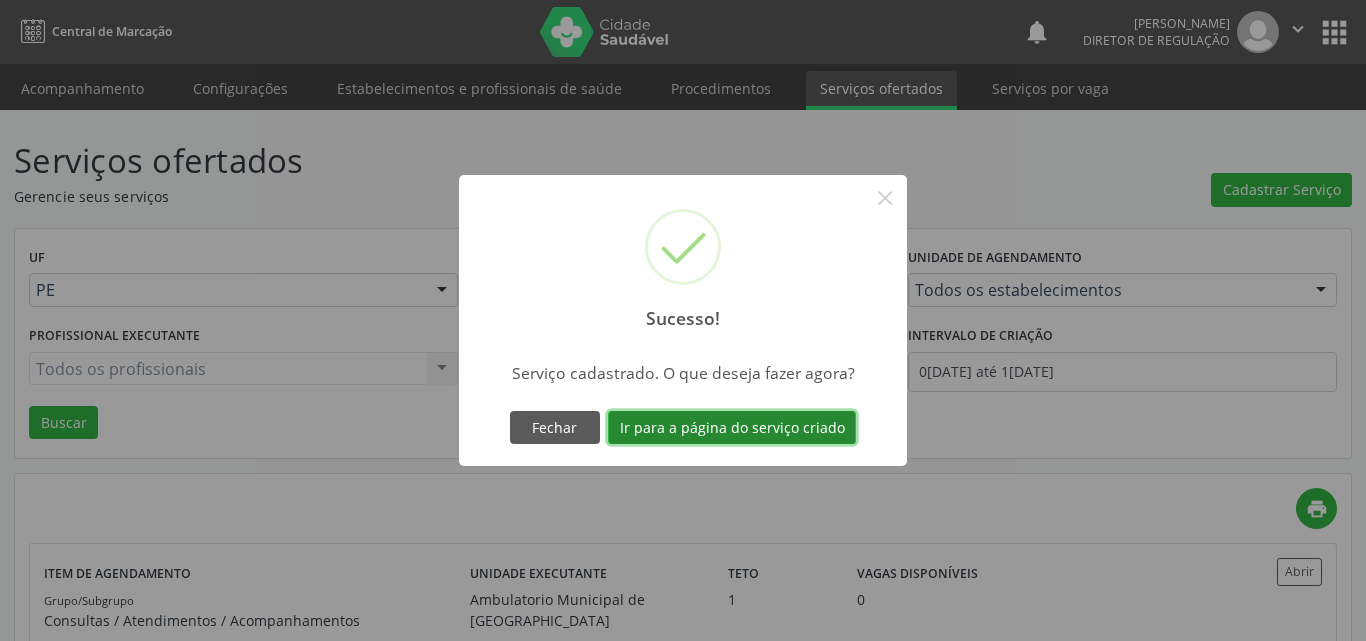 click on "Ir para a página do serviço criado" at bounding box center [732, 428] 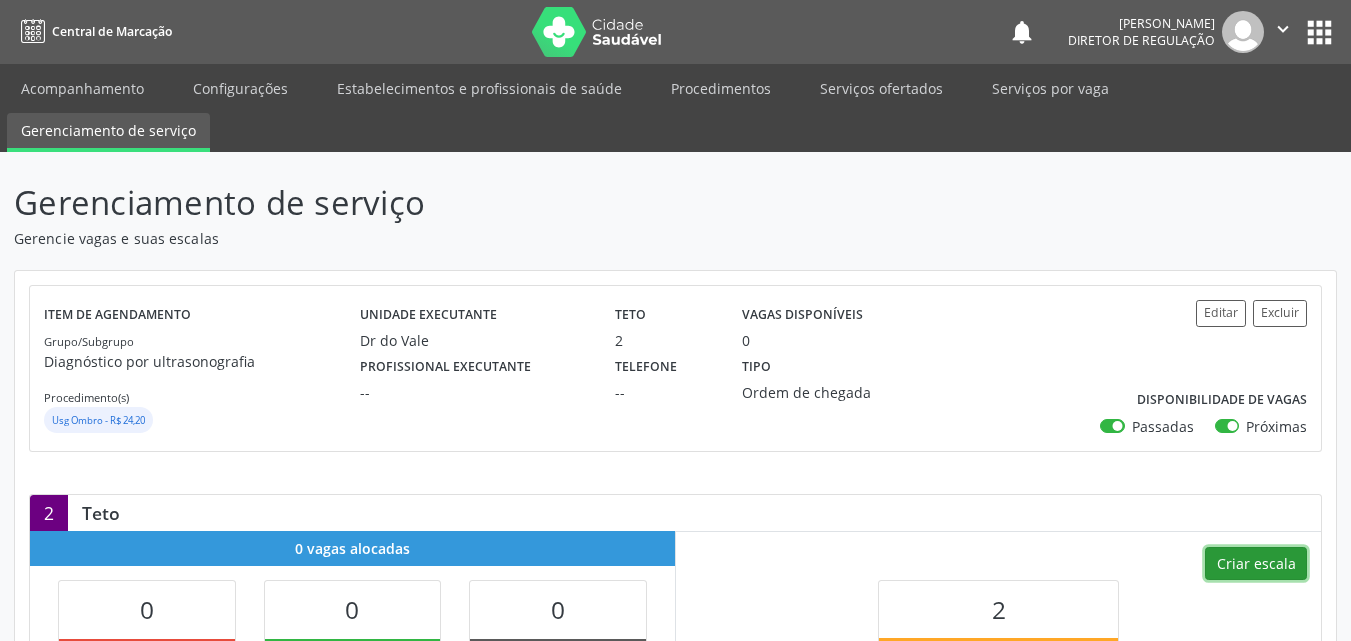 click on "Criar escala" at bounding box center (1256, 564) 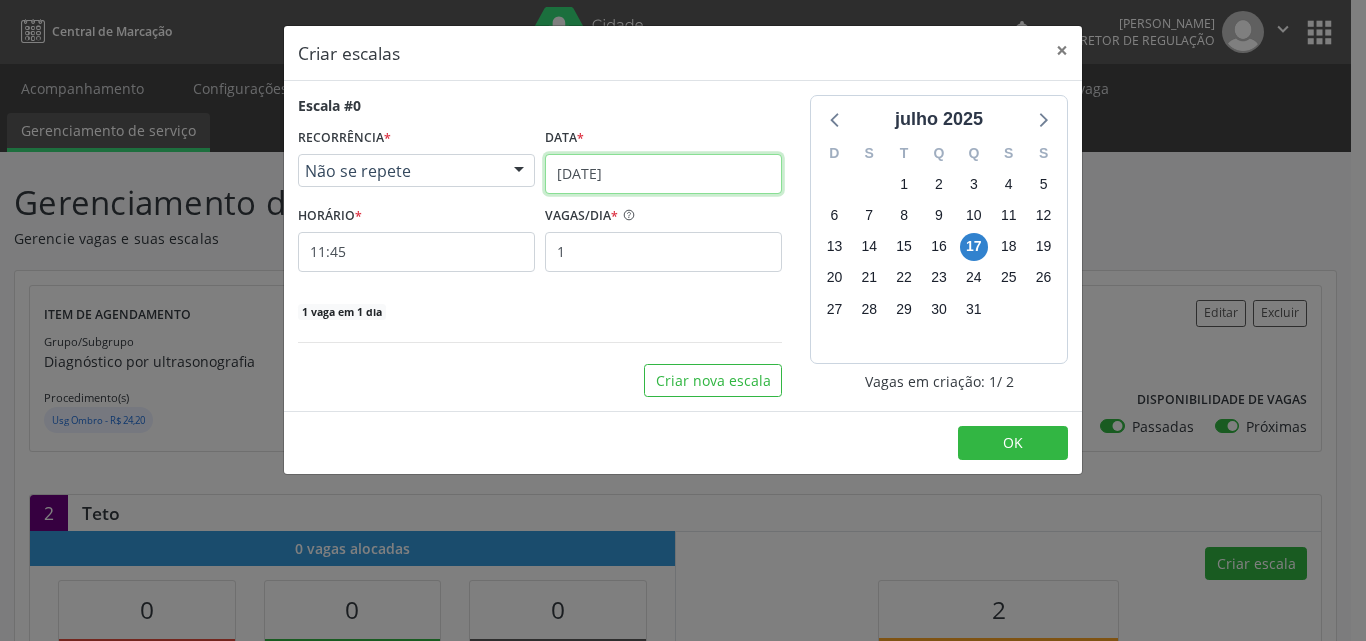click on "[DATE]" at bounding box center [663, 174] 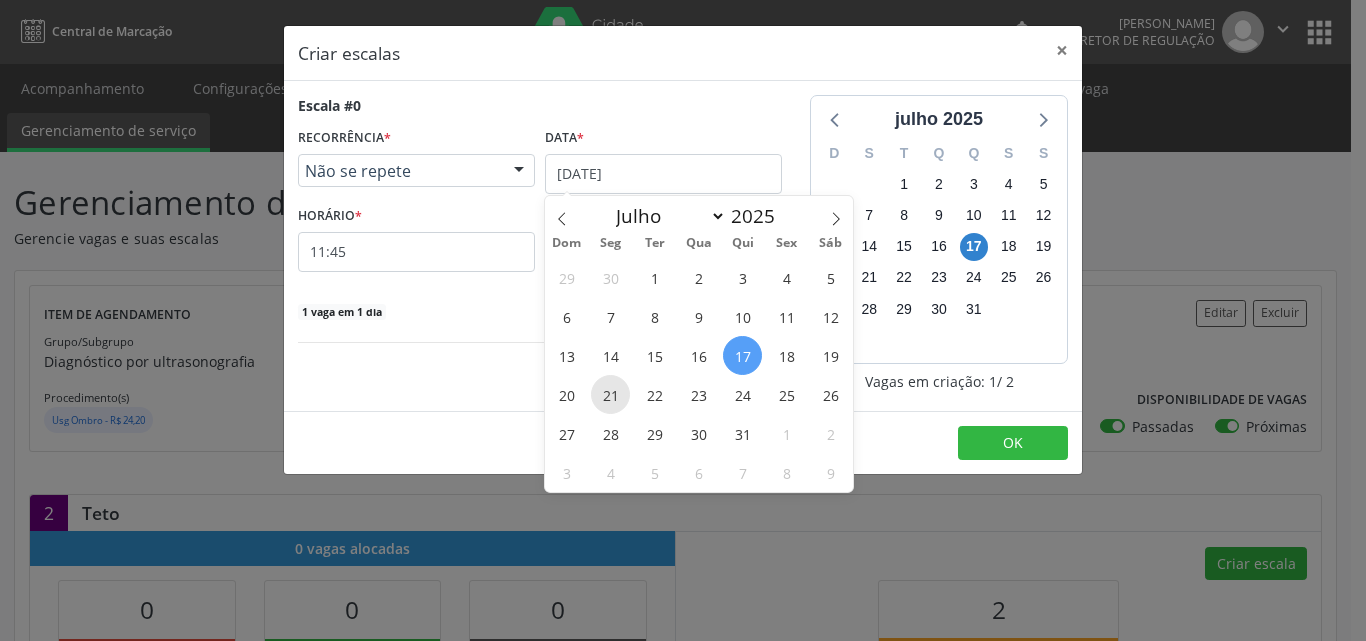 click on "21" at bounding box center [610, 394] 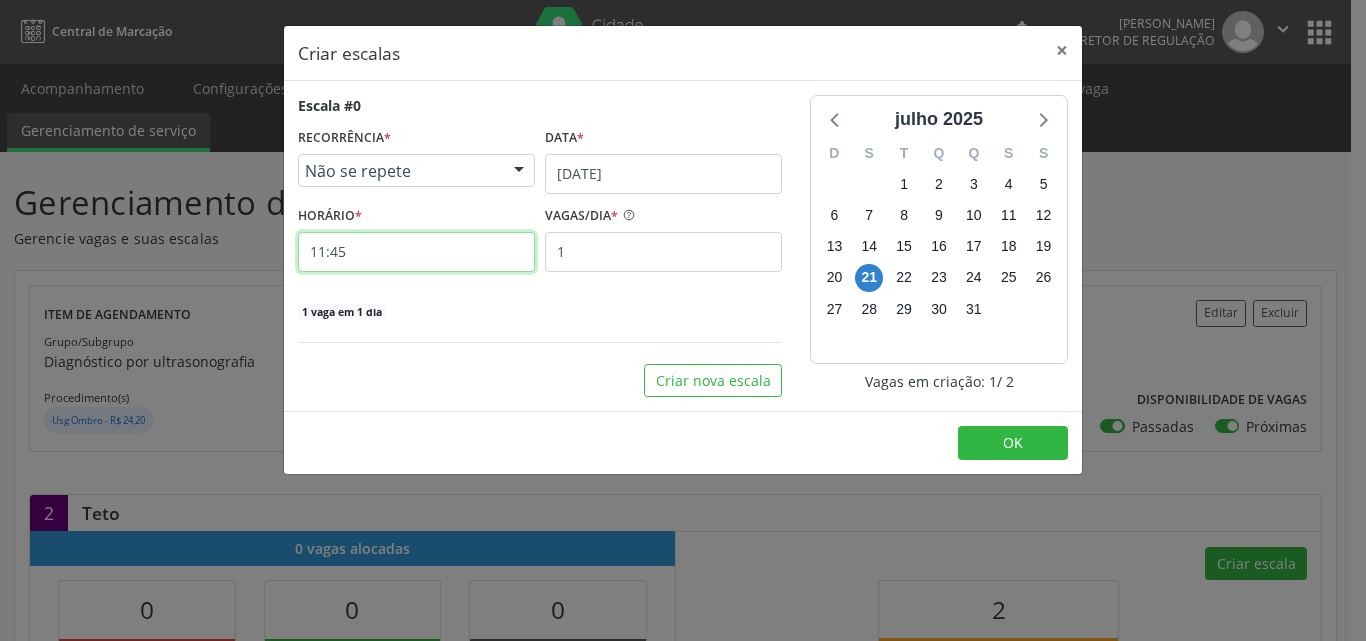 click on "11:45" at bounding box center (416, 252) 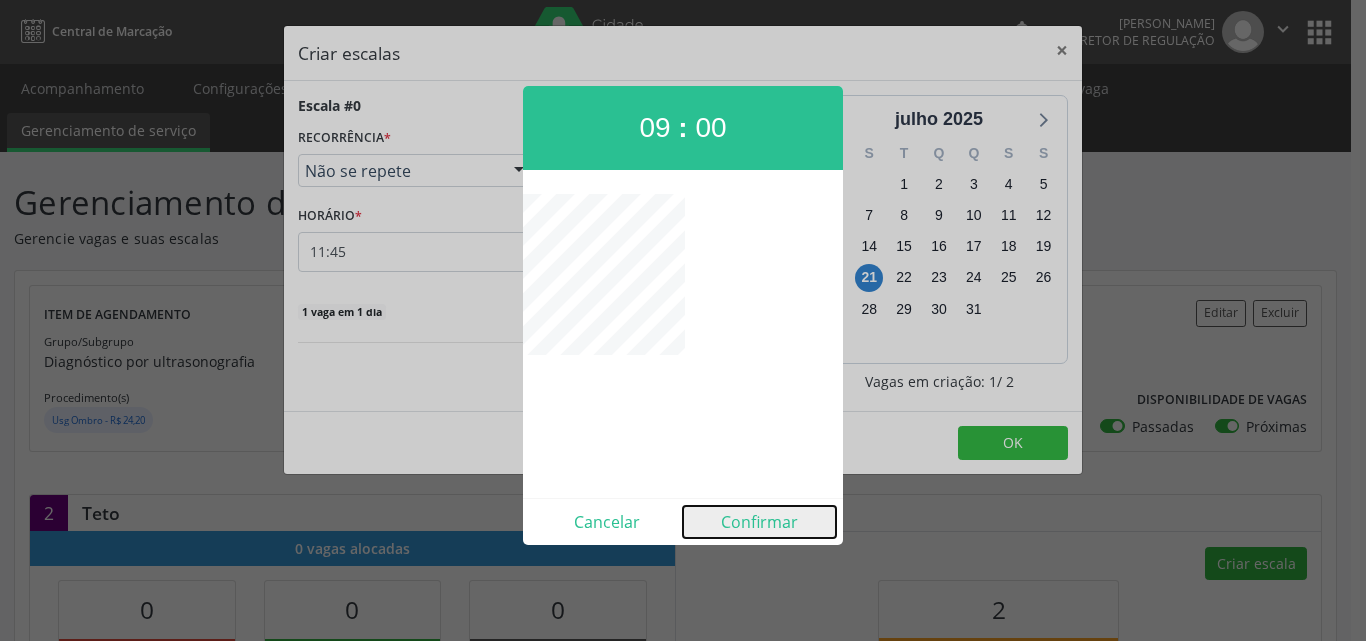 drag, startPoint x: 760, startPoint y: 523, endPoint x: 776, endPoint y: 472, distance: 53.450912 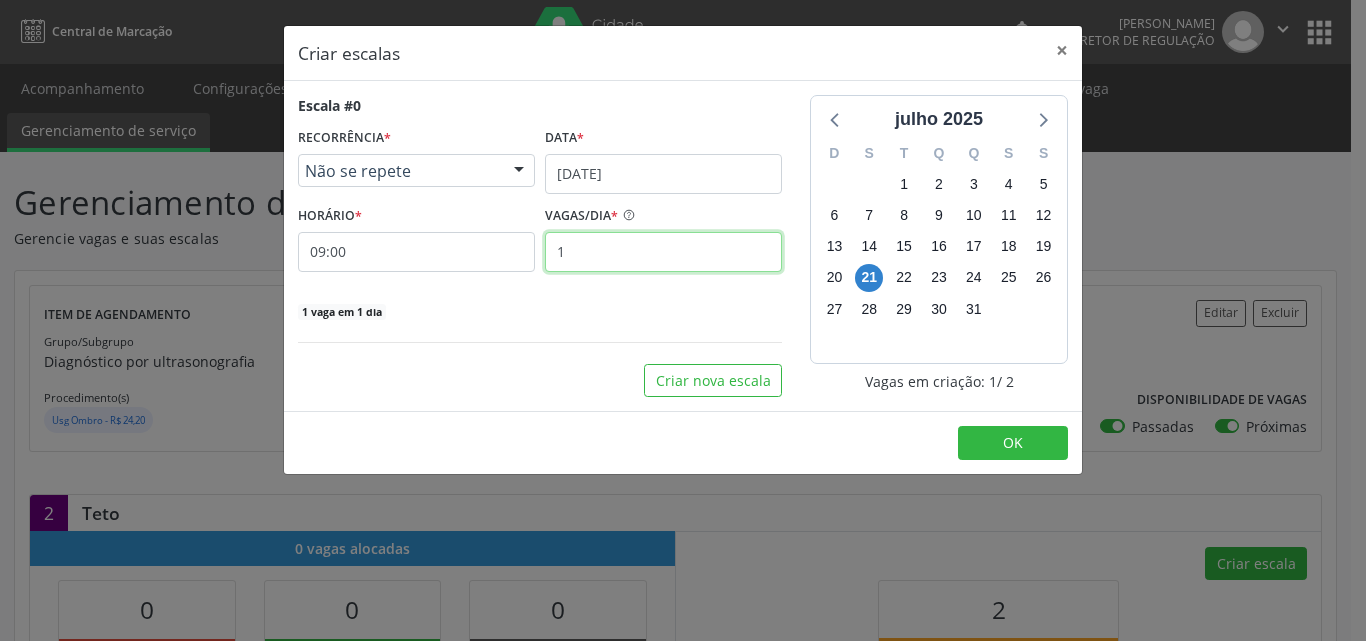 click on "1" at bounding box center (663, 252) 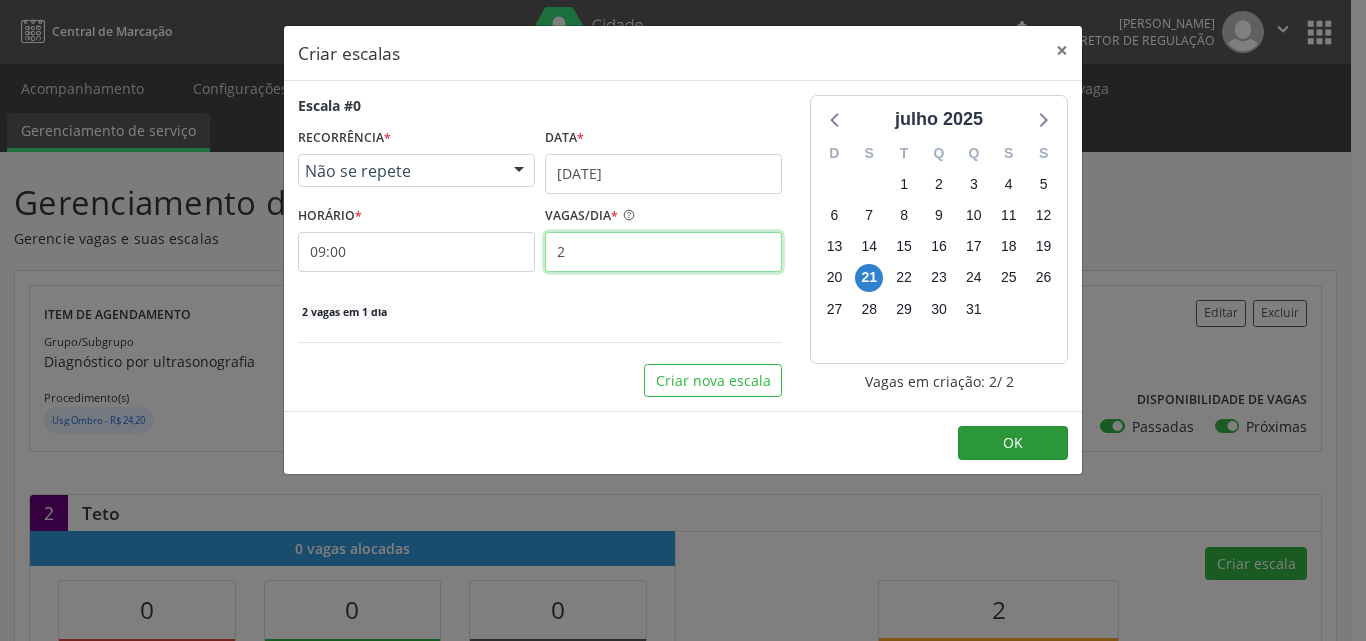 type on "2" 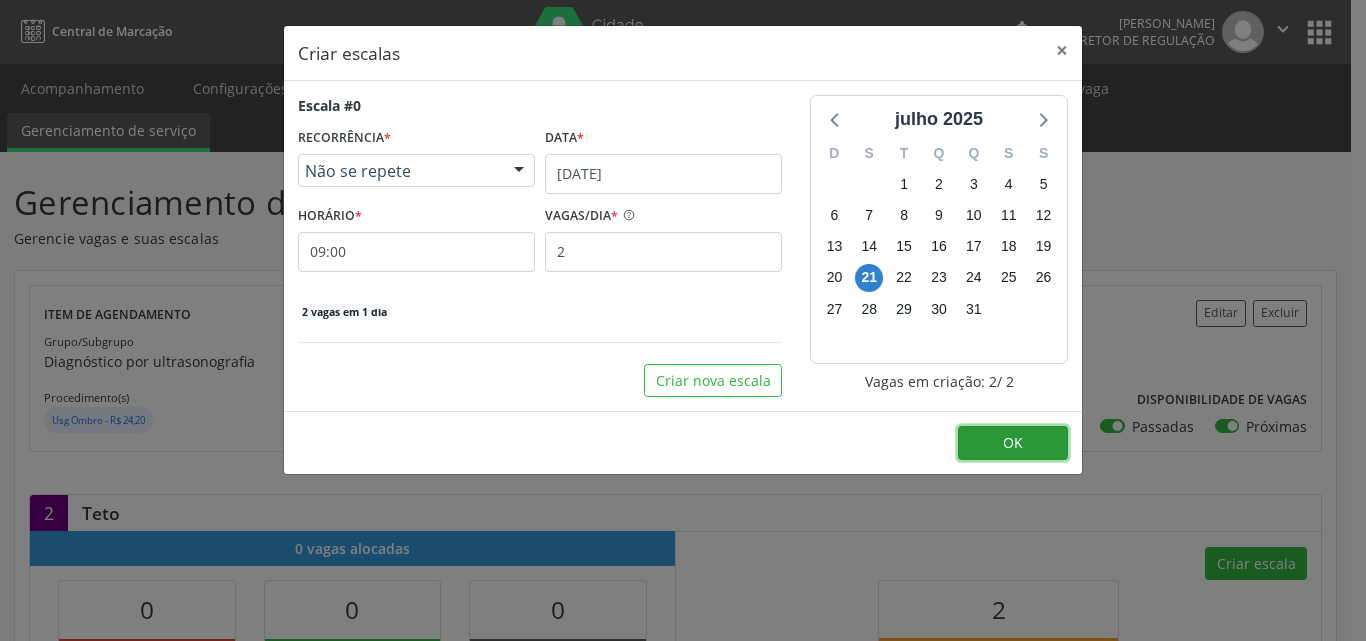 click on "OK" at bounding box center (1013, 442) 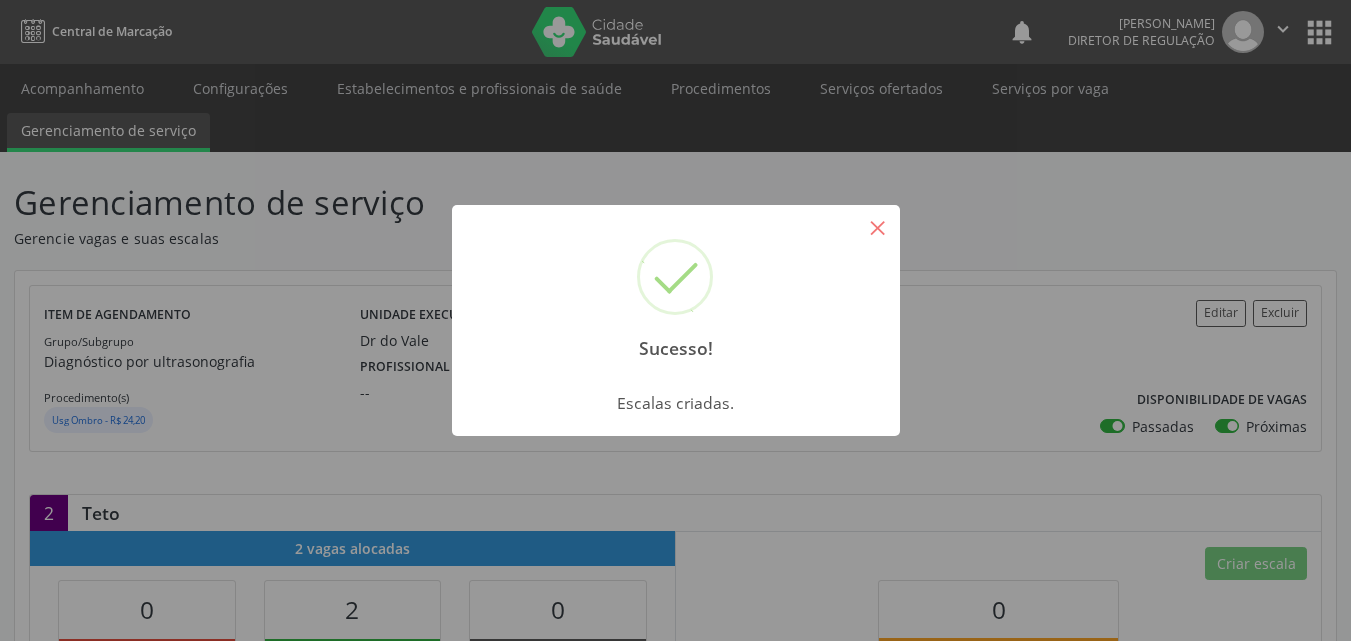 click on "×" at bounding box center [878, 227] 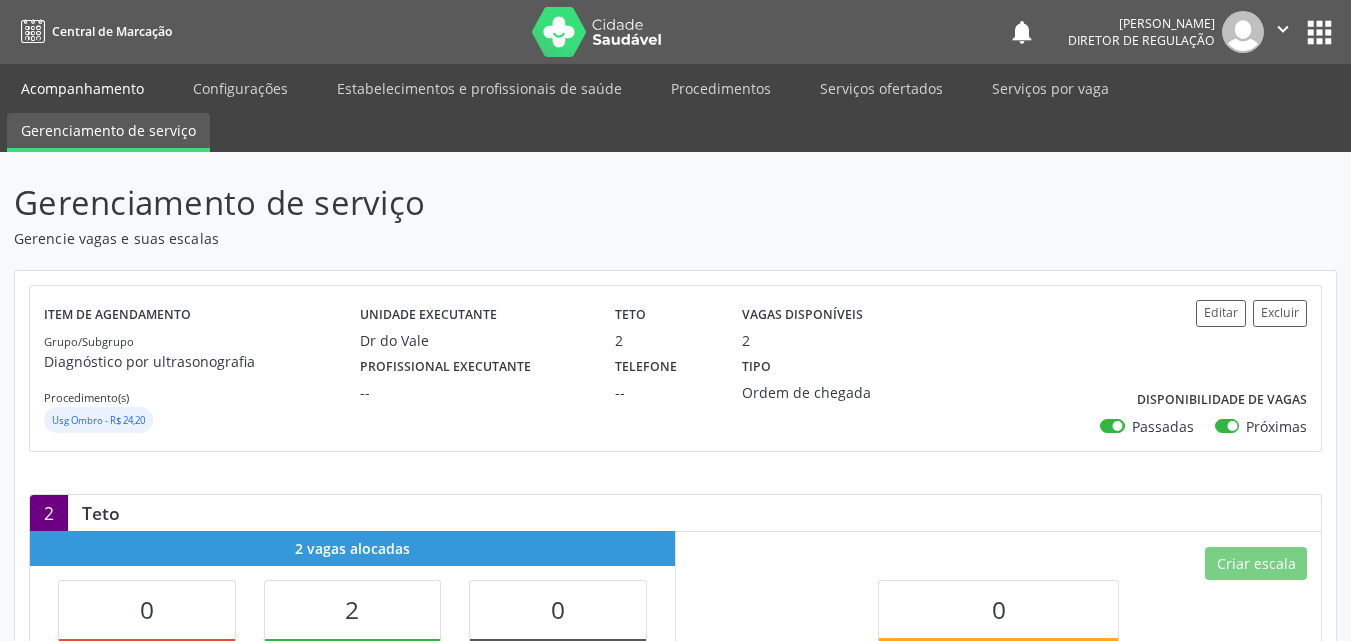 click on "Acompanhamento" at bounding box center [82, 88] 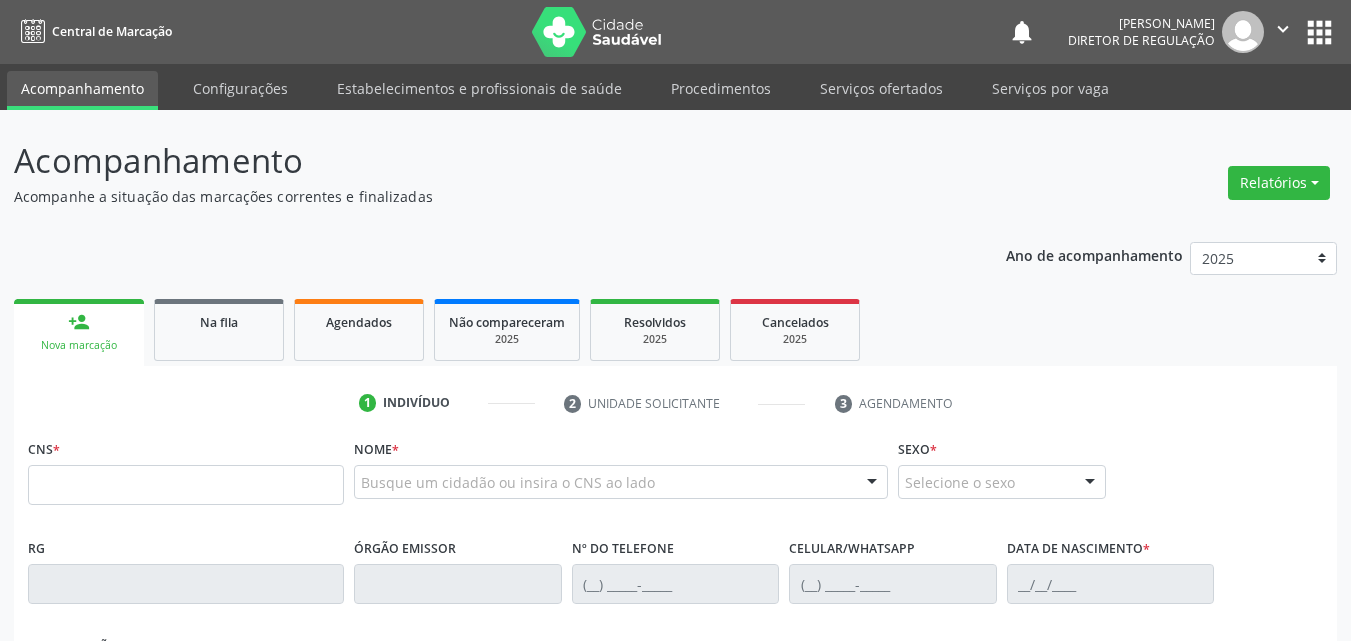 scroll, scrollTop: 0, scrollLeft: 0, axis: both 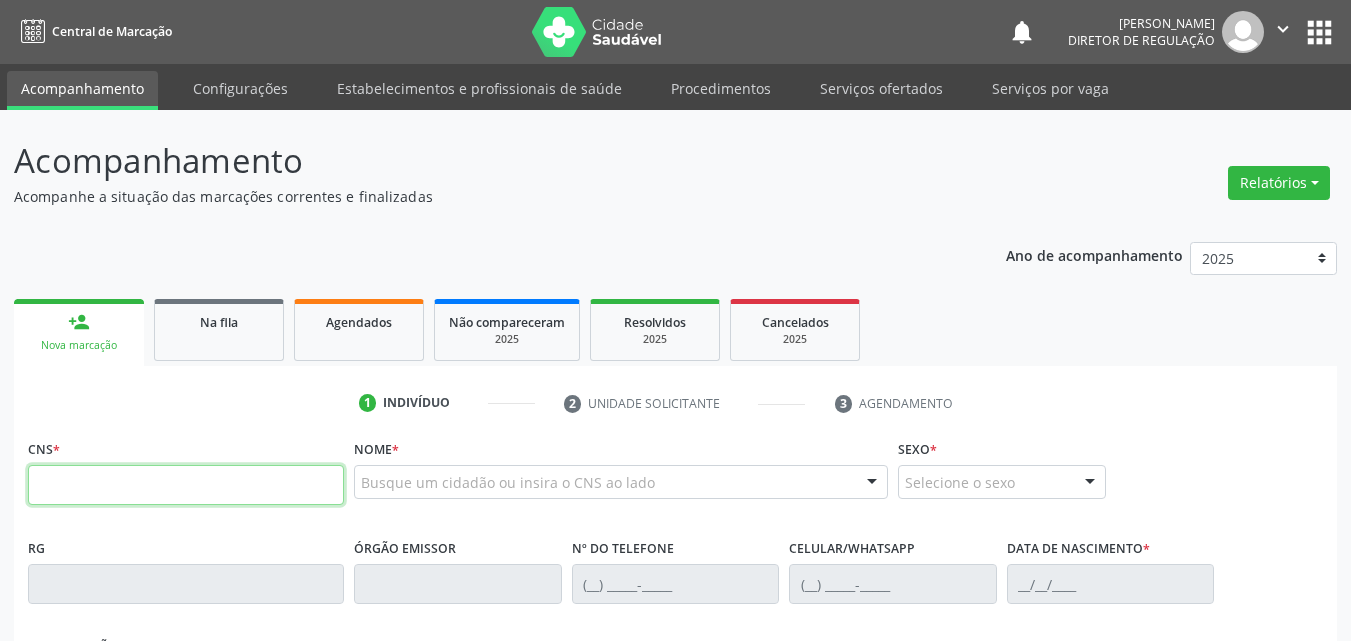 click at bounding box center (186, 485) 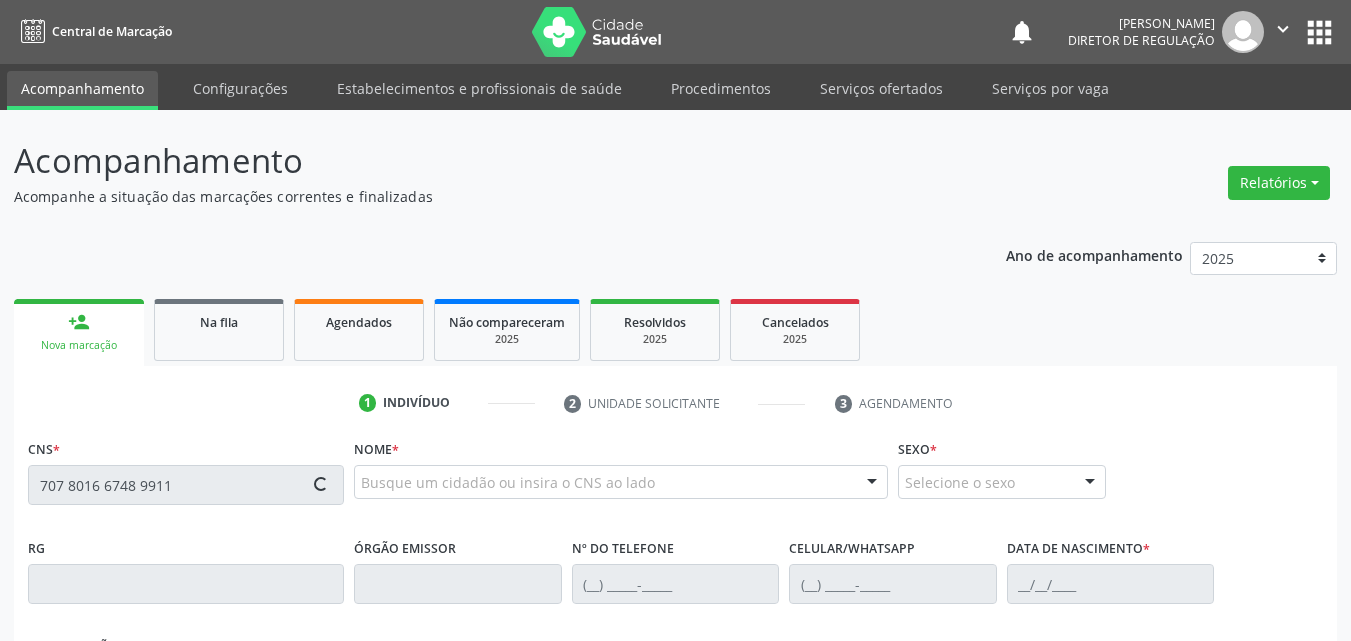 type on "707 8016 6748 9911" 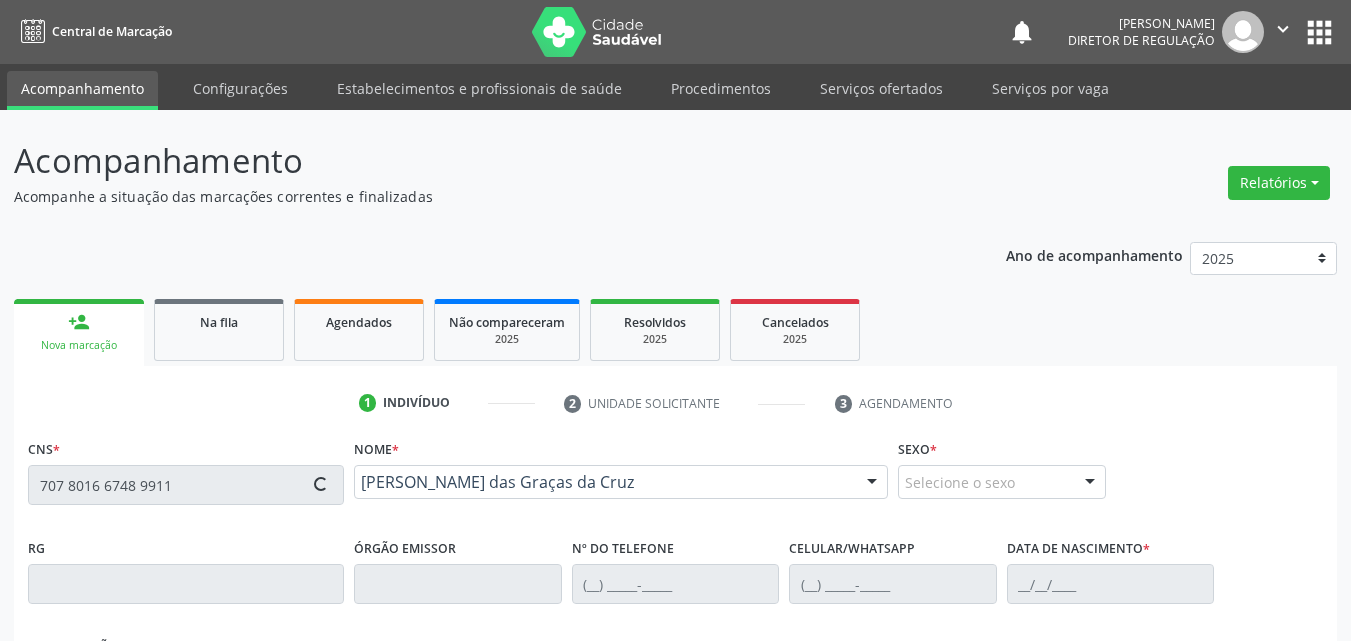 type on "[PHONE_NUMBER]" 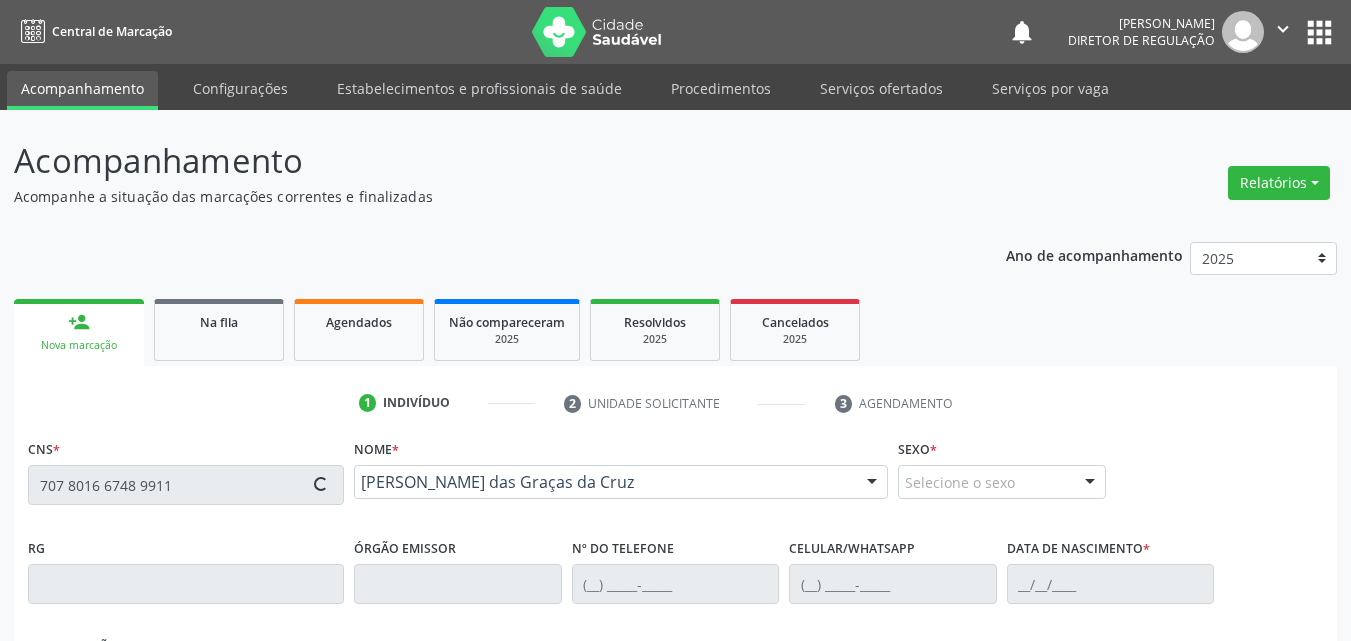 type on "[PHONE_NUMBER]" 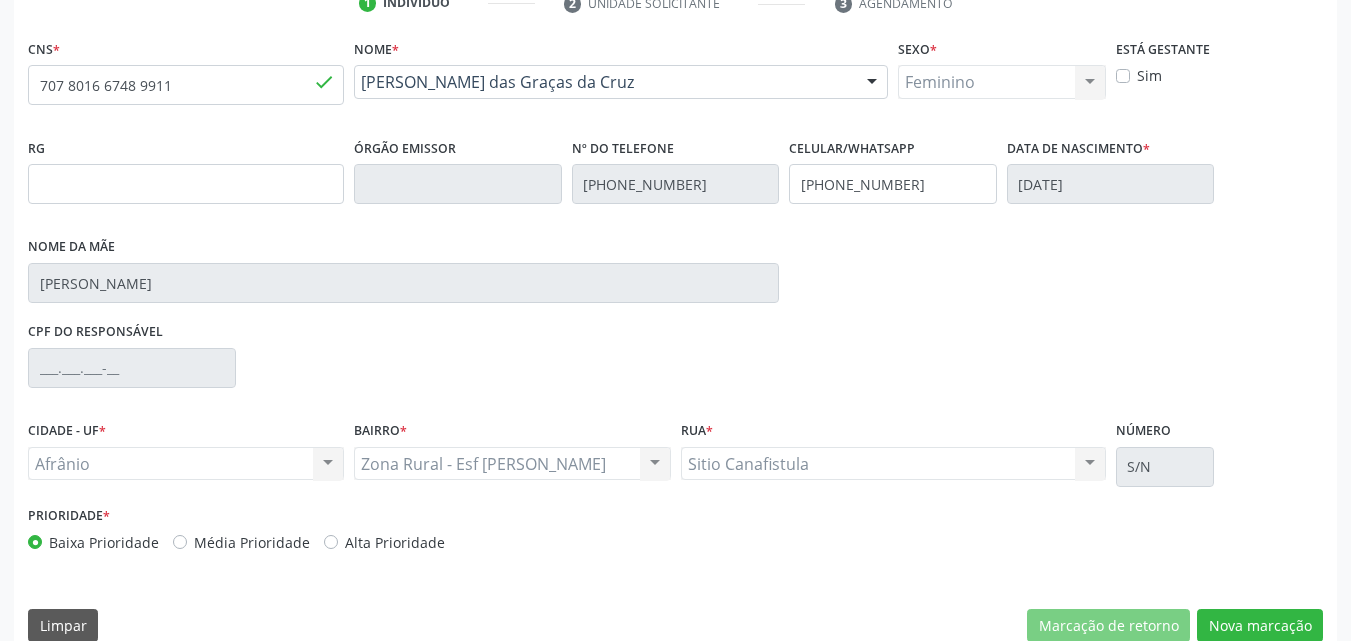 scroll, scrollTop: 429, scrollLeft: 0, axis: vertical 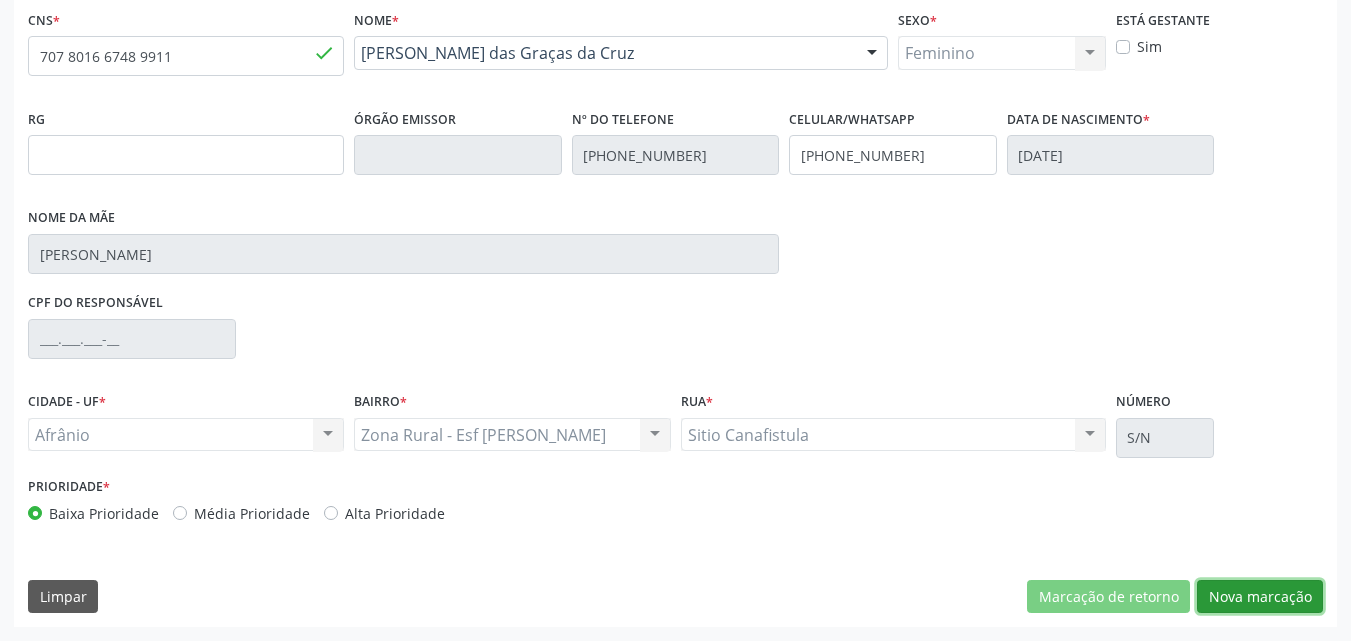 click on "Nova marcação" at bounding box center [1260, 597] 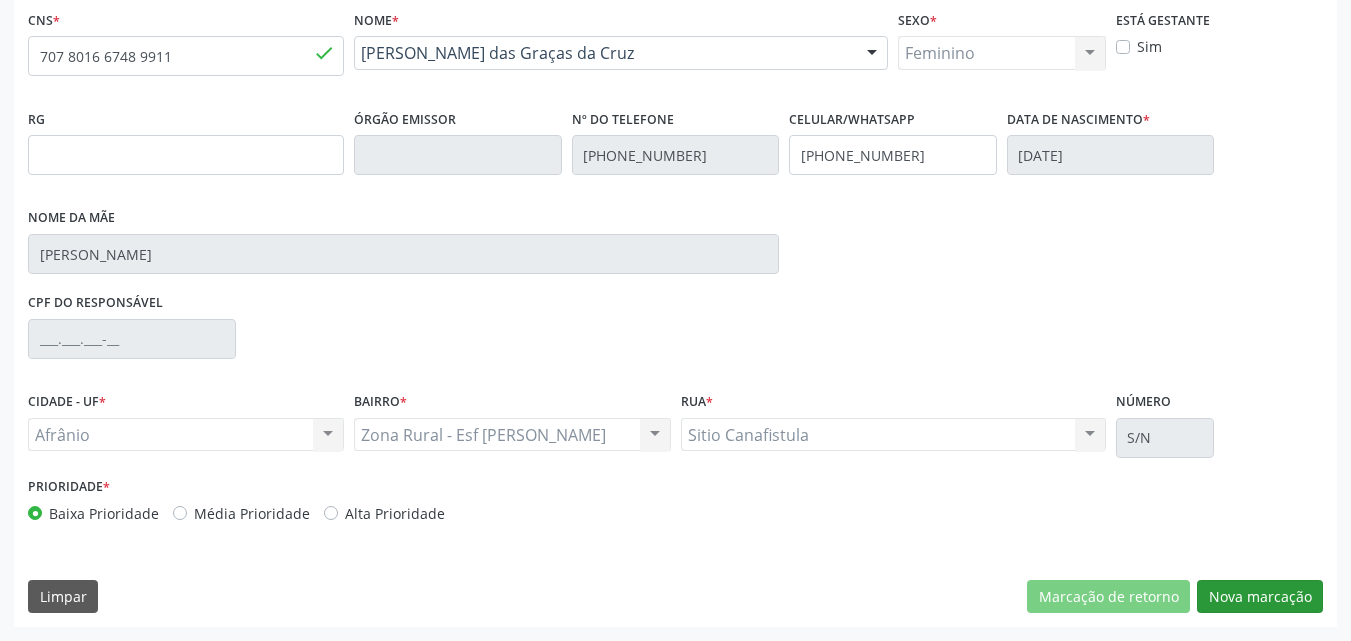 scroll, scrollTop: 265, scrollLeft: 0, axis: vertical 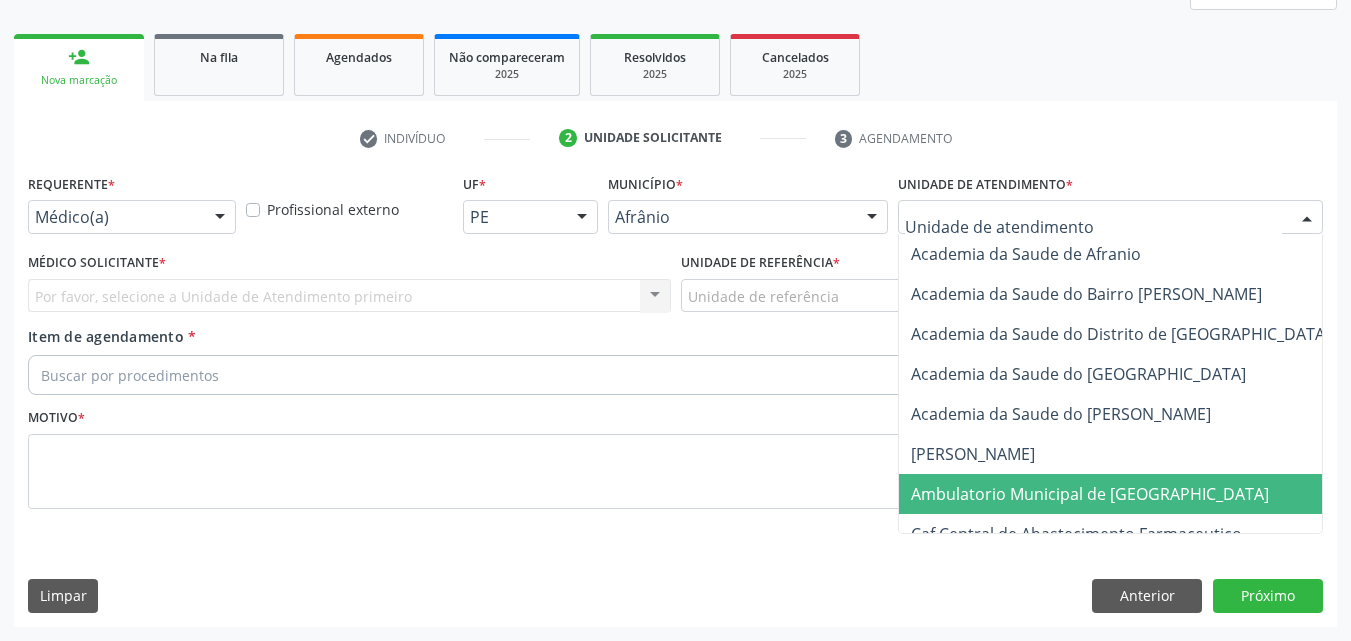 click on "Ambulatorio Municipal de [GEOGRAPHIC_DATA]" at bounding box center [1090, 494] 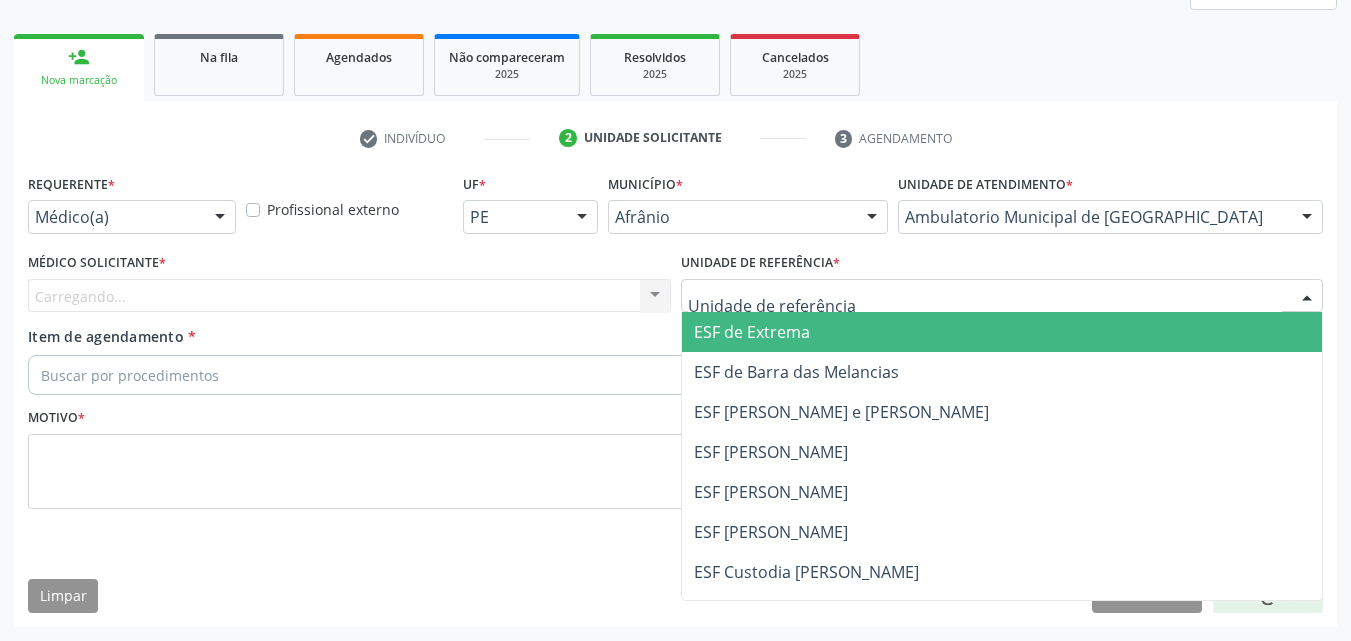 click at bounding box center [1002, 296] 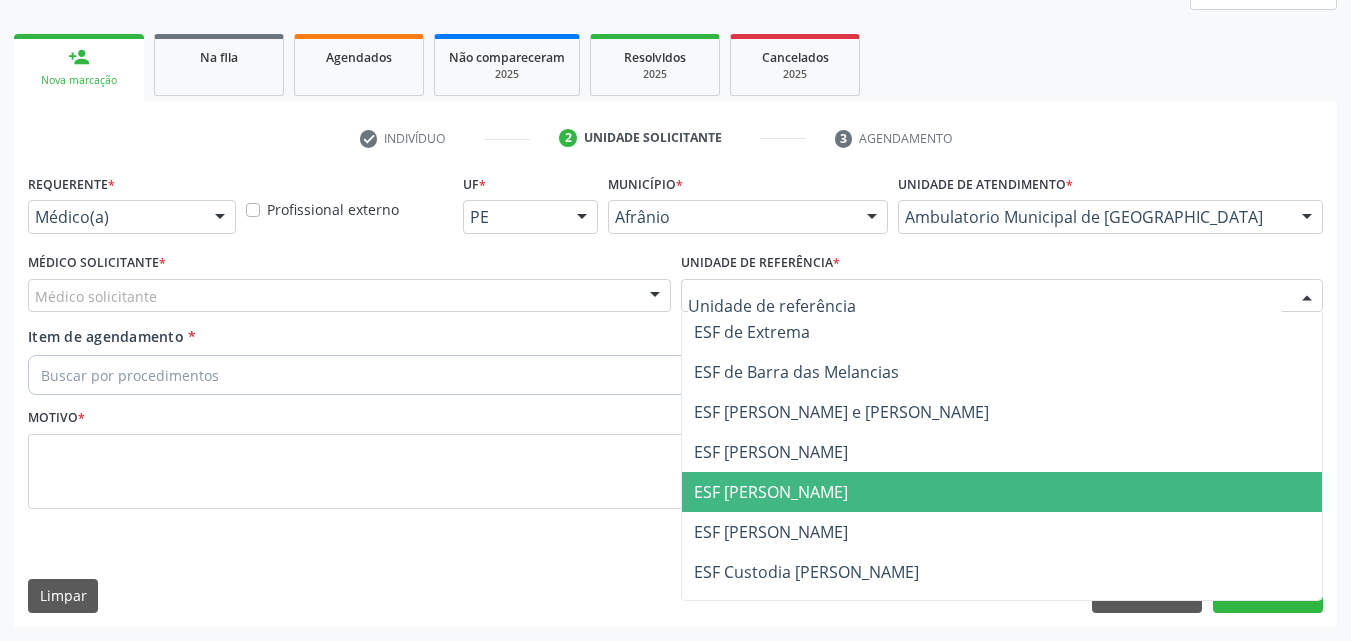 click on "ESF [PERSON_NAME]" at bounding box center (771, 492) 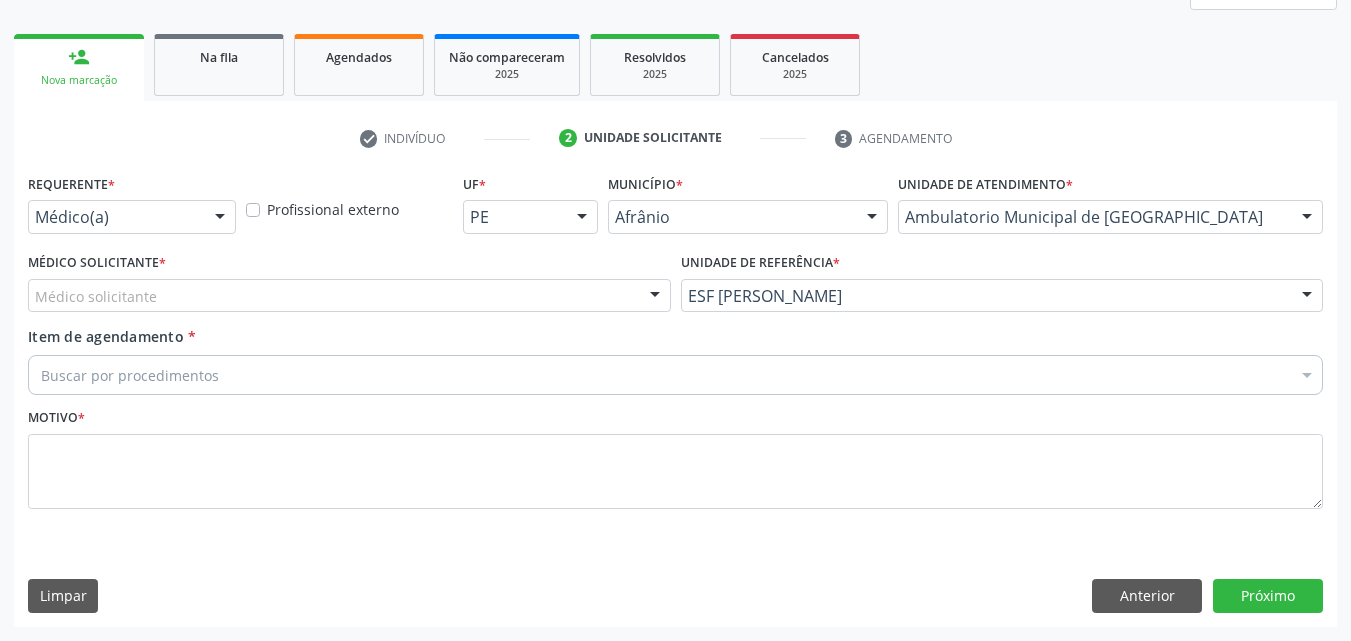 click on "Médico solicitante" at bounding box center [349, 296] 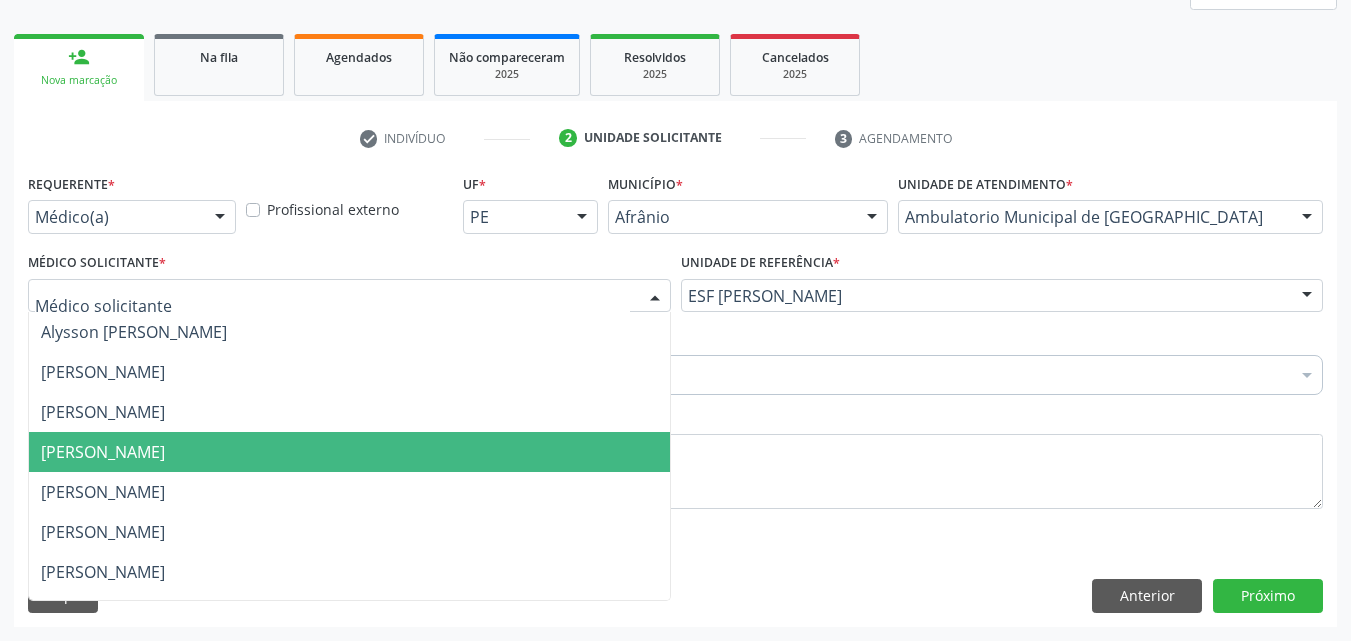 click on "[PERSON_NAME]" at bounding box center [349, 452] 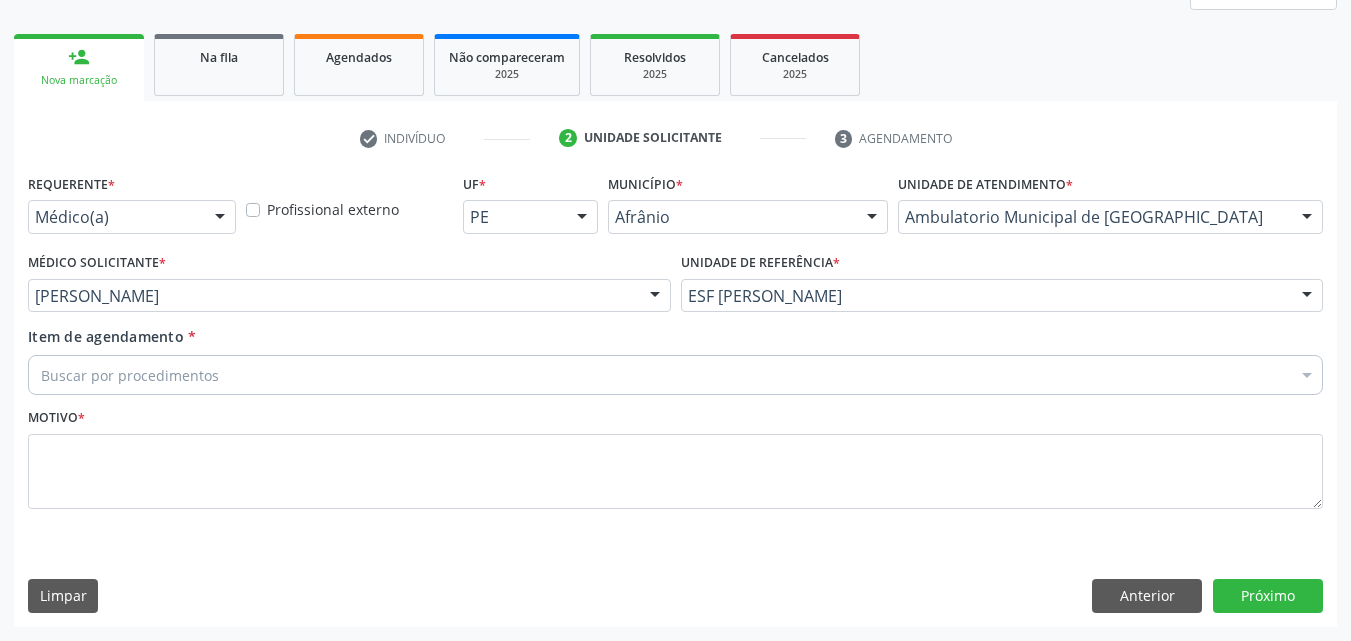 click on "Buscar por procedimentos" at bounding box center [675, 375] 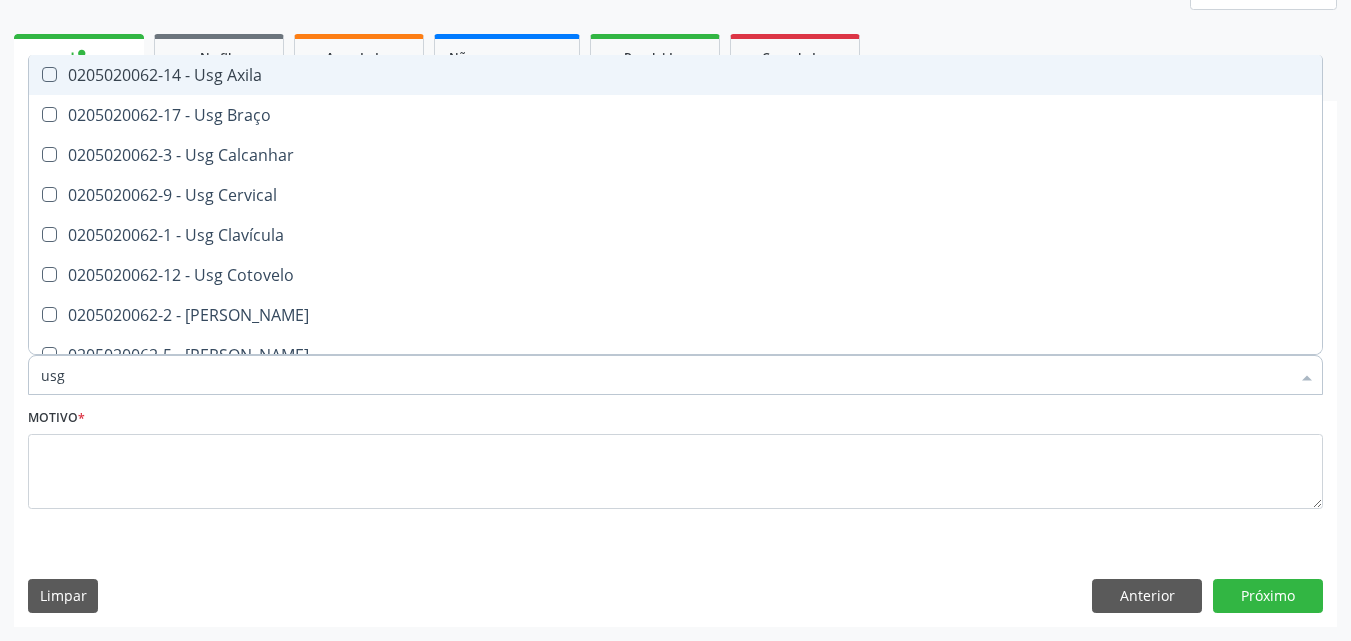 type on "usg" 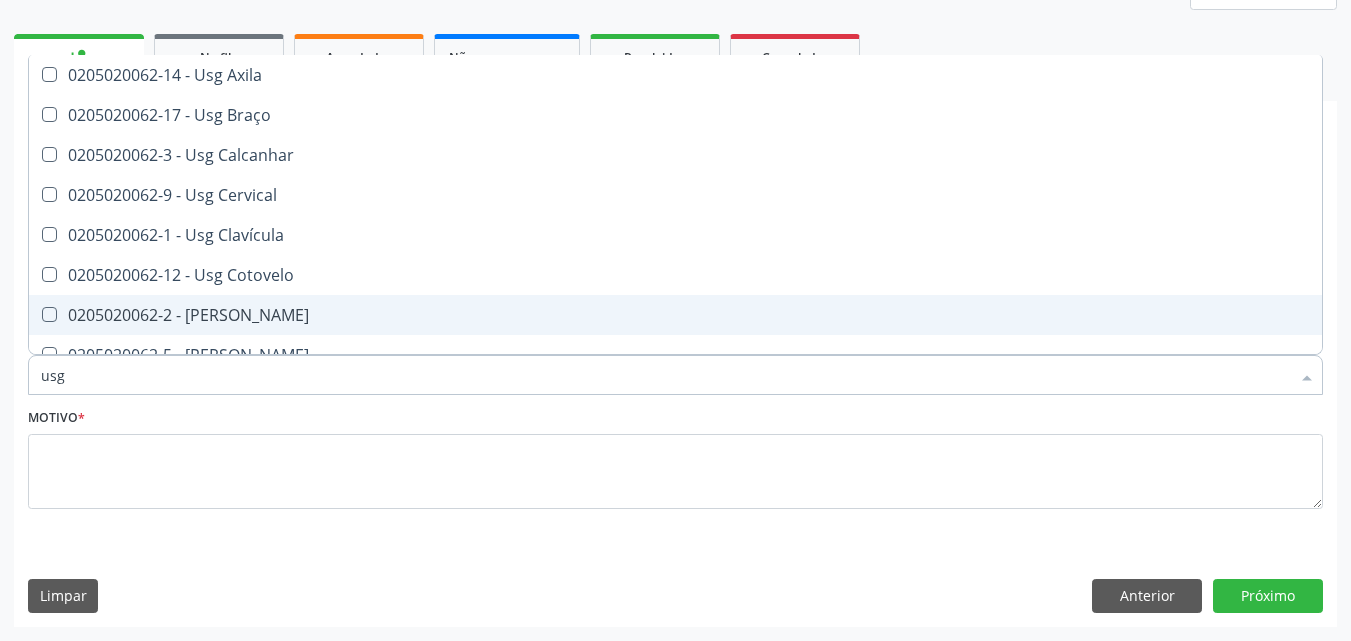 scroll, scrollTop: 200, scrollLeft: 0, axis: vertical 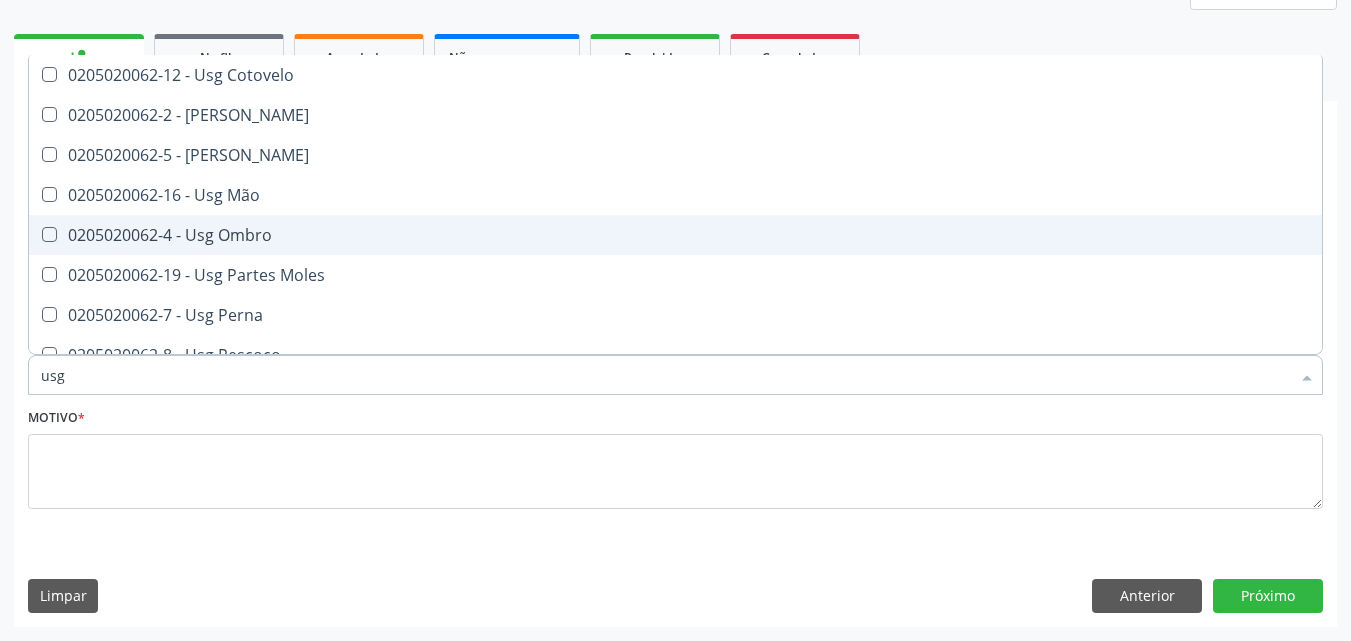 click on "0205020062-4 - Usg Ombro" at bounding box center (675, 235) 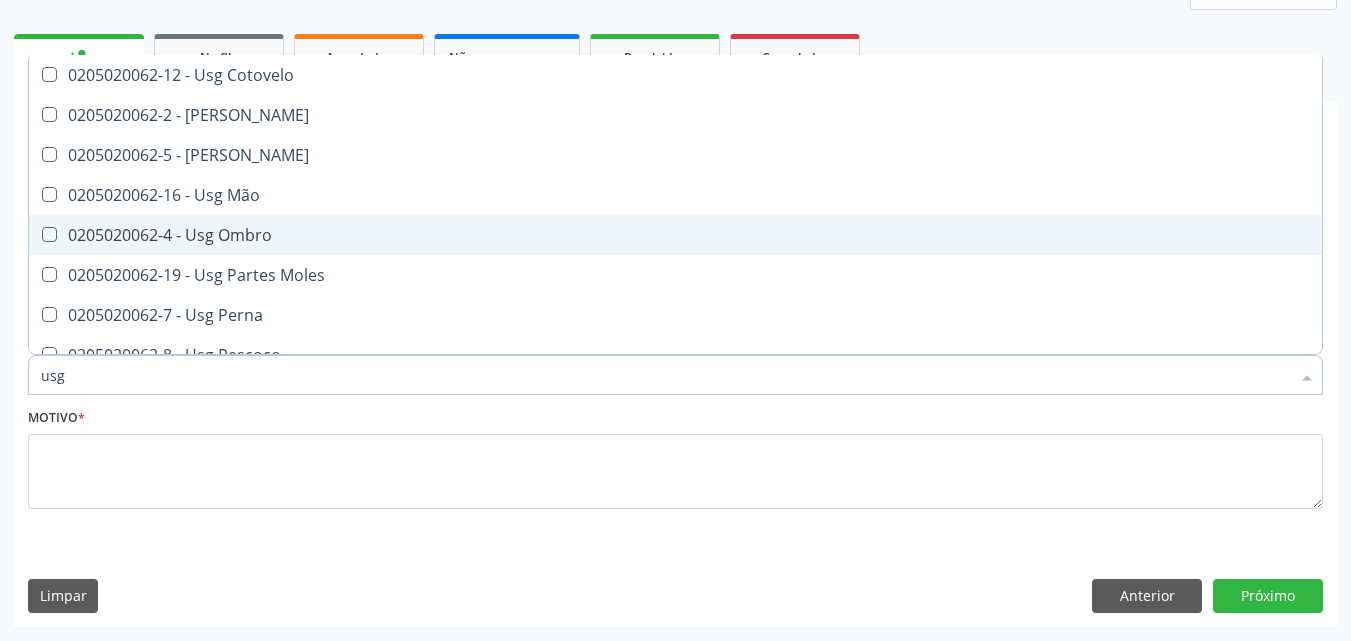 checkbox on "true" 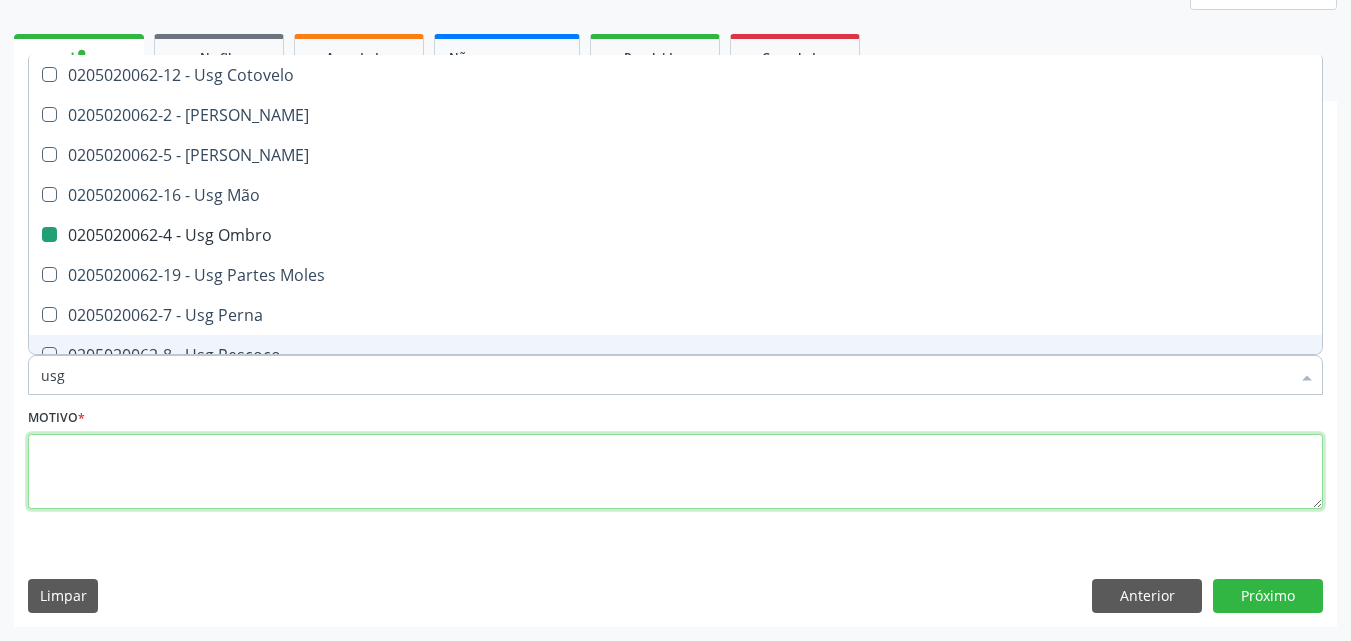 click at bounding box center [675, 472] 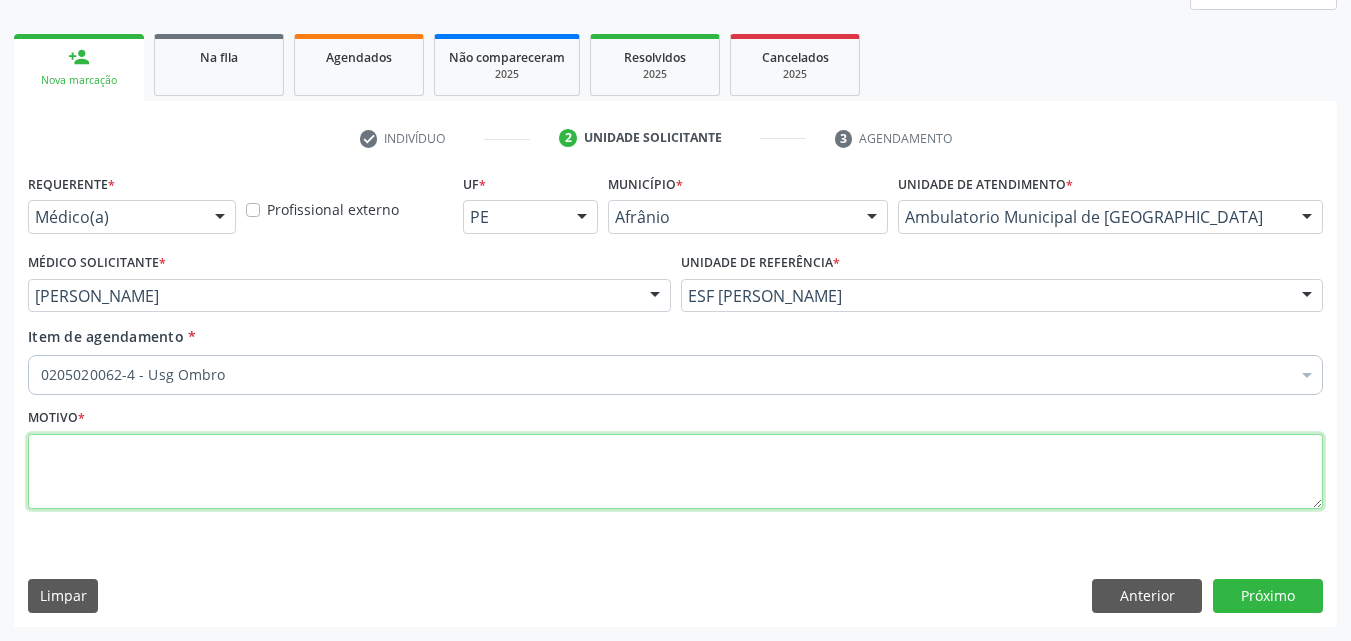 scroll, scrollTop: 0, scrollLeft: 0, axis: both 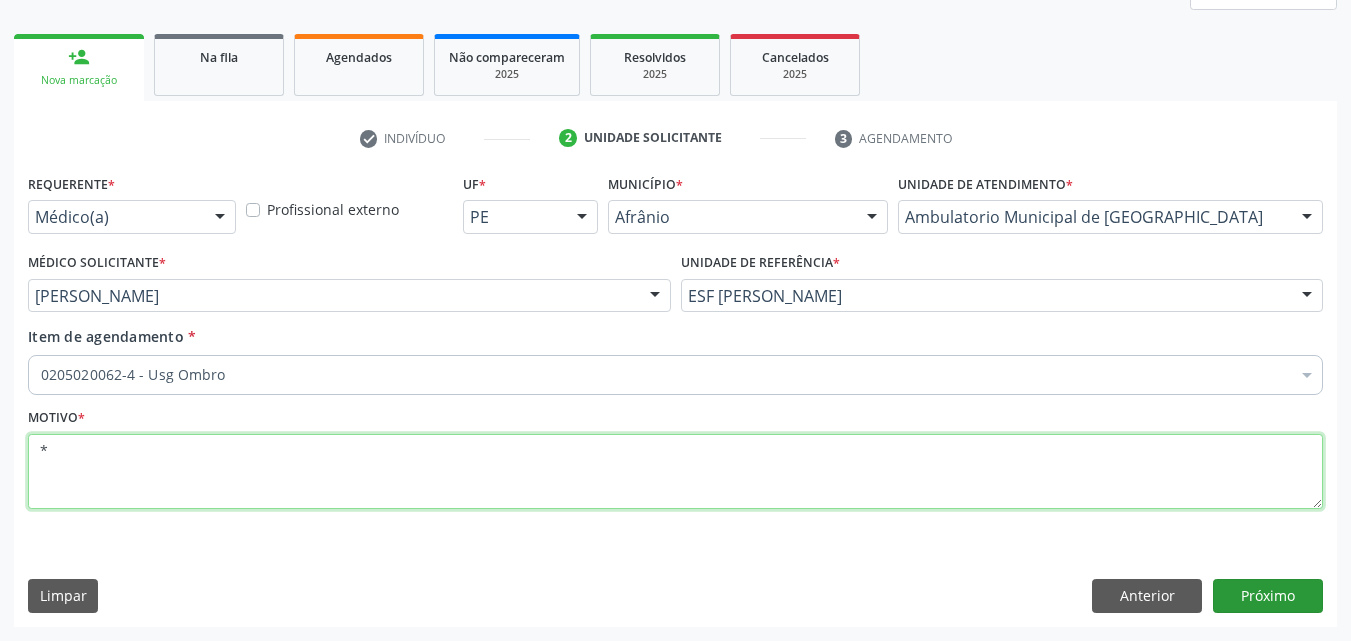 type on "*" 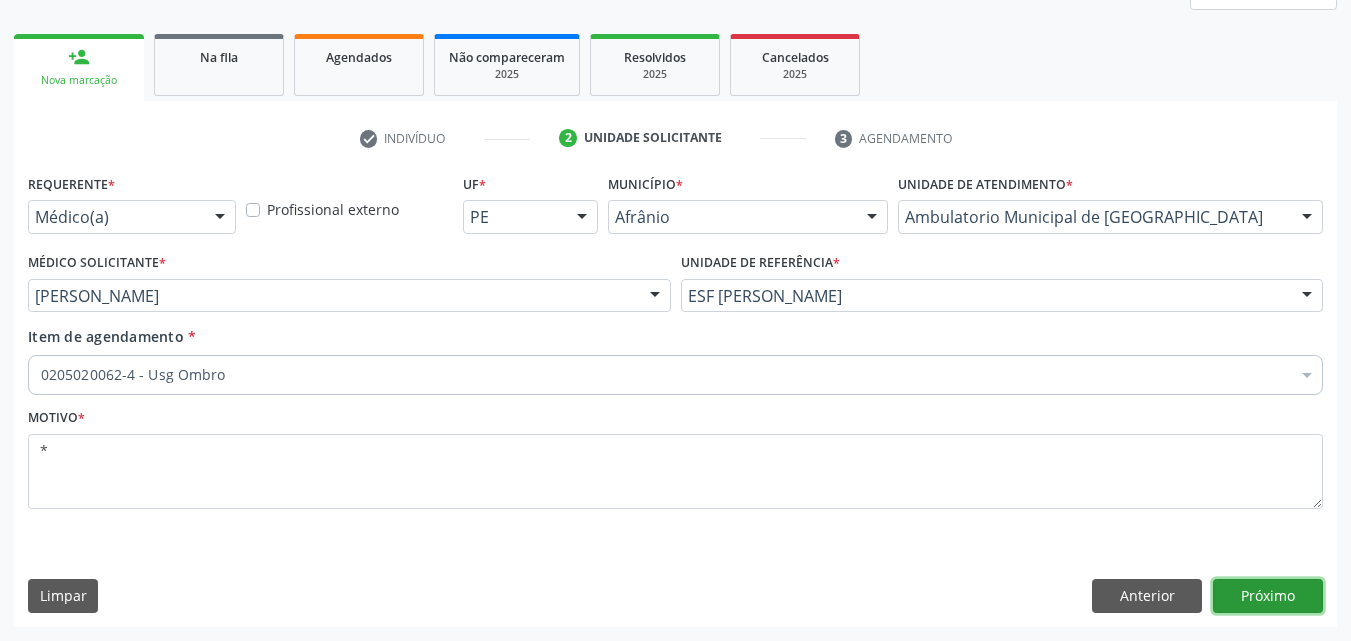 click on "Próximo" at bounding box center (1268, 596) 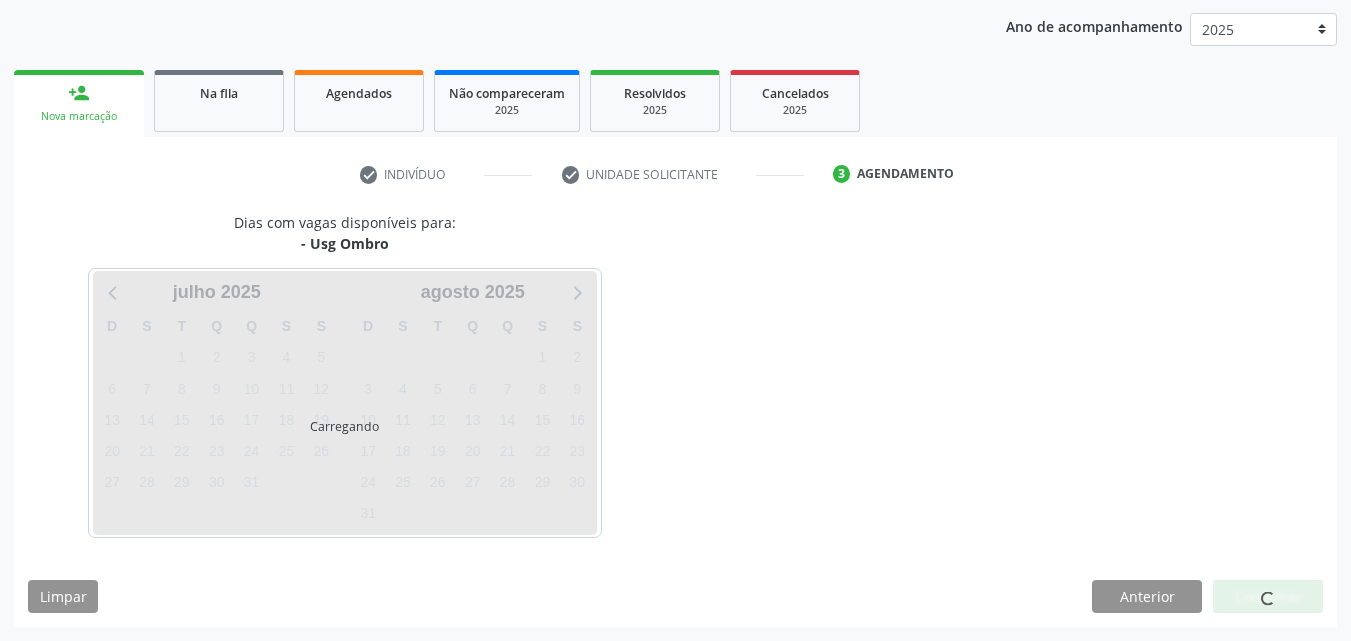 scroll, scrollTop: 229, scrollLeft: 0, axis: vertical 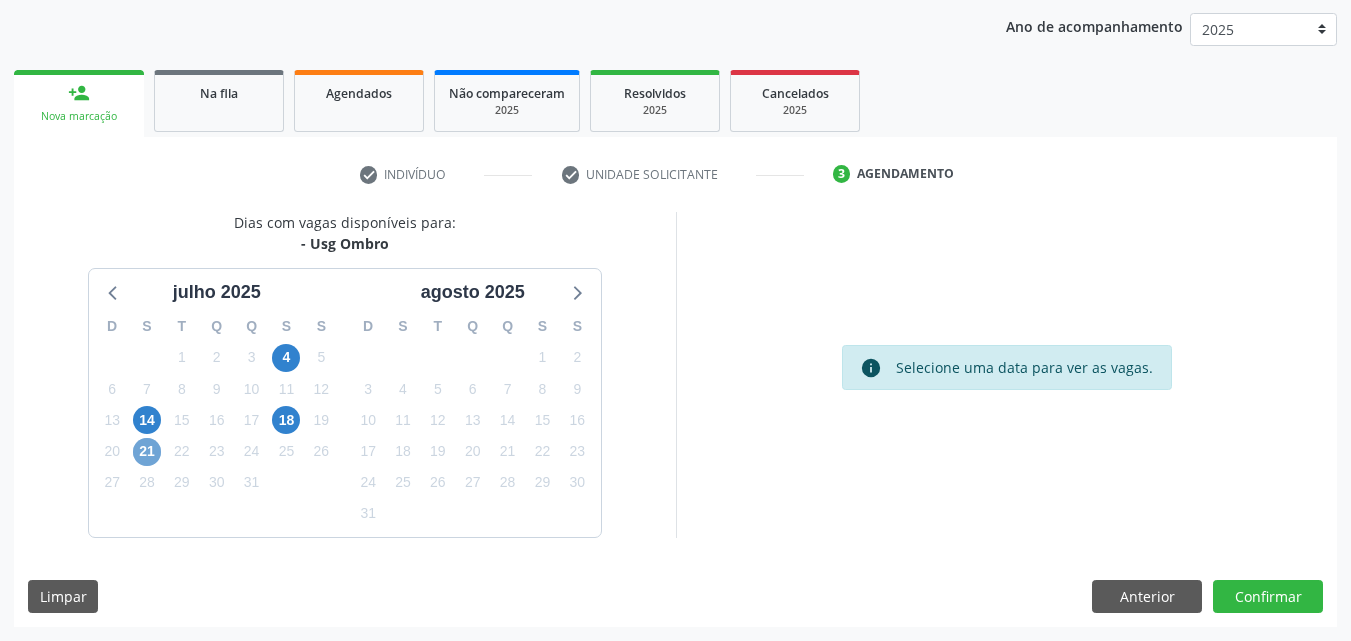 click on "21" at bounding box center (147, 452) 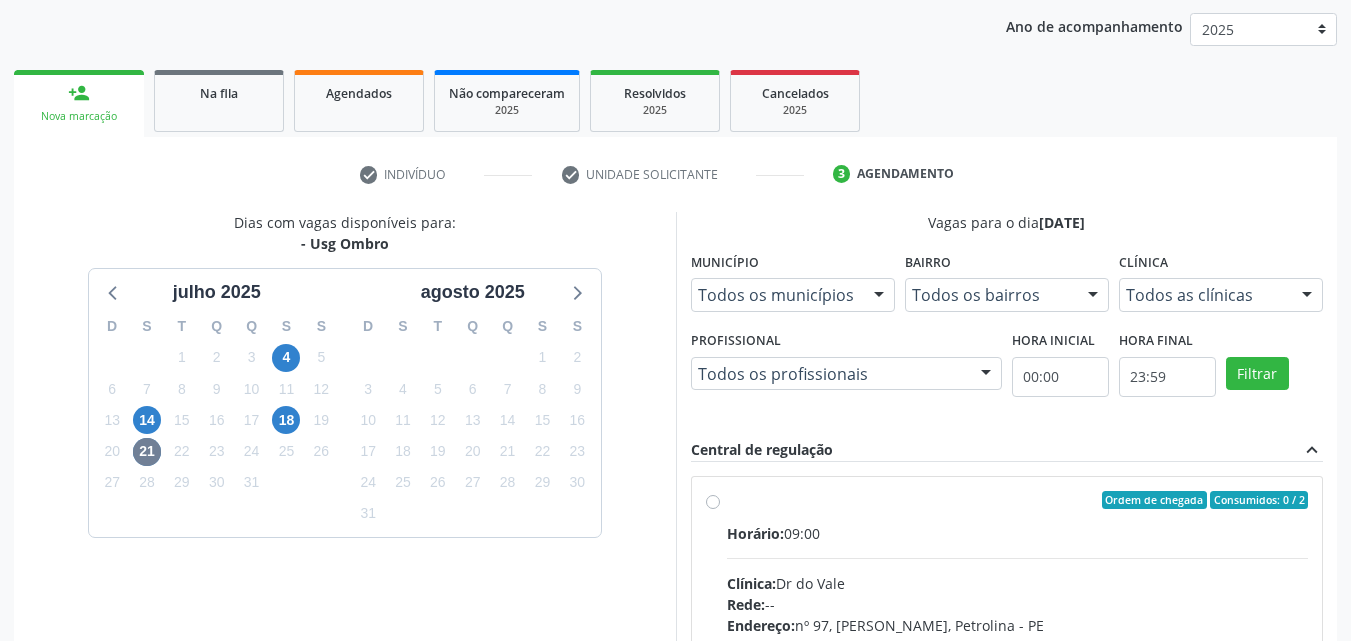 click on "Ordem de chegada
Consumidos: 0 / 2" at bounding box center [1018, 500] 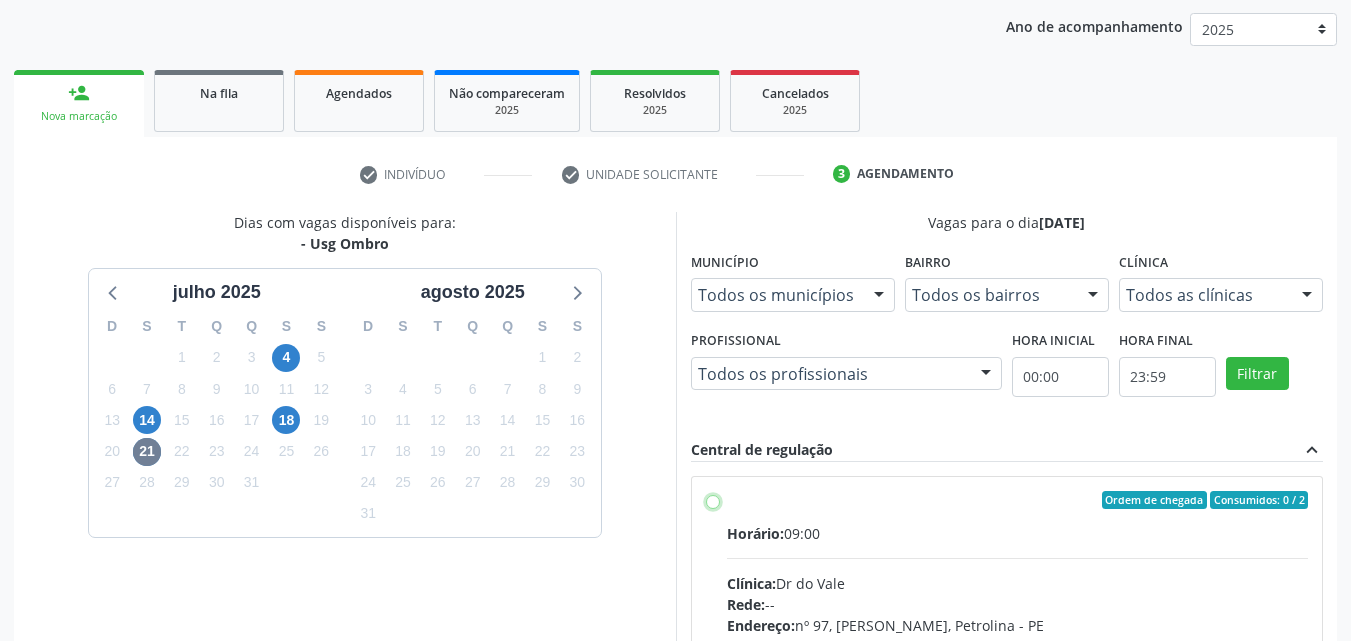 click on "Ordem de chegada
Consumidos: 0 / 2
Horário:   09:00
Clínica:  Dr do Vale
Rede:
--
Endereço:   nº 97, Gercino Coelho, Petrolina - PE
Telefone:   (74) 91113157
Profissional:
--
Informações adicionais sobre o atendimento
Idade de atendimento:
Sem restrição
Gênero(s) atendido(s):
Sem restrição
Informações adicionais:
--" at bounding box center [713, 500] 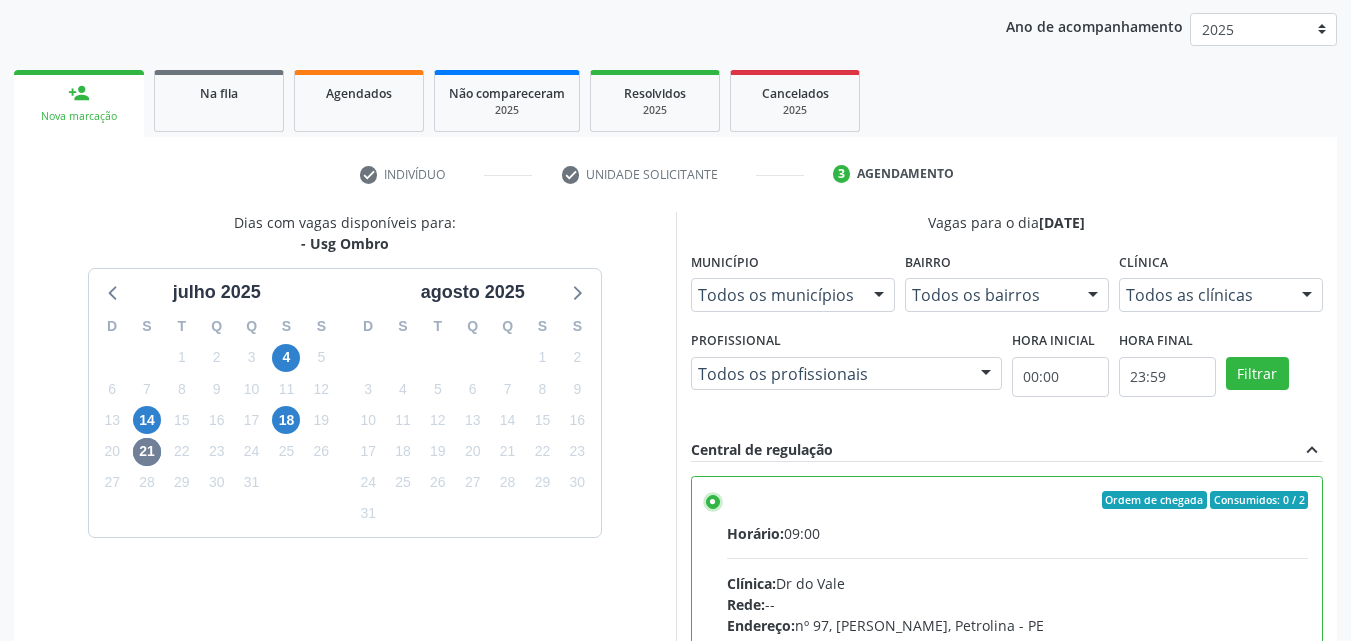 scroll, scrollTop: 99, scrollLeft: 0, axis: vertical 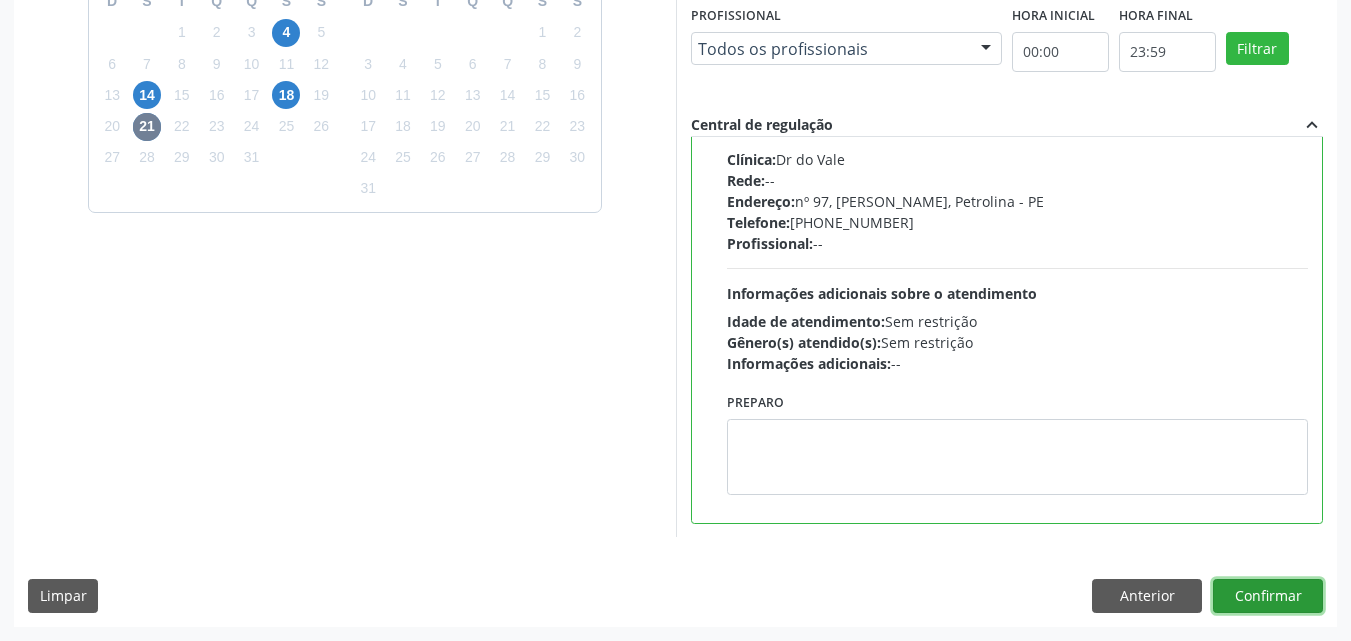 click on "Confirmar" at bounding box center [1268, 596] 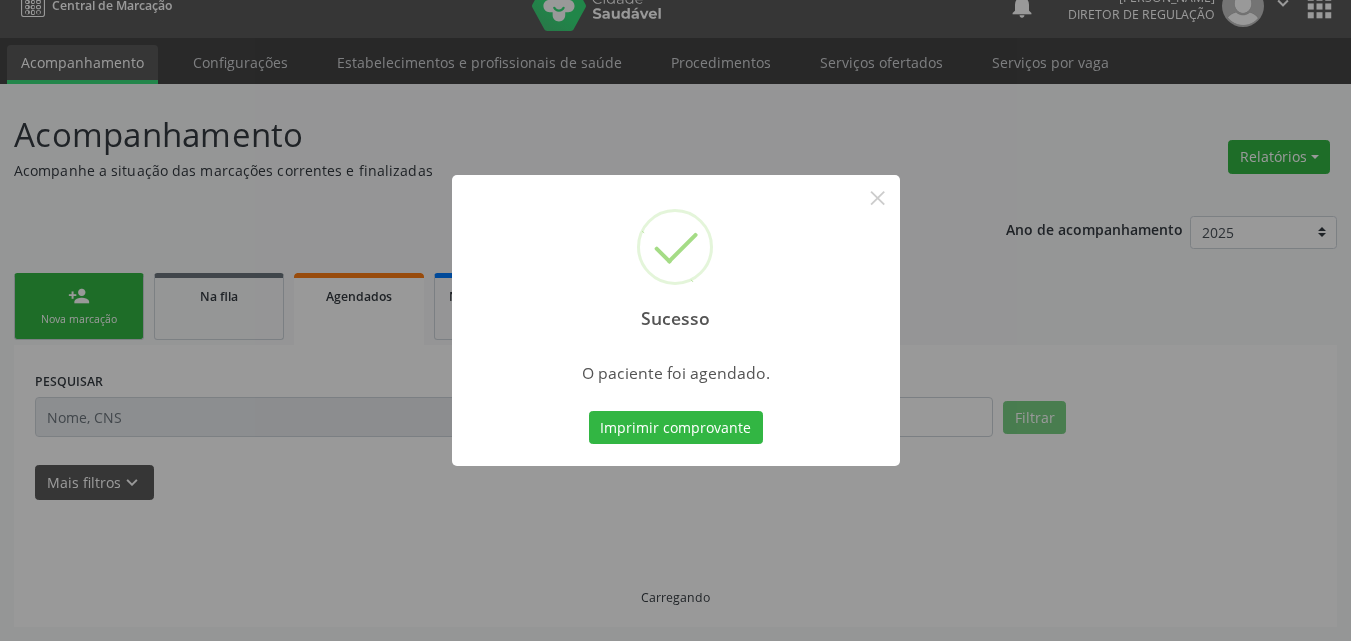 scroll, scrollTop: 26, scrollLeft: 0, axis: vertical 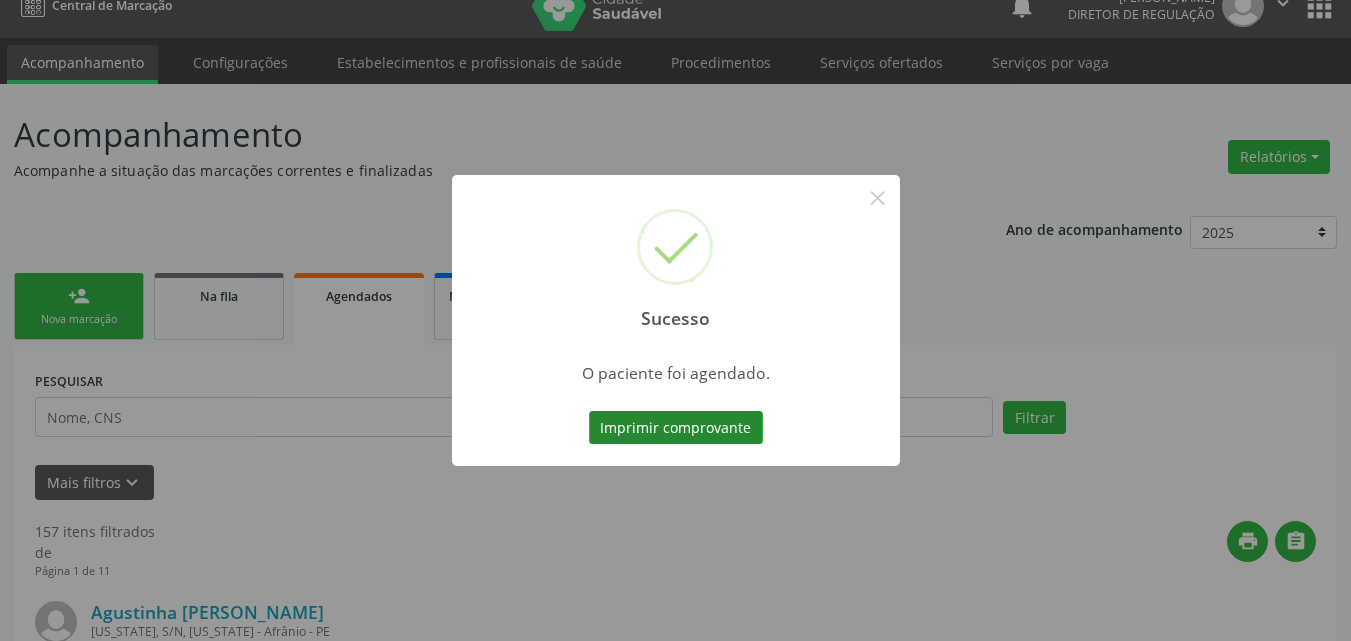 click on "Imprimir comprovante" at bounding box center [676, 428] 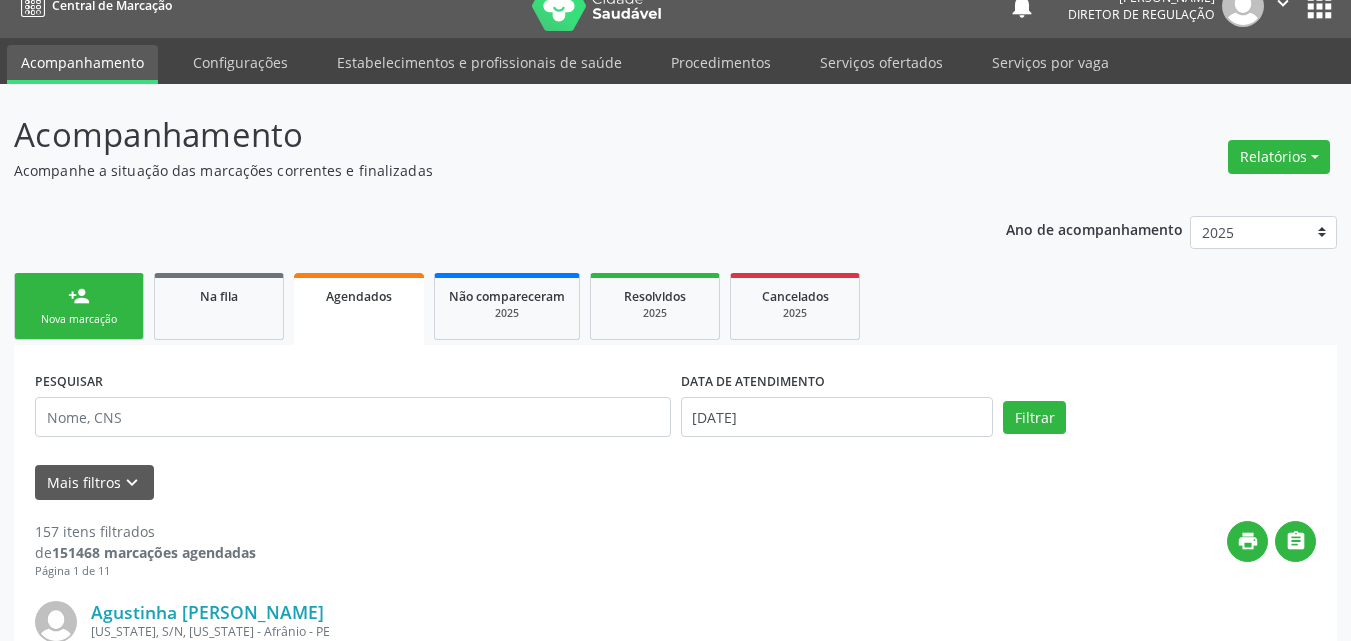 click on "person_add
Nova marcação" at bounding box center (79, 306) 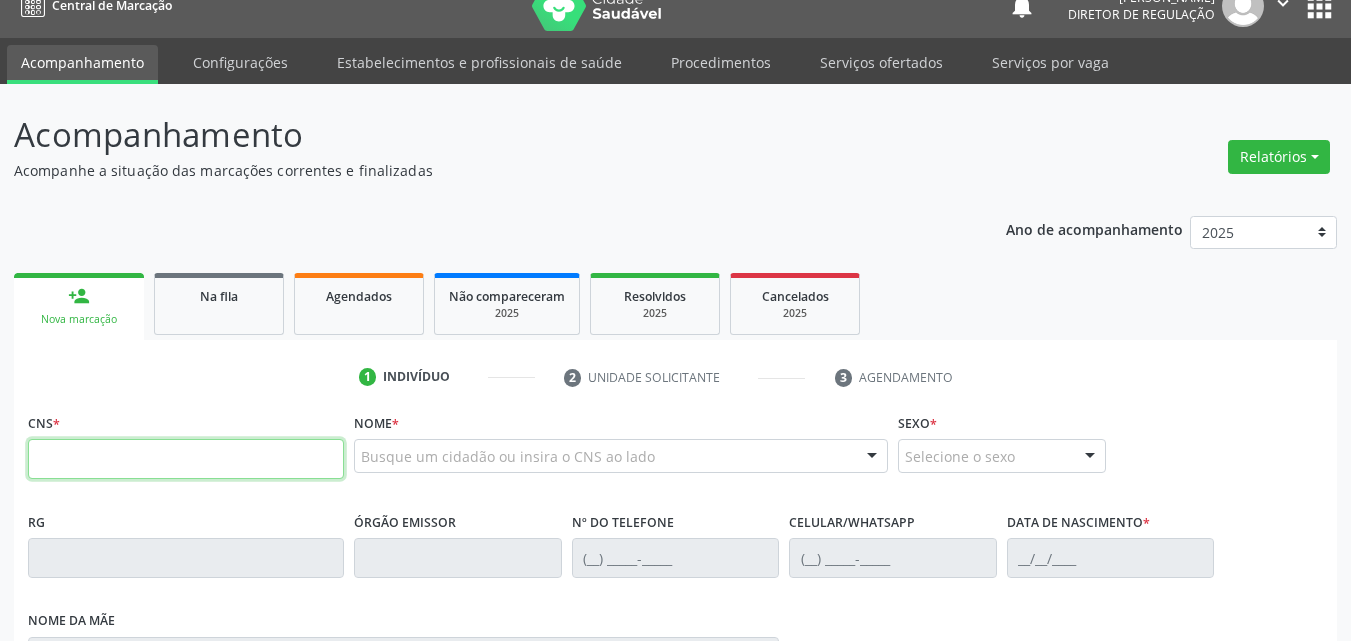 click at bounding box center [186, 459] 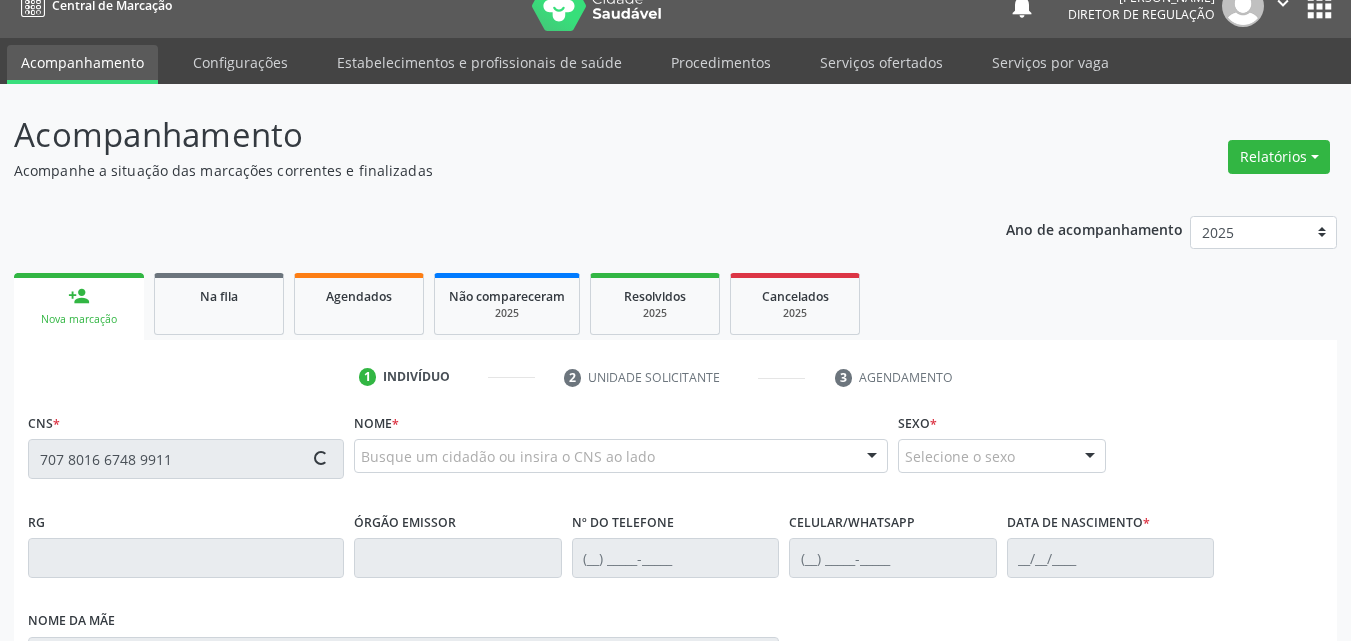 type on "707 8016 6748 9911" 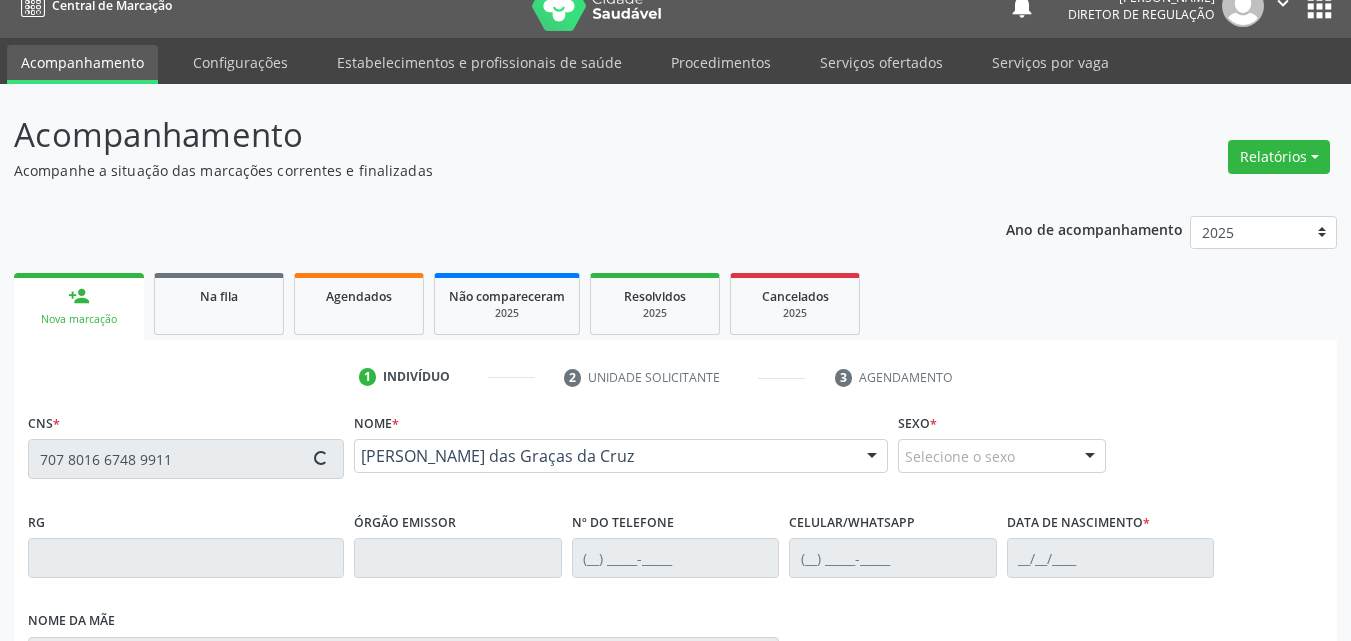 scroll, scrollTop: 429, scrollLeft: 0, axis: vertical 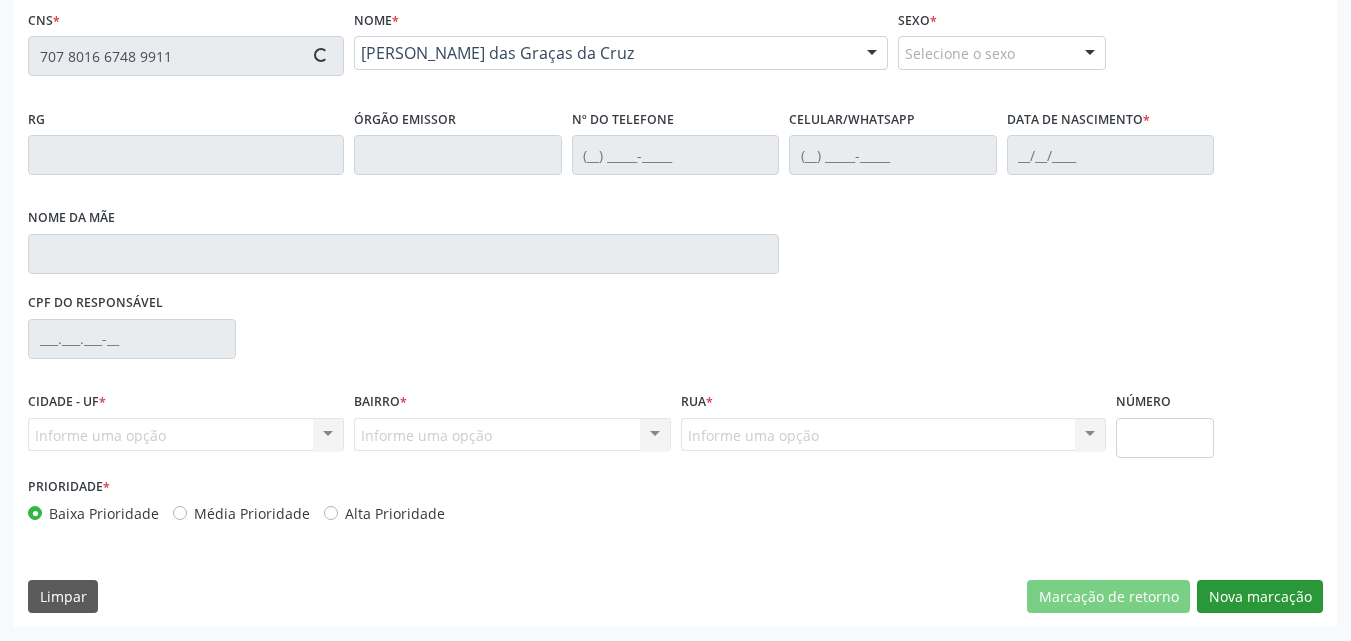 type on "[PHONE_NUMBER]" 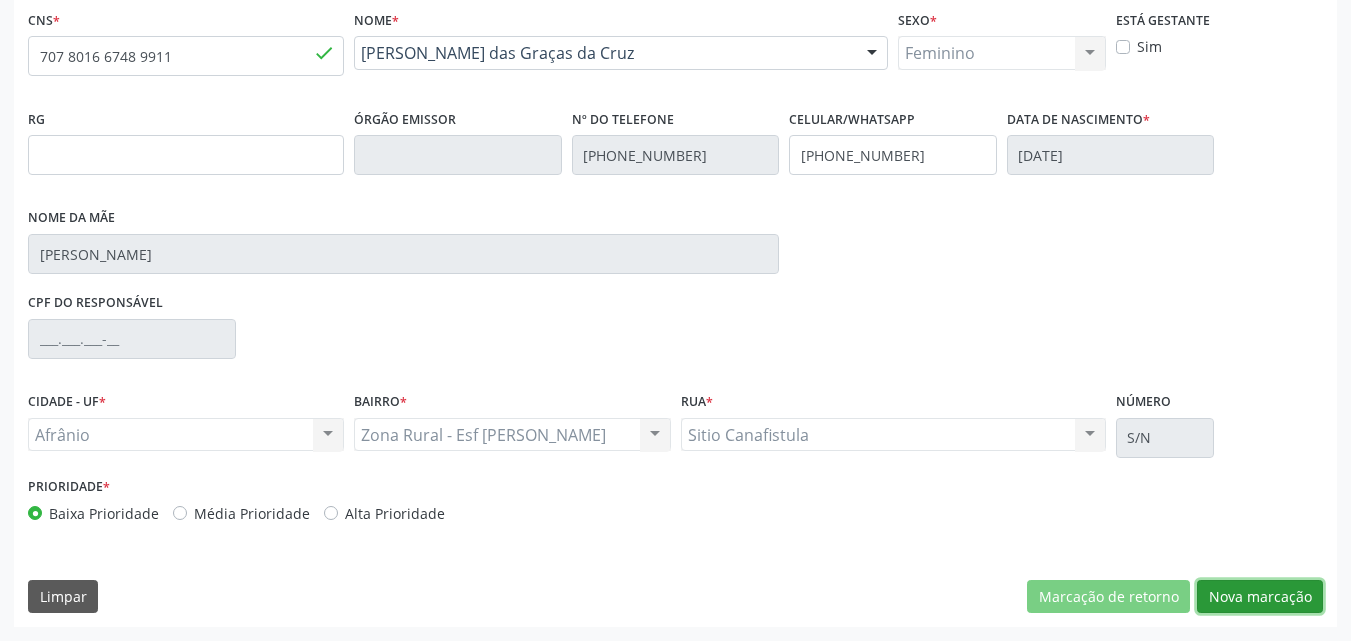 click on "Nova marcação" at bounding box center [1260, 597] 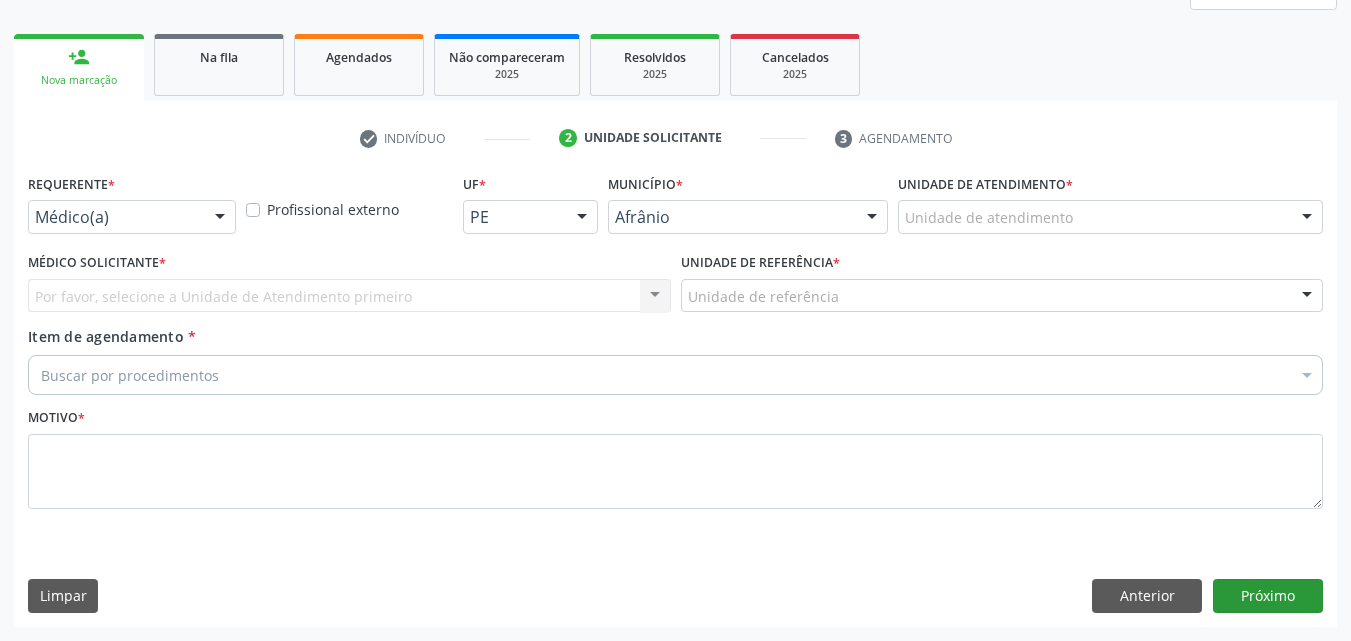 scroll, scrollTop: 265, scrollLeft: 0, axis: vertical 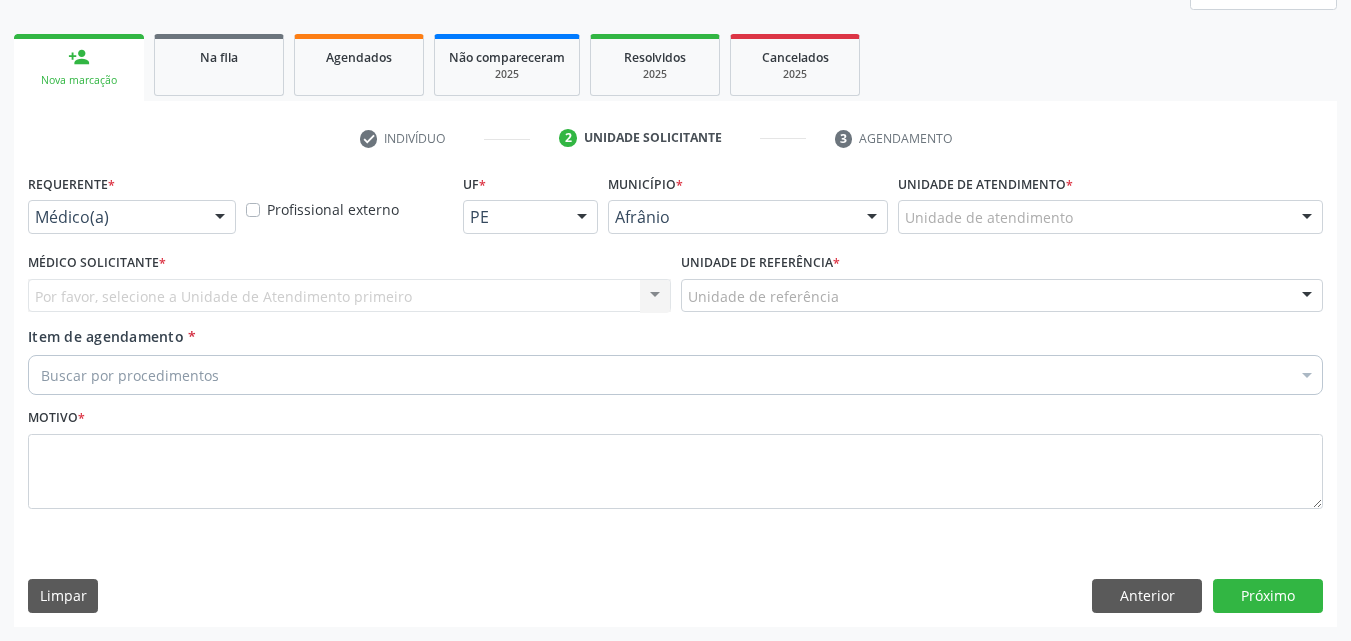 click on "Unidade de atendimento" at bounding box center (1110, 217) 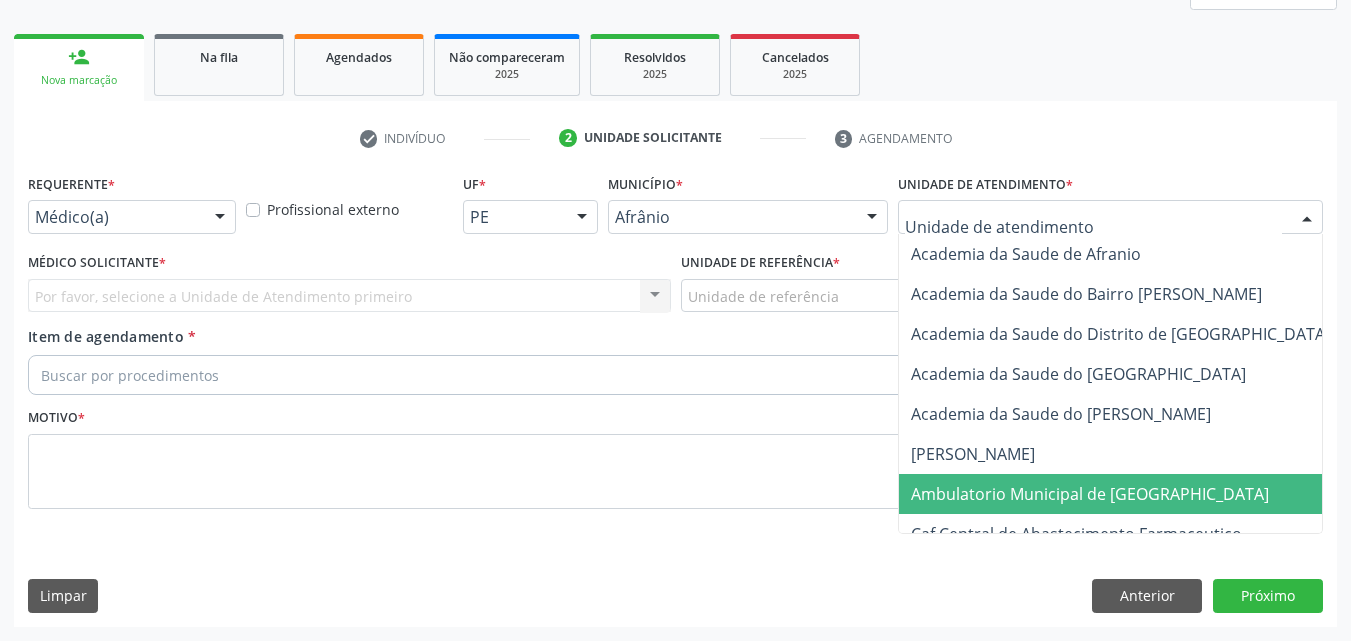 click on "Ambulatorio Municipal de [GEOGRAPHIC_DATA]" at bounding box center [1143, 494] 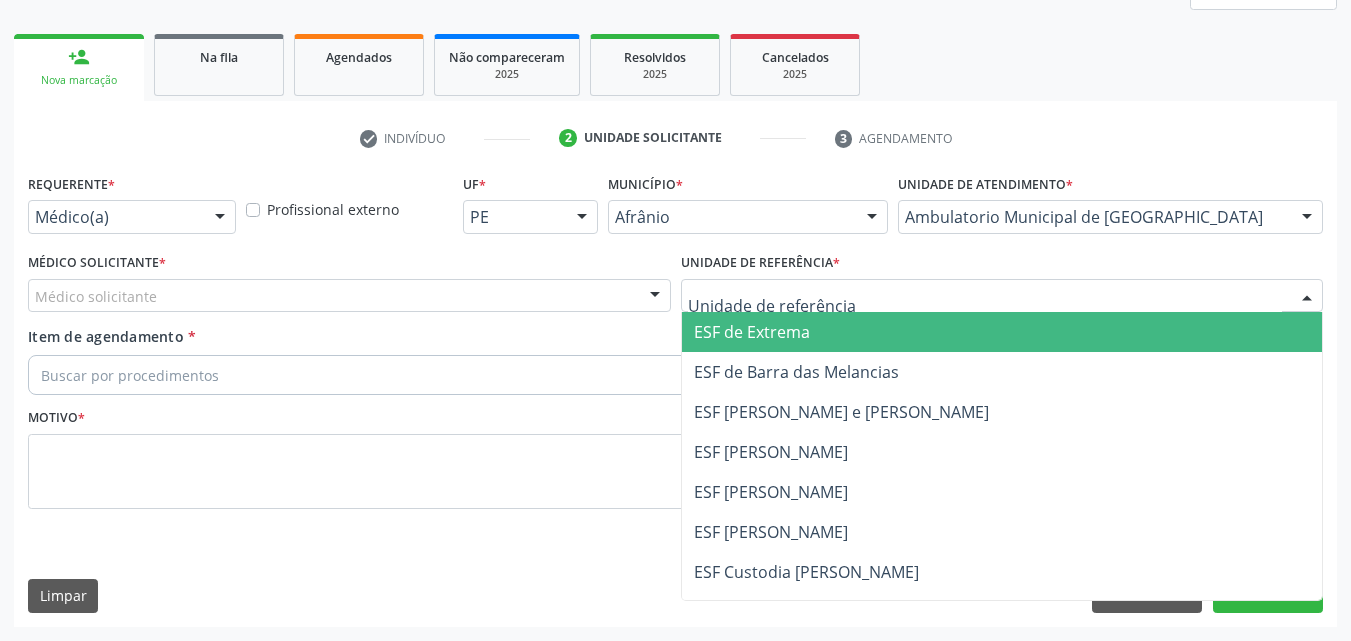 click at bounding box center (1002, 296) 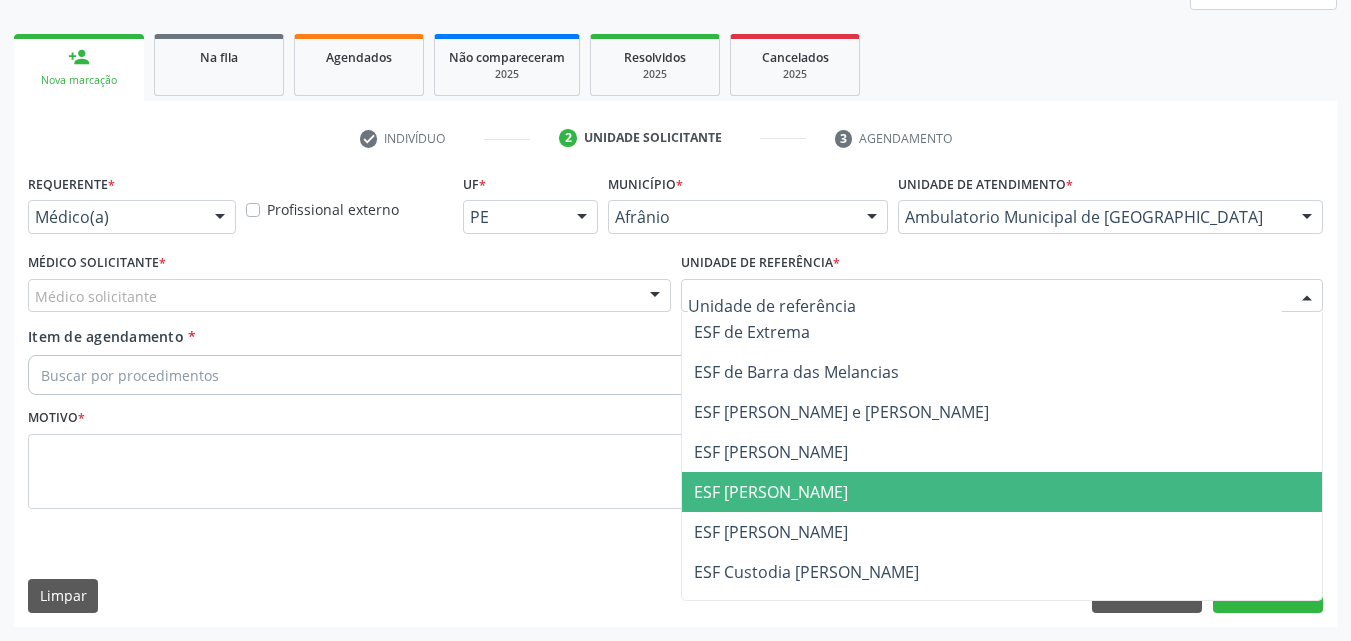 click on "ESF [PERSON_NAME]" at bounding box center [1002, 492] 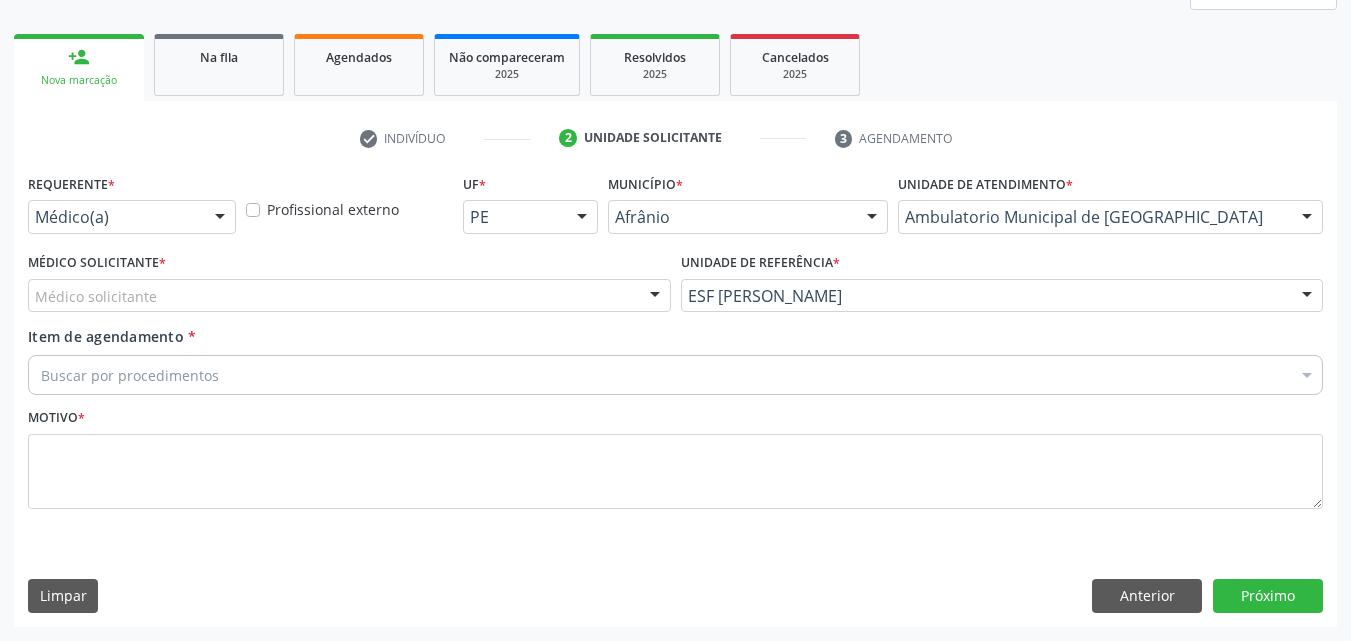 click on "Médico solicitante" at bounding box center [349, 296] 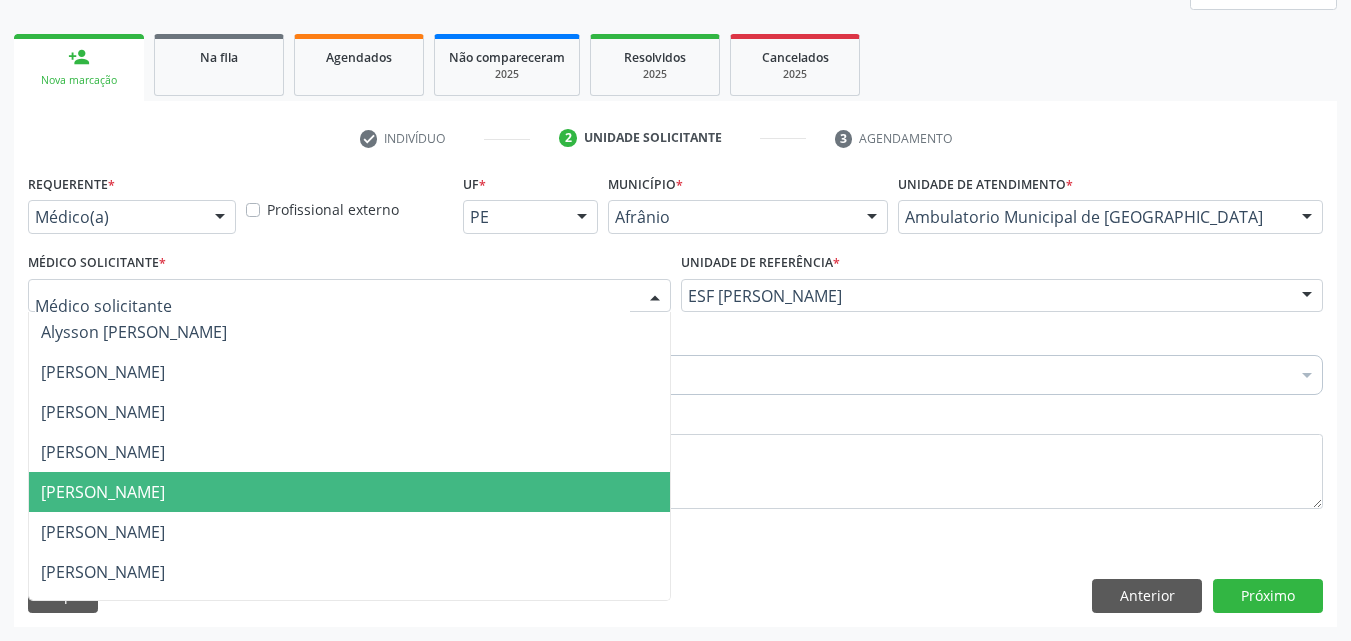 drag, startPoint x: 532, startPoint y: 501, endPoint x: 497, endPoint y: 483, distance: 39.357338 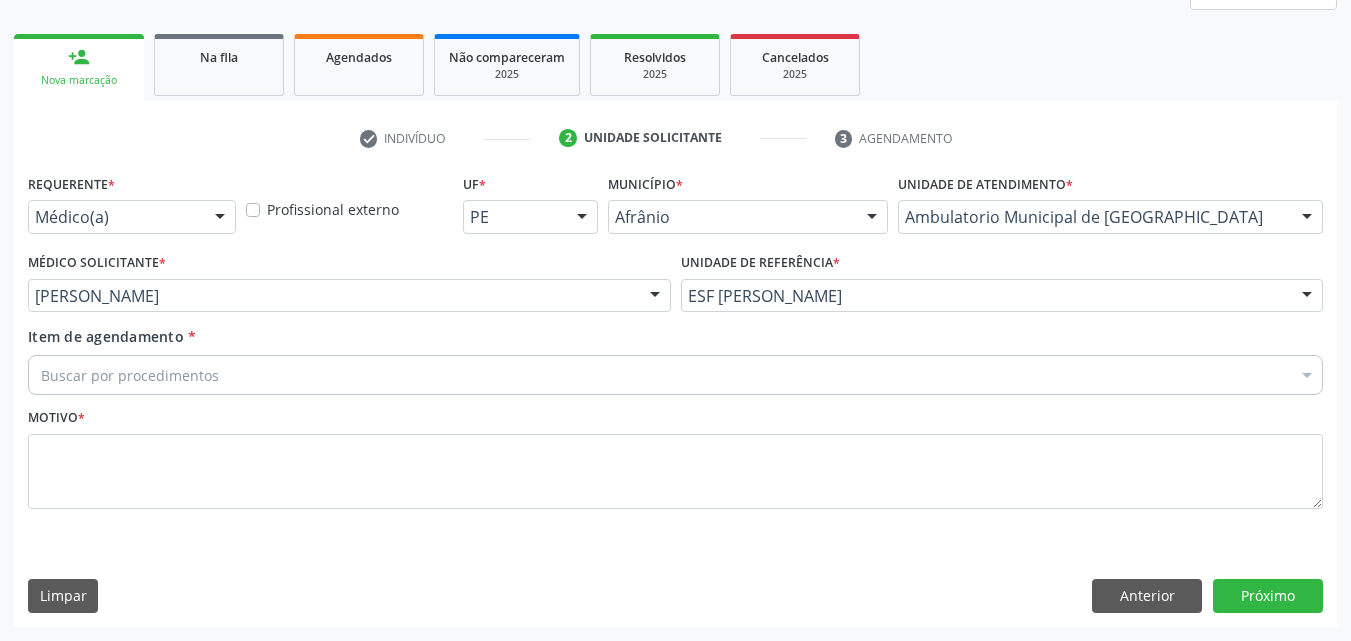 click on "Buscar por procedimentos" at bounding box center [675, 375] 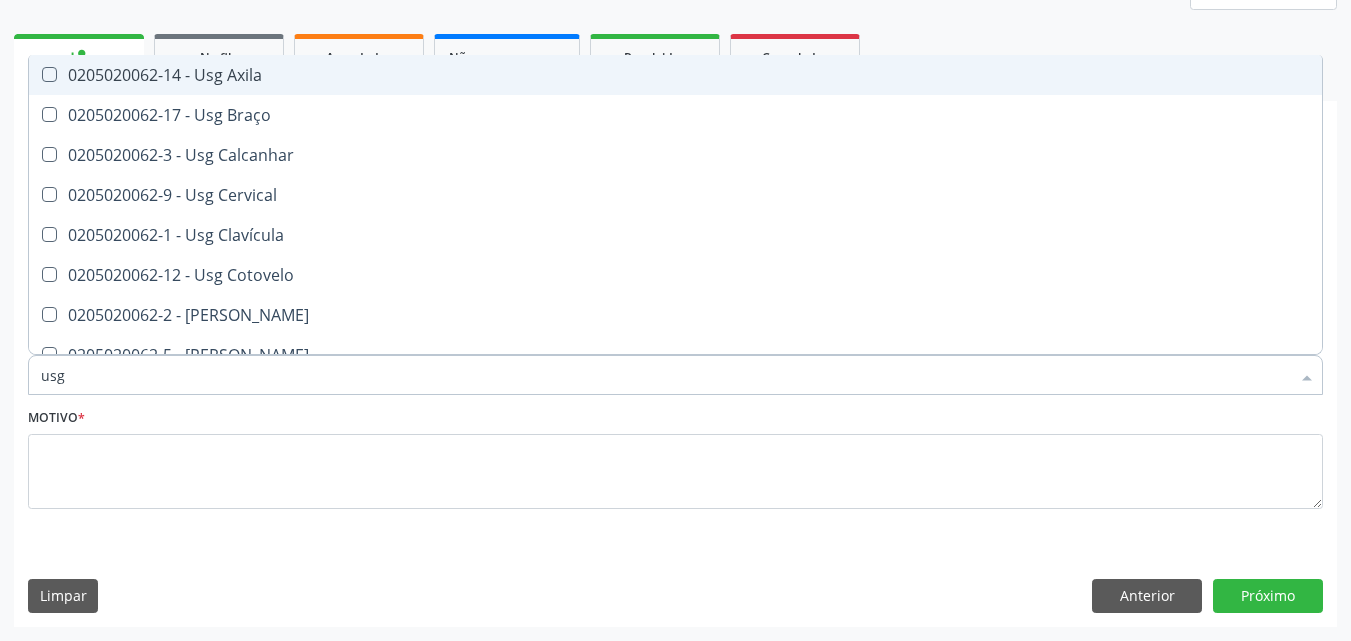 type on "usg" 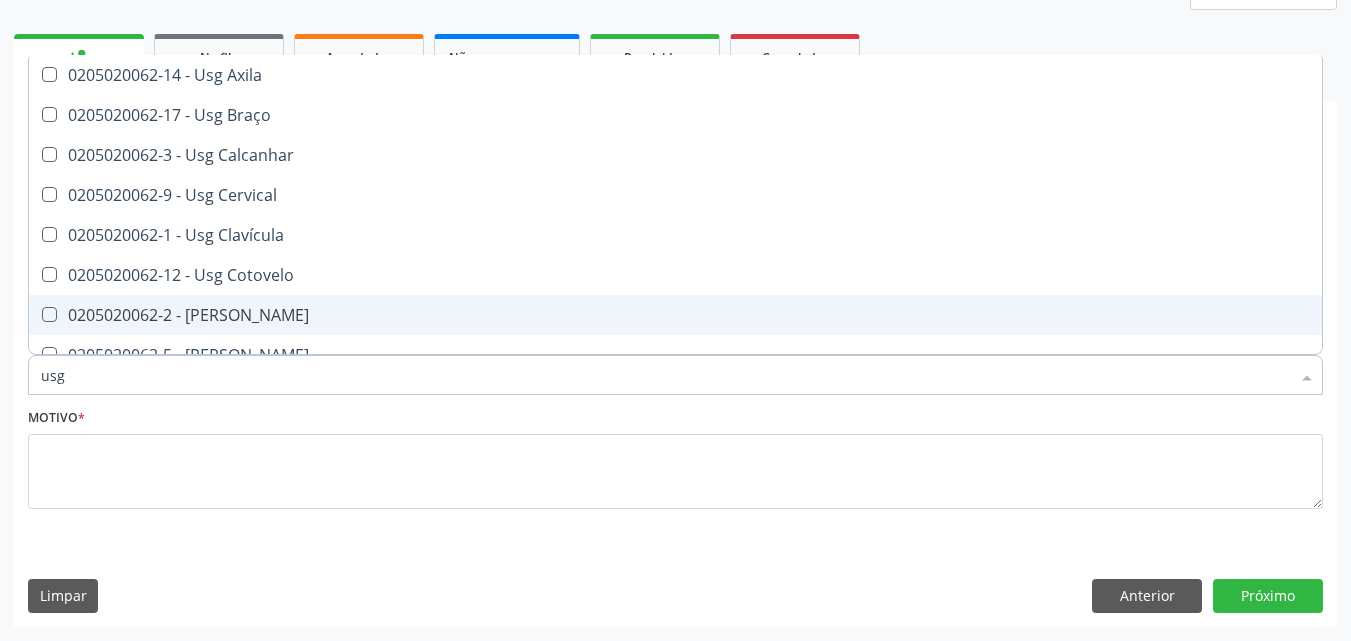 scroll, scrollTop: 200, scrollLeft: 0, axis: vertical 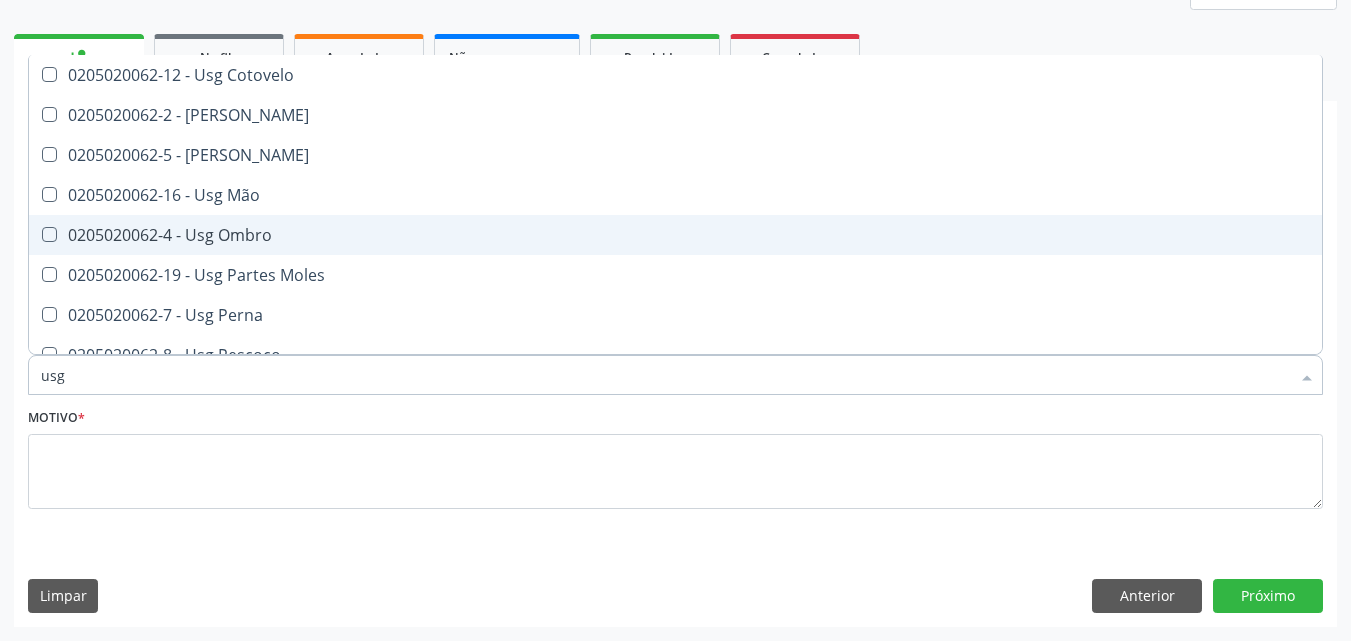click on "0205020062-4 - Usg Ombro" at bounding box center [675, 235] 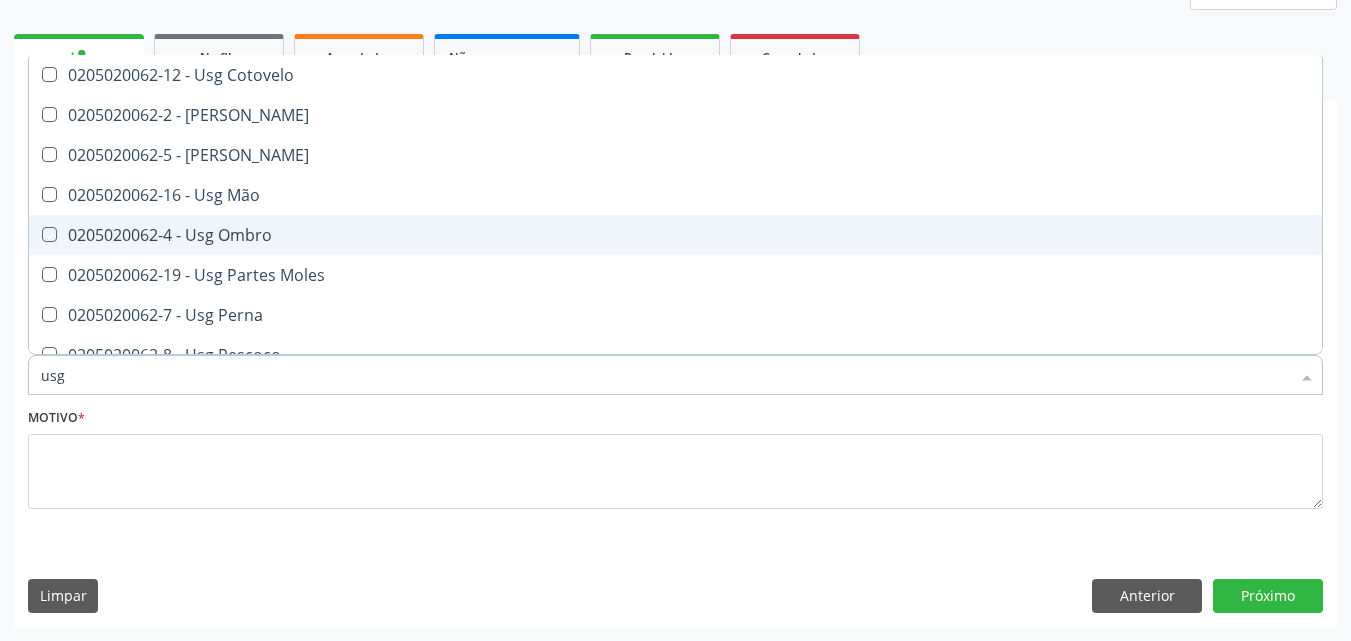 checkbox on "true" 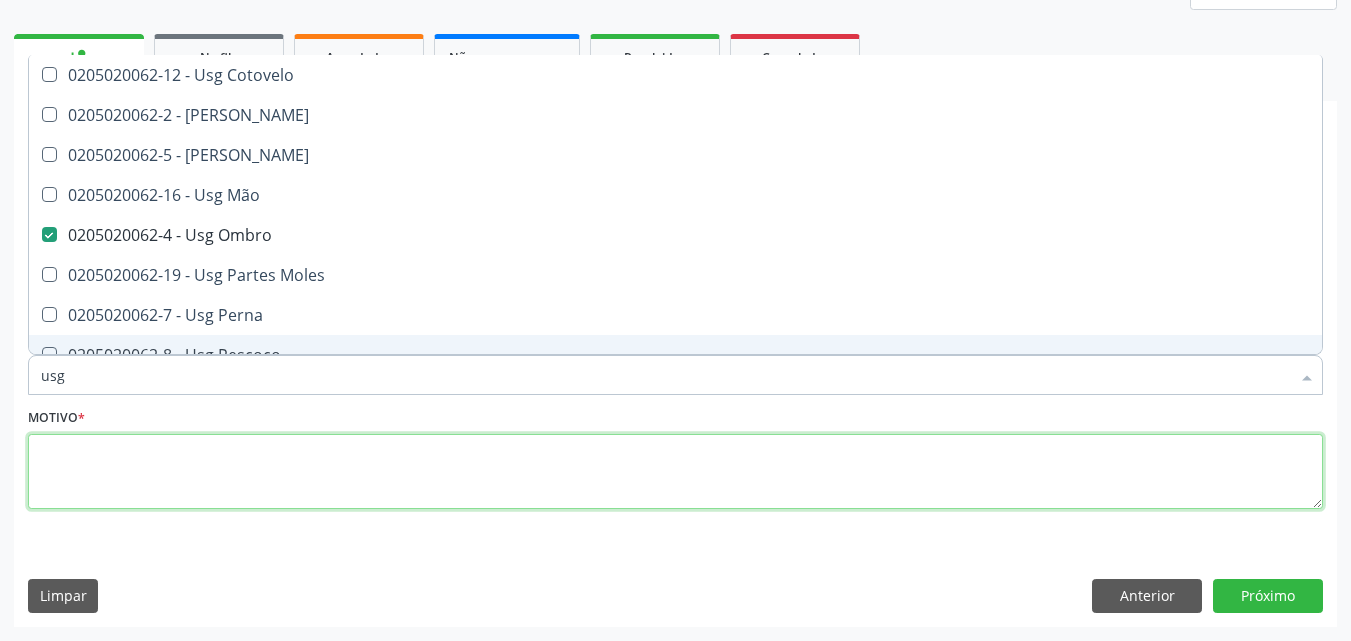click at bounding box center (675, 472) 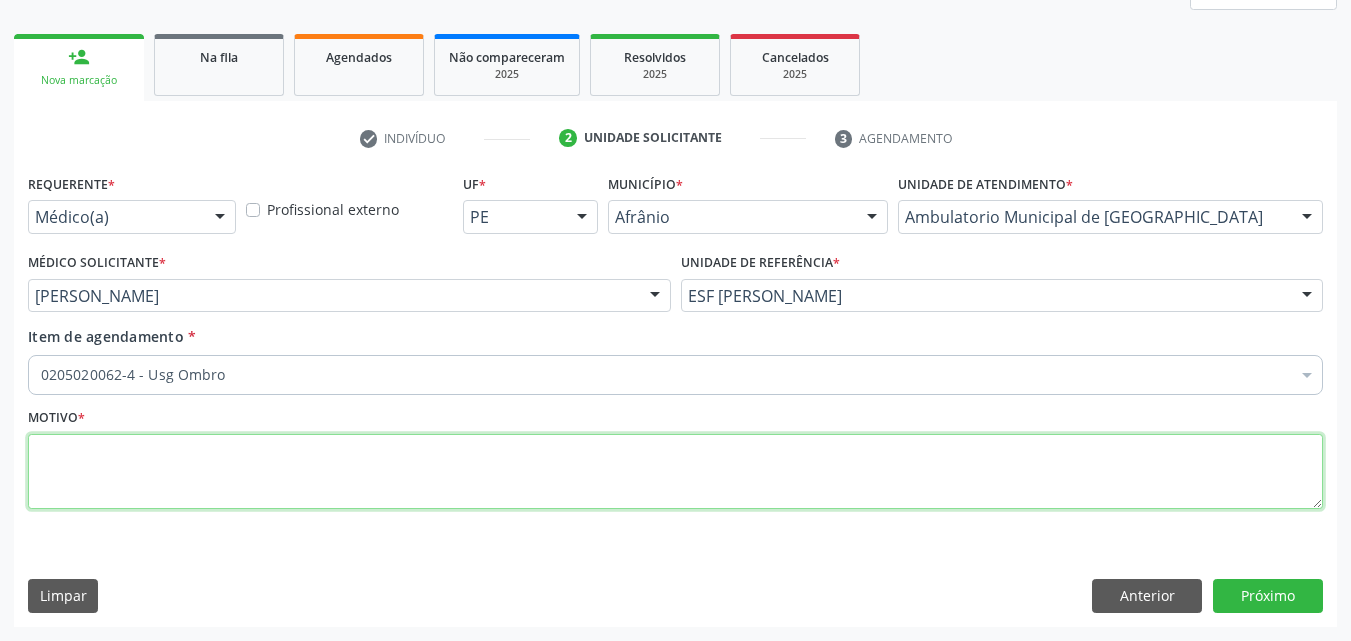 scroll, scrollTop: 0, scrollLeft: 0, axis: both 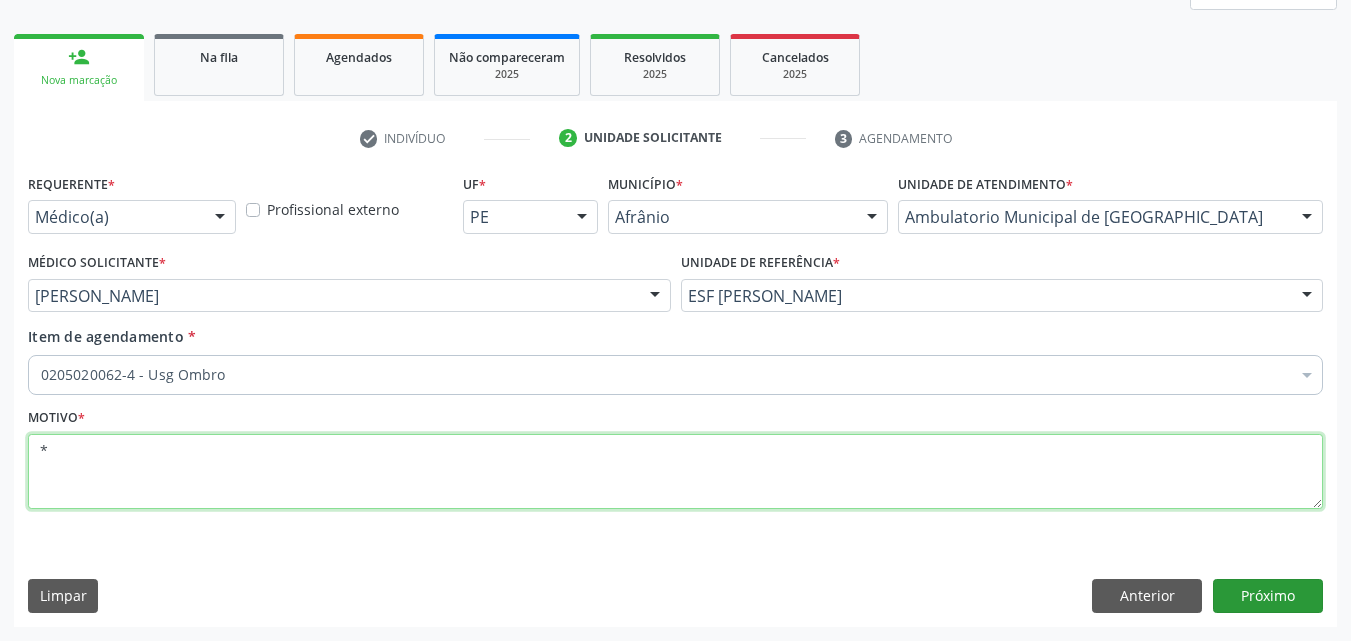 type on "*" 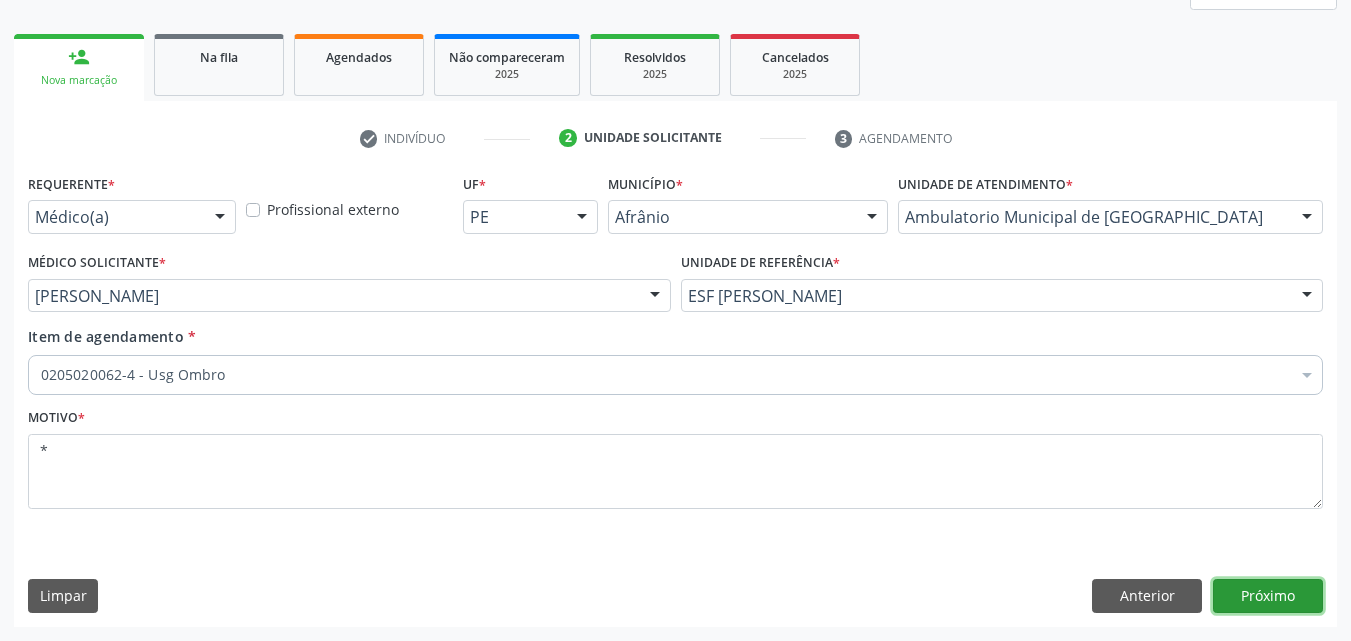 click on "Próximo" at bounding box center [1268, 596] 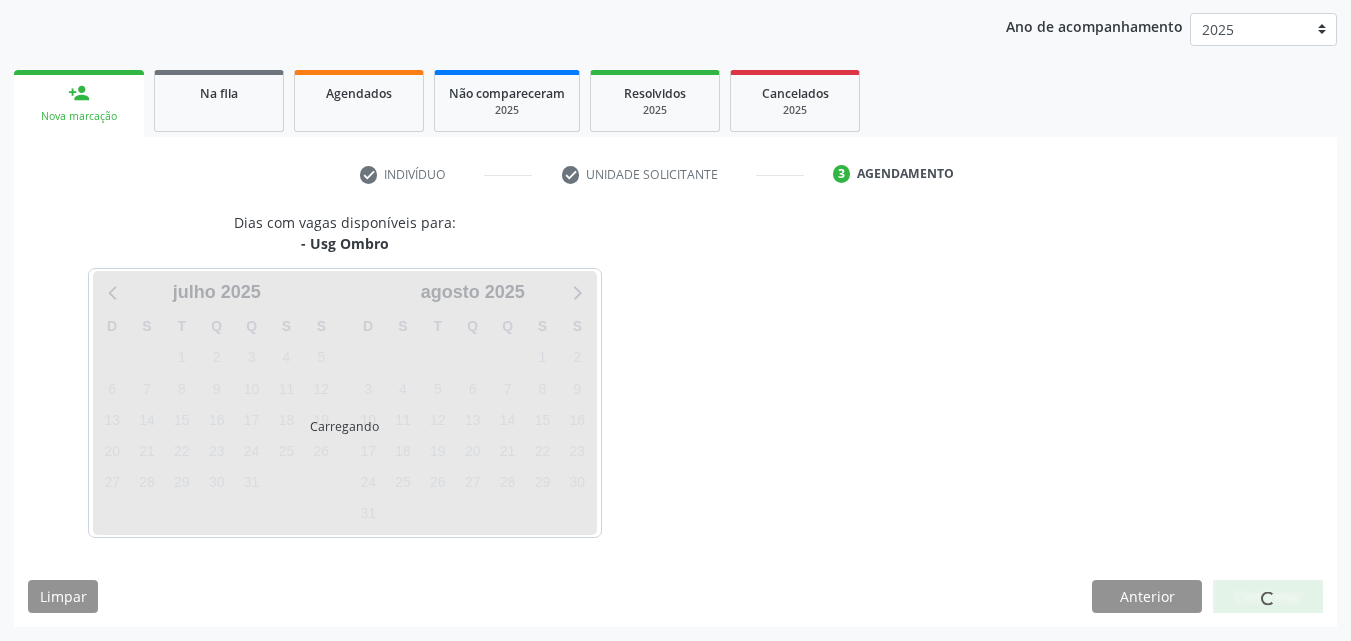 scroll, scrollTop: 229, scrollLeft: 0, axis: vertical 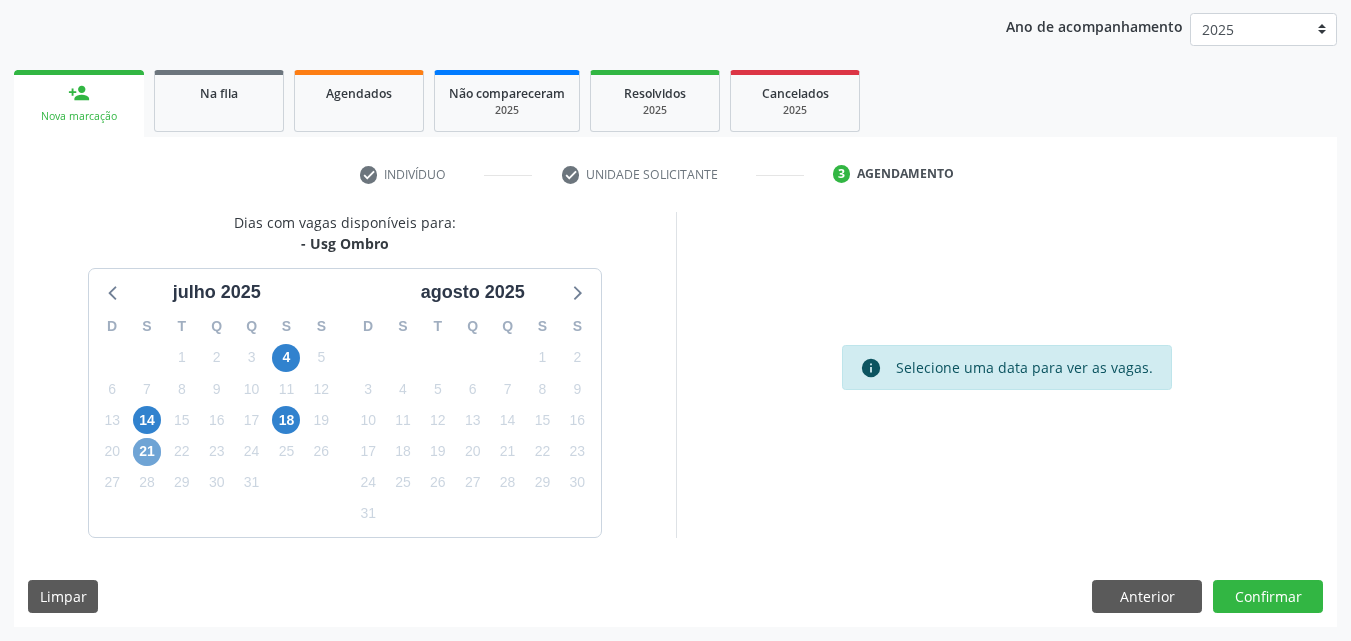 click on "21" at bounding box center [147, 452] 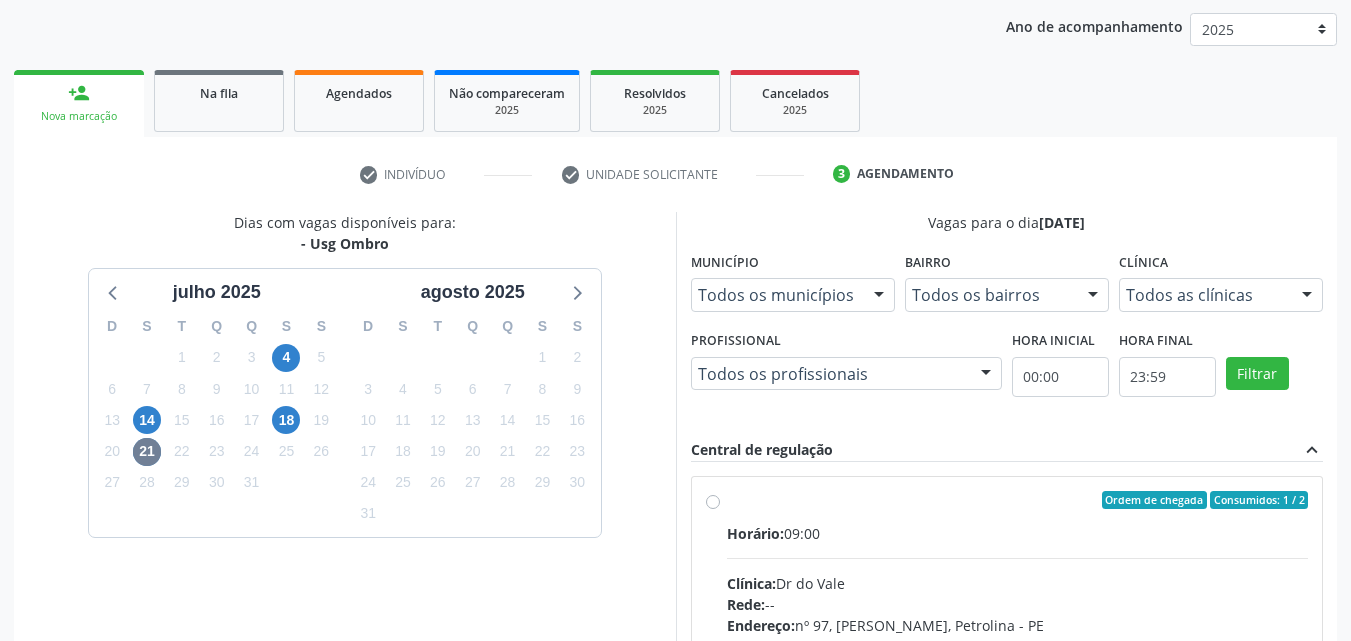 click on "Ordem de chegada
Consumidos: 1 / 2" at bounding box center [1018, 500] 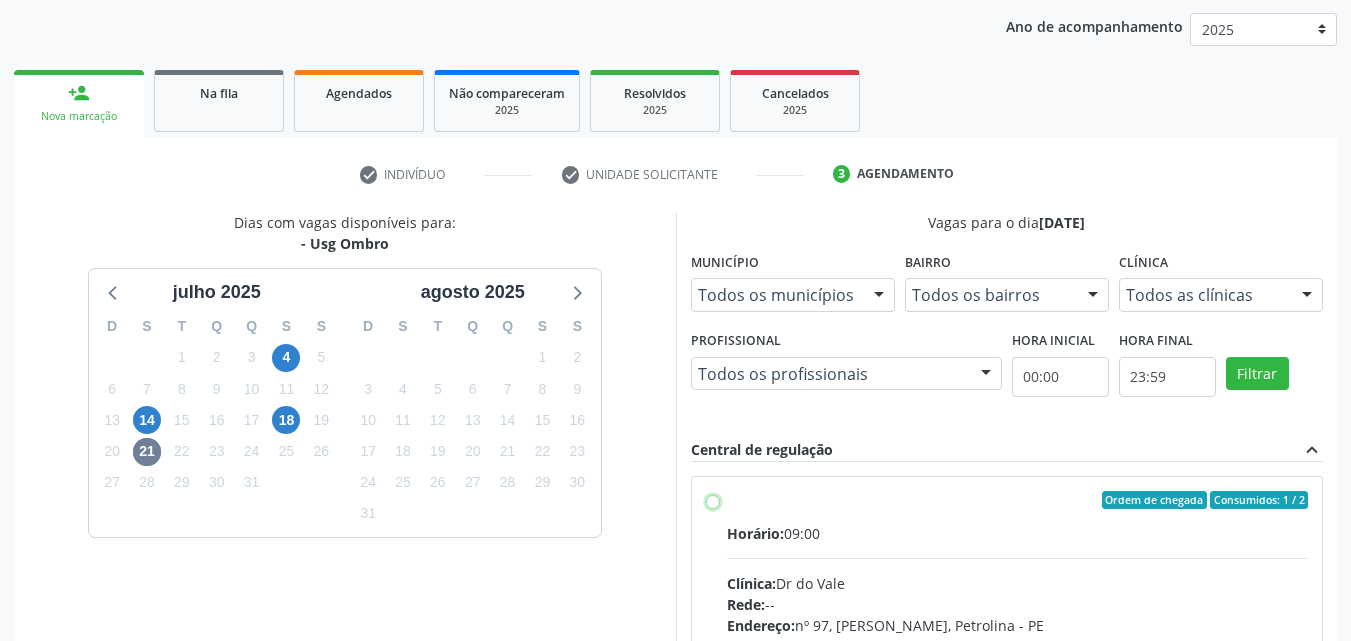 click on "Ordem de chegada
Consumidos: 1 / 2
Horário:   09:00
Clínica:  Dr do Vale
Rede:
--
Endereço:   nº 97, Gercino Coelho, Petrolina - PE
Telefone:   (74) 91113157
Profissional:
--
Informações adicionais sobre o atendimento
Idade de atendimento:
Sem restrição
Gênero(s) atendido(s):
Sem restrição
Informações adicionais:
--" at bounding box center [713, 500] 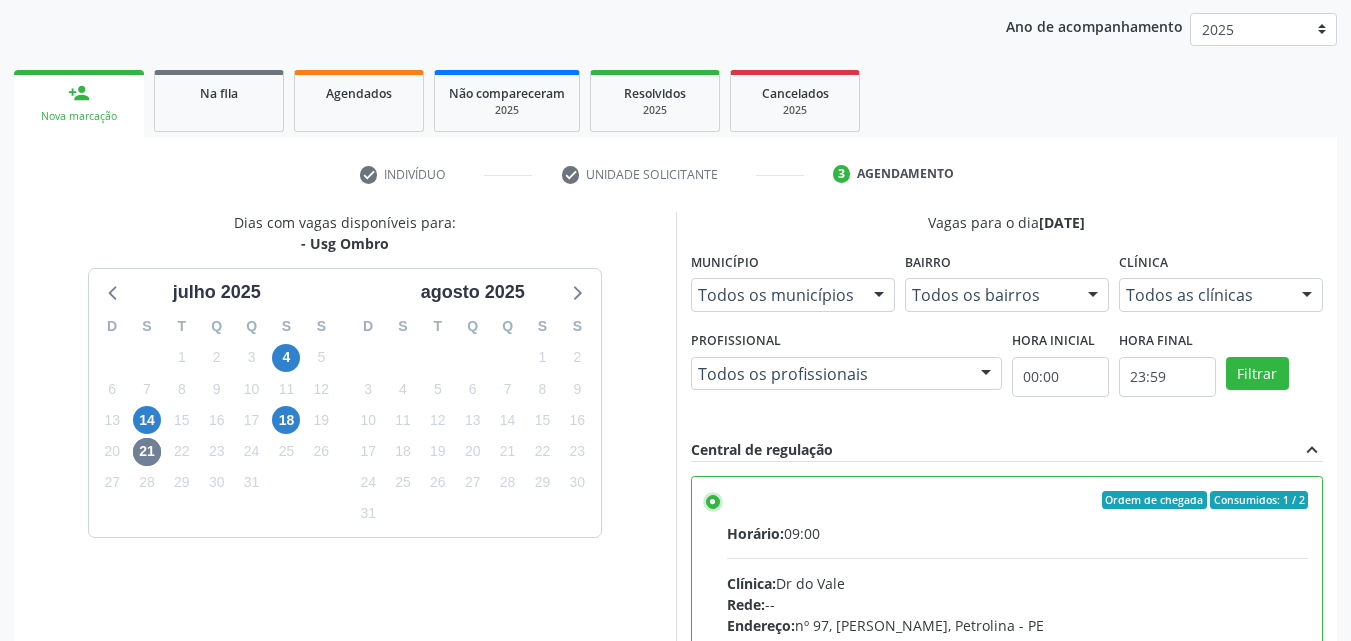 scroll, scrollTop: 99, scrollLeft: 0, axis: vertical 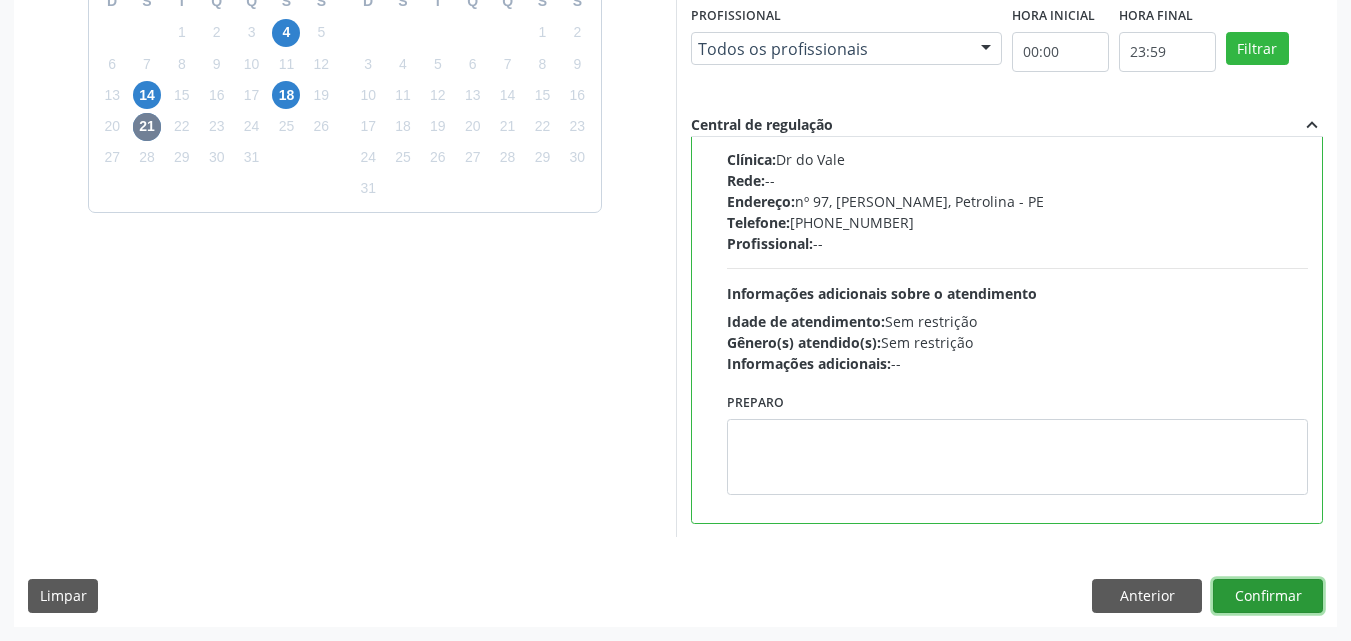 click on "Confirmar" at bounding box center (1268, 596) 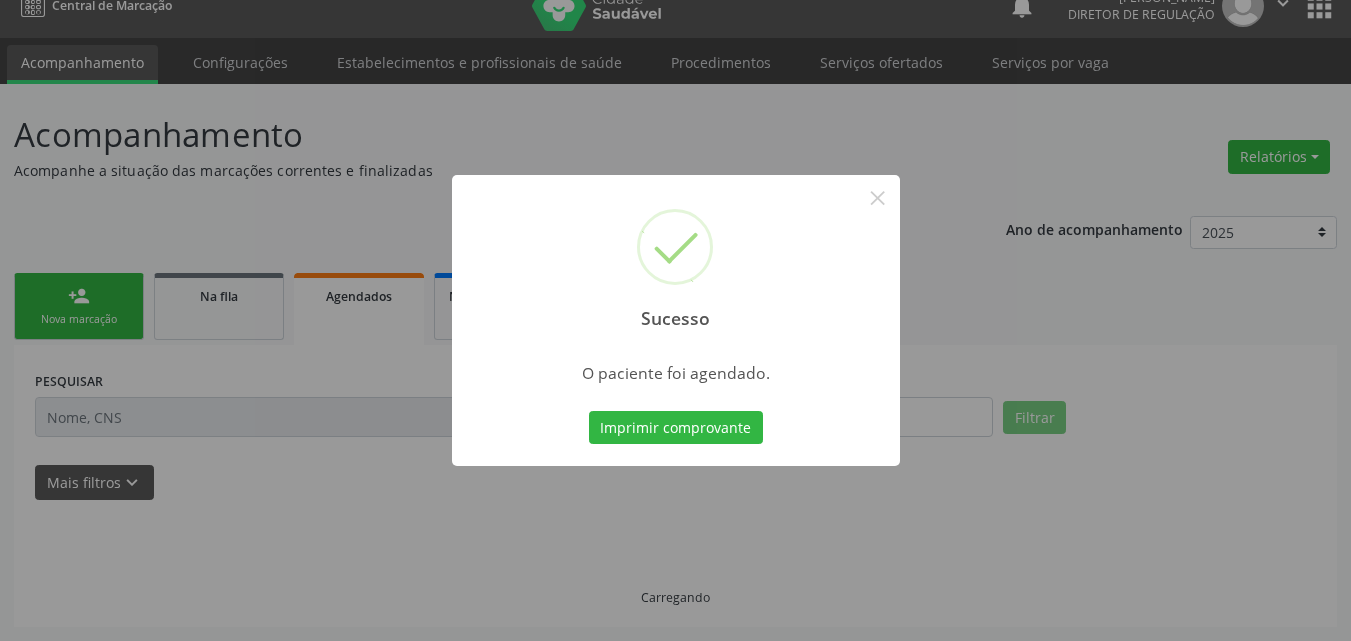 scroll, scrollTop: 26, scrollLeft: 0, axis: vertical 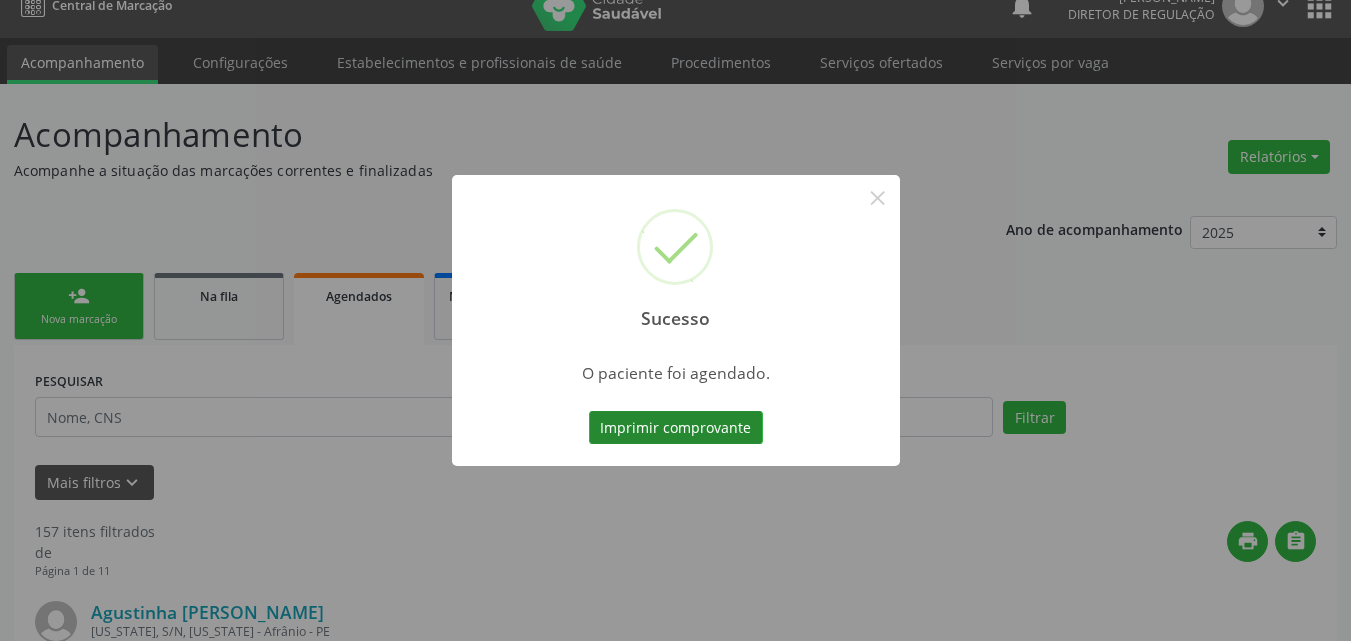 click on "Imprimir comprovante" at bounding box center [676, 428] 